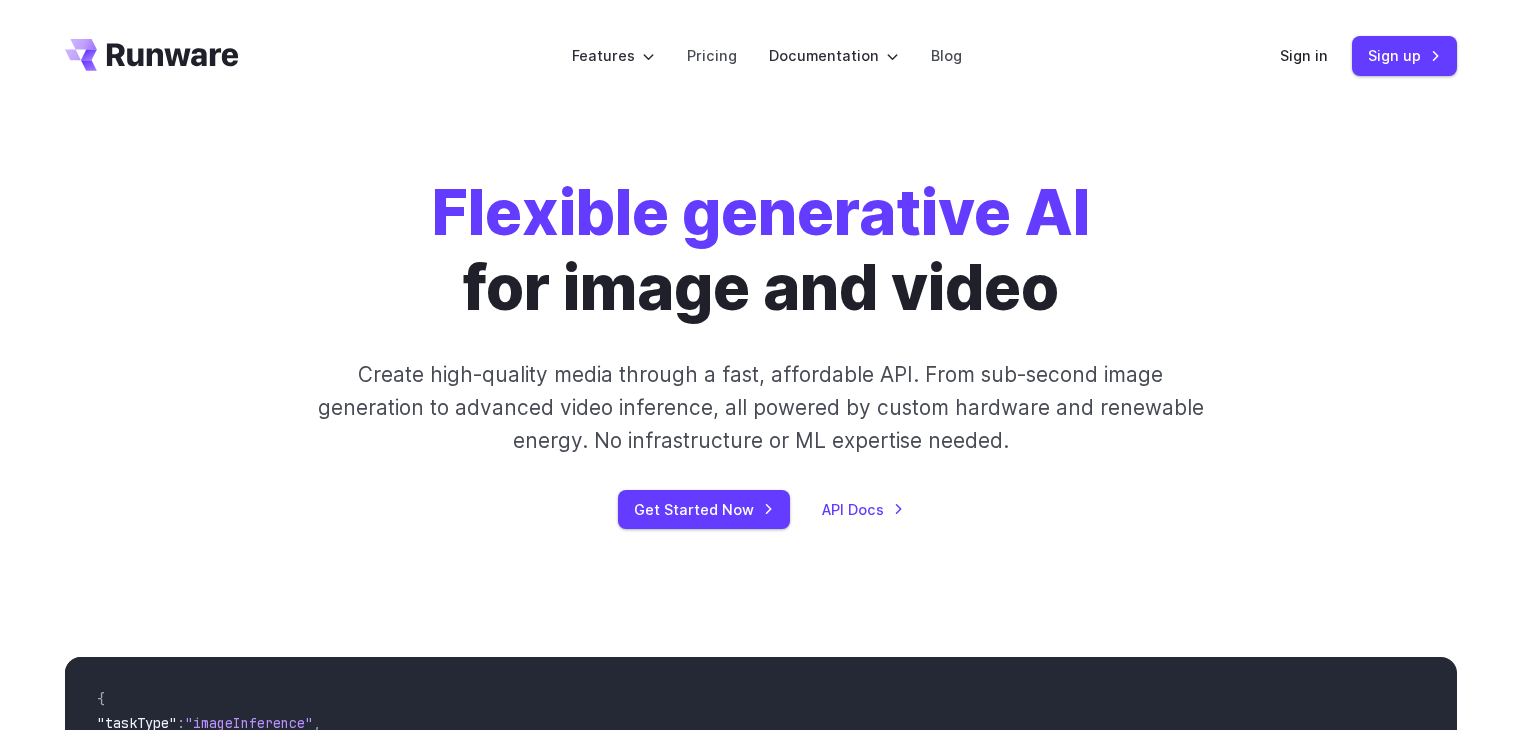 scroll, scrollTop: 0, scrollLeft: 0, axis: both 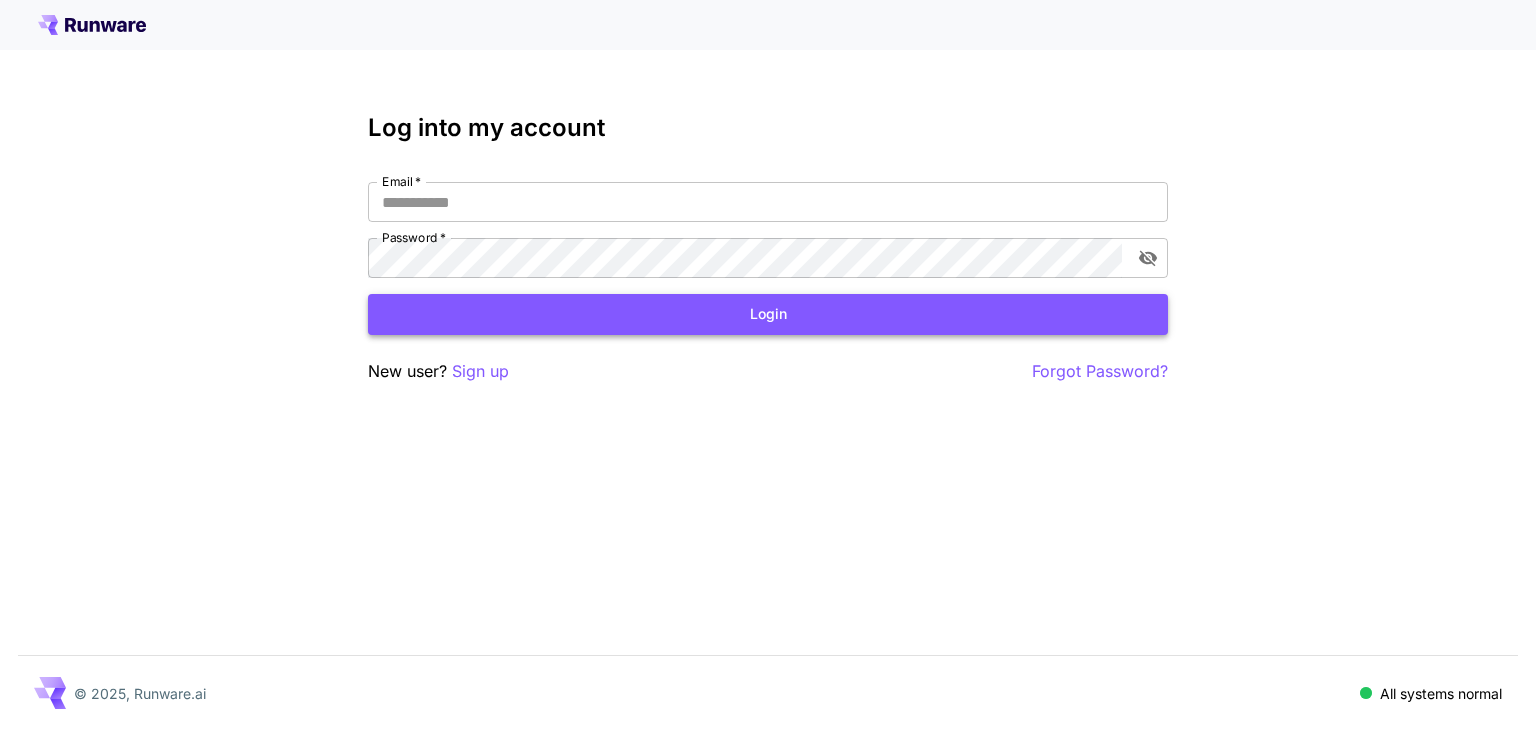 type on "**********" 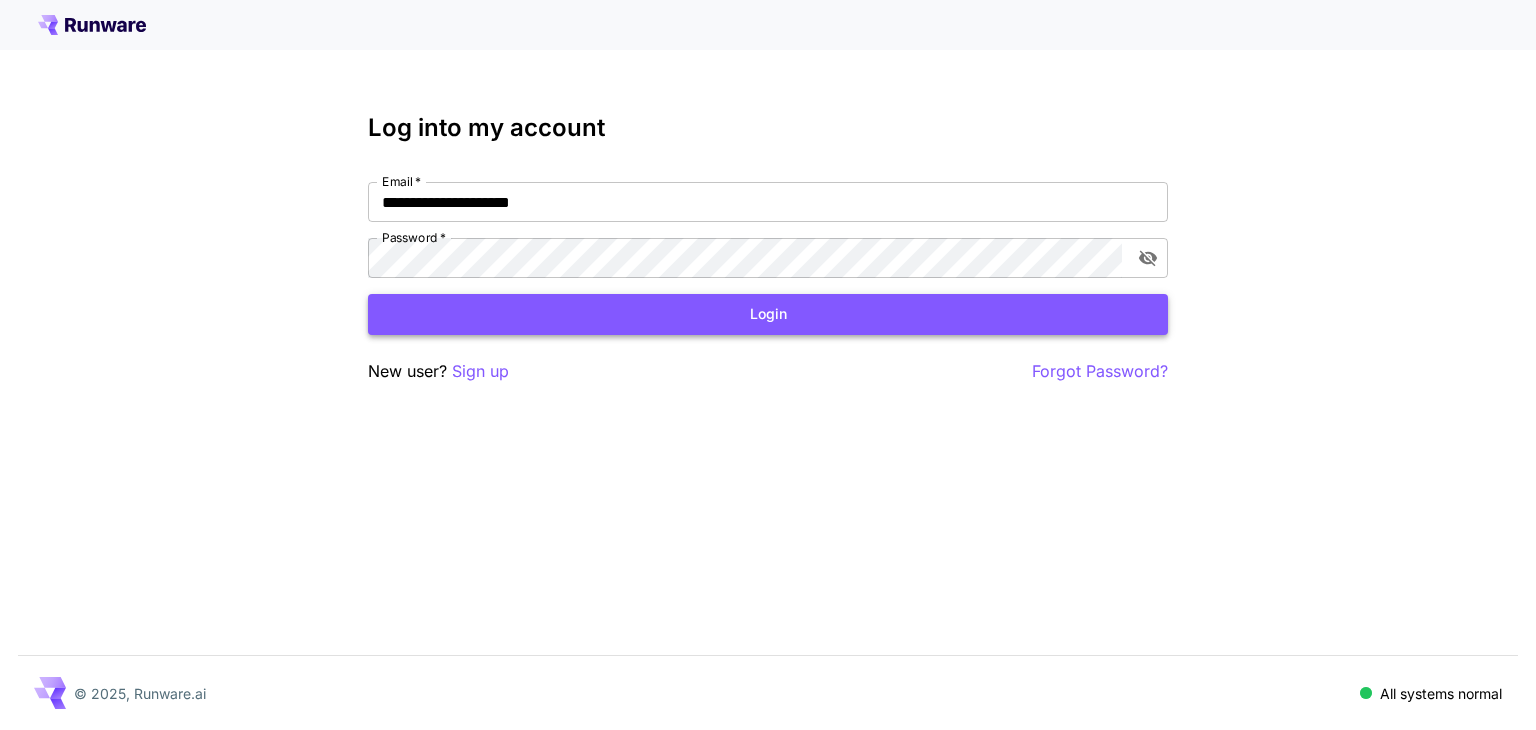 click on "Login" at bounding box center [768, 314] 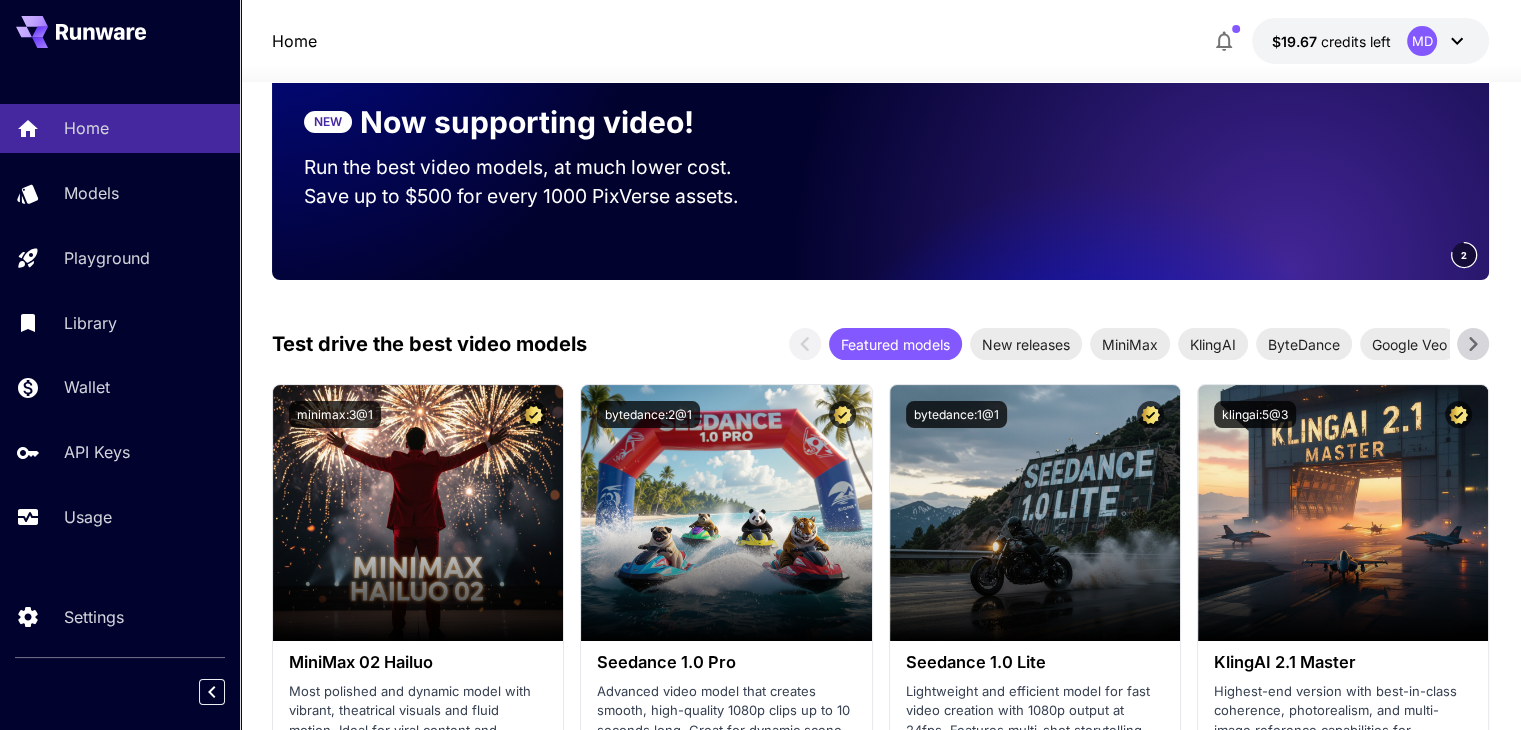 scroll, scrollTop: 500, scrollLeft: 0, axis: vertical 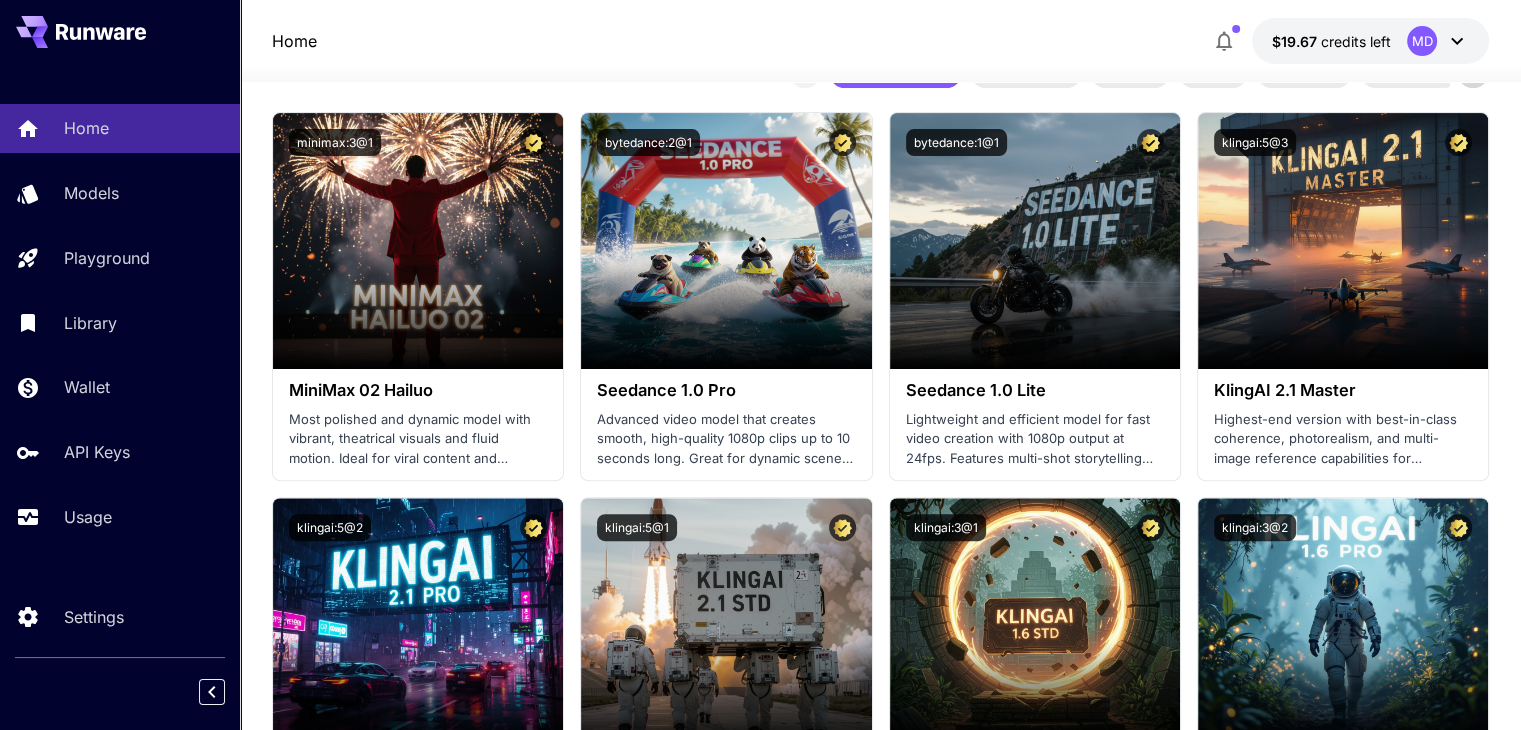 click 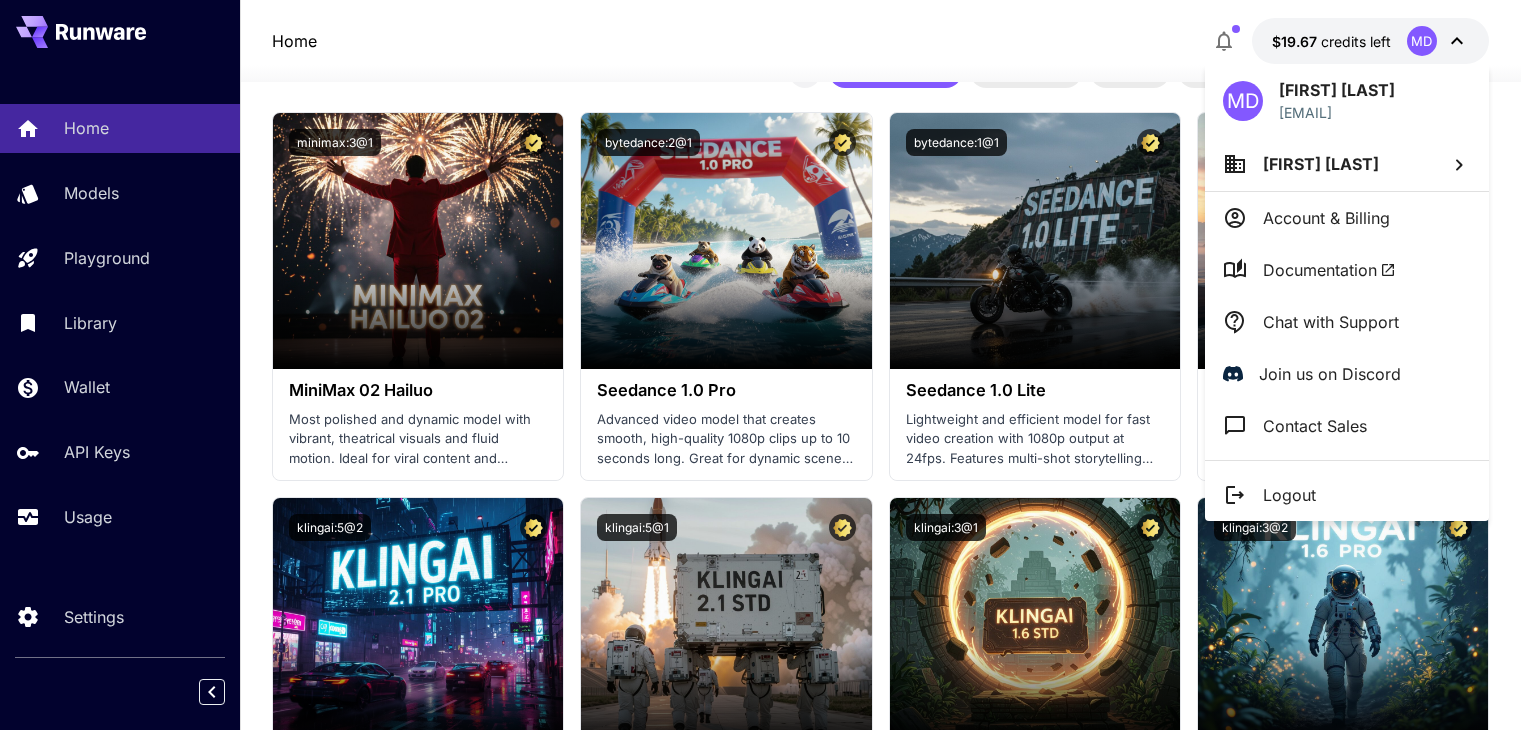 click on "Documentation" at bounding box center [1329, 270] 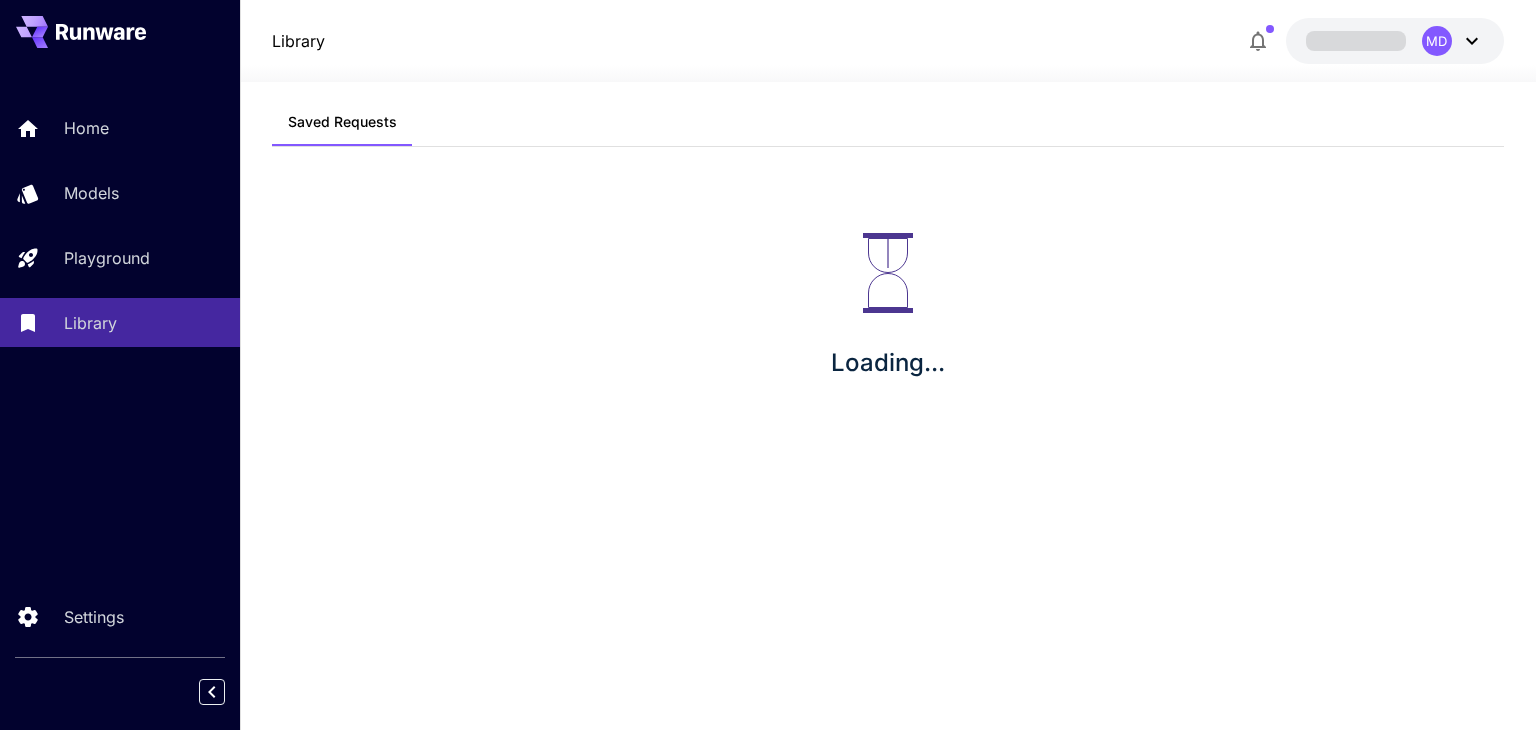 scroll, scrollTop: 0, scrollLeft: 0, axis: both 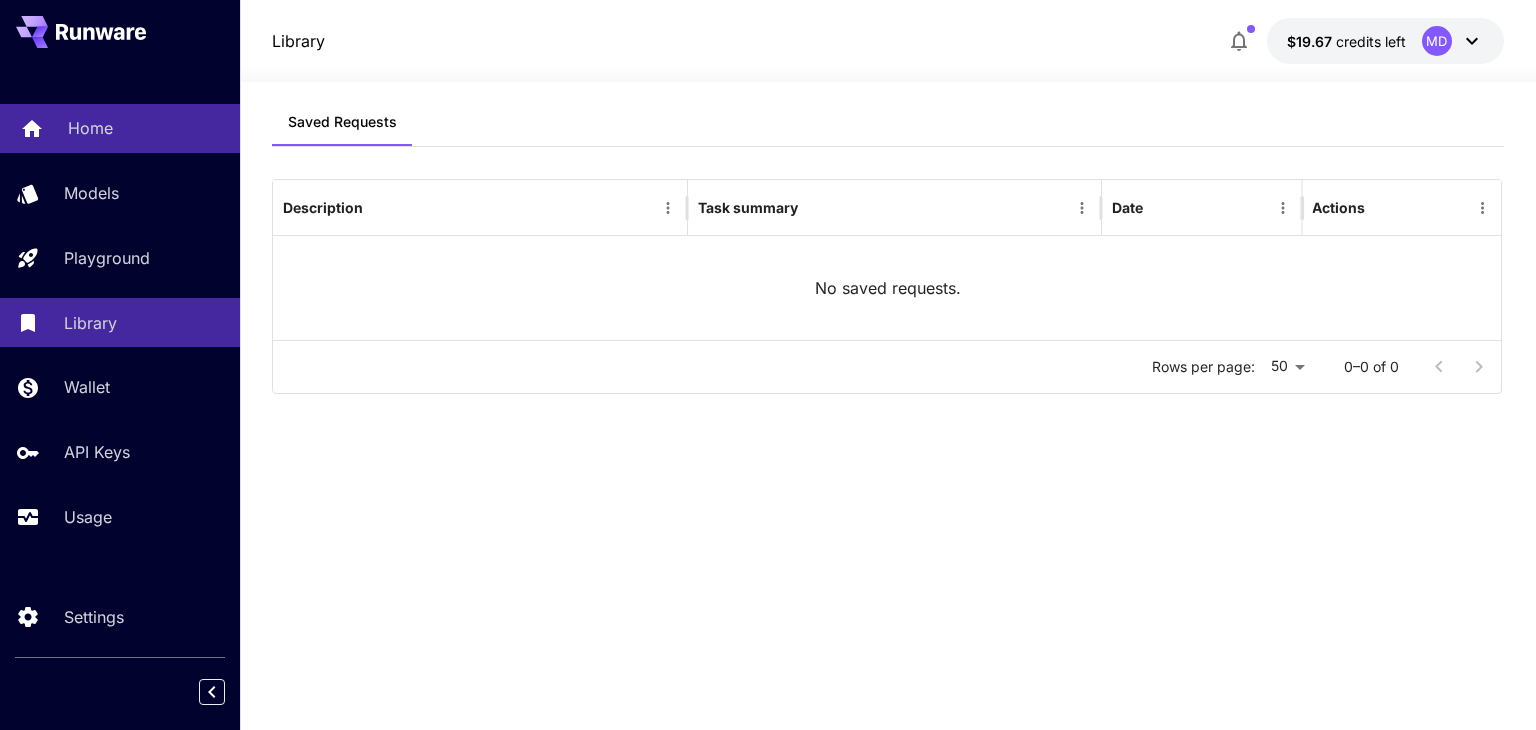 click on "Home" at bounding box center [90, 128] 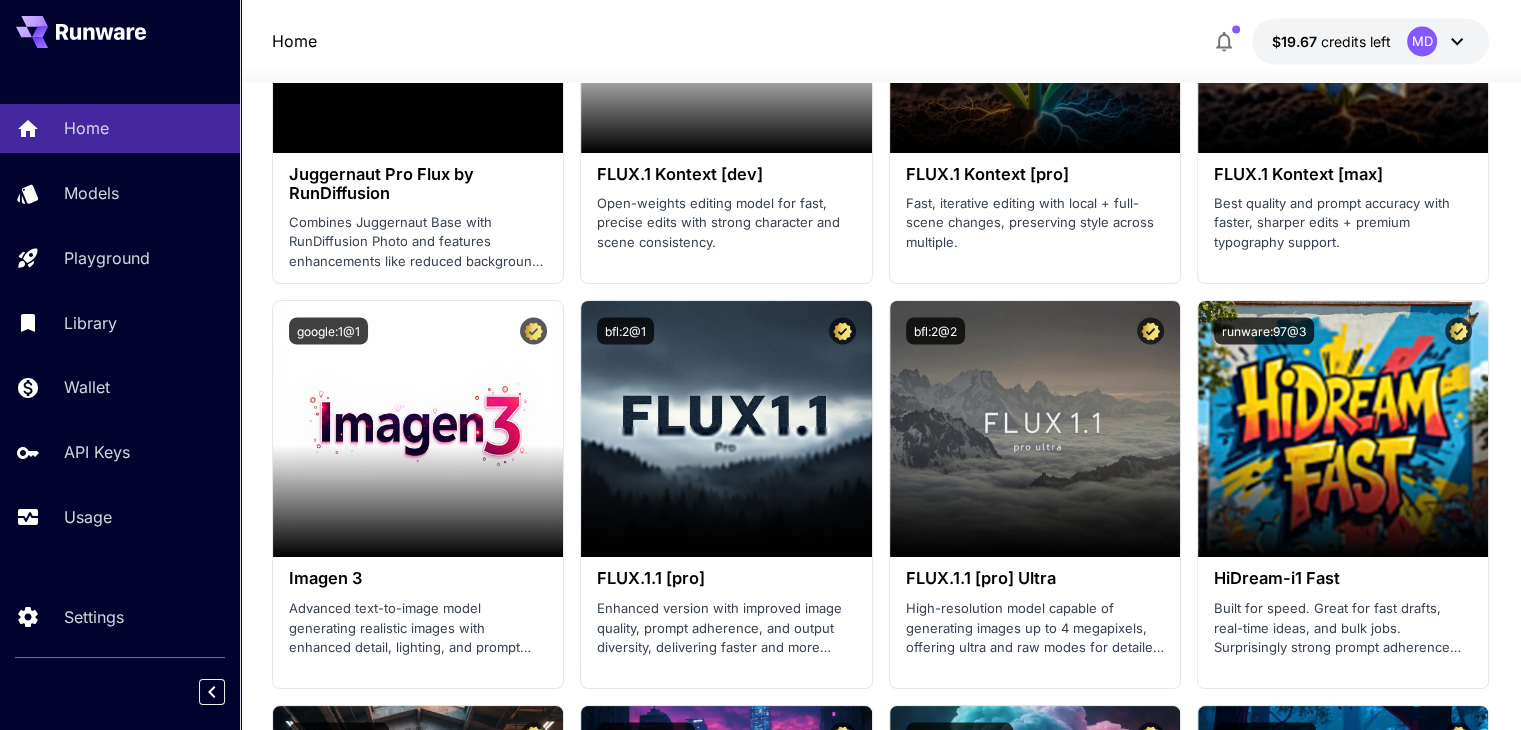scroll, scrollTop: 3600, scrollLeft: 0, axis: vertical 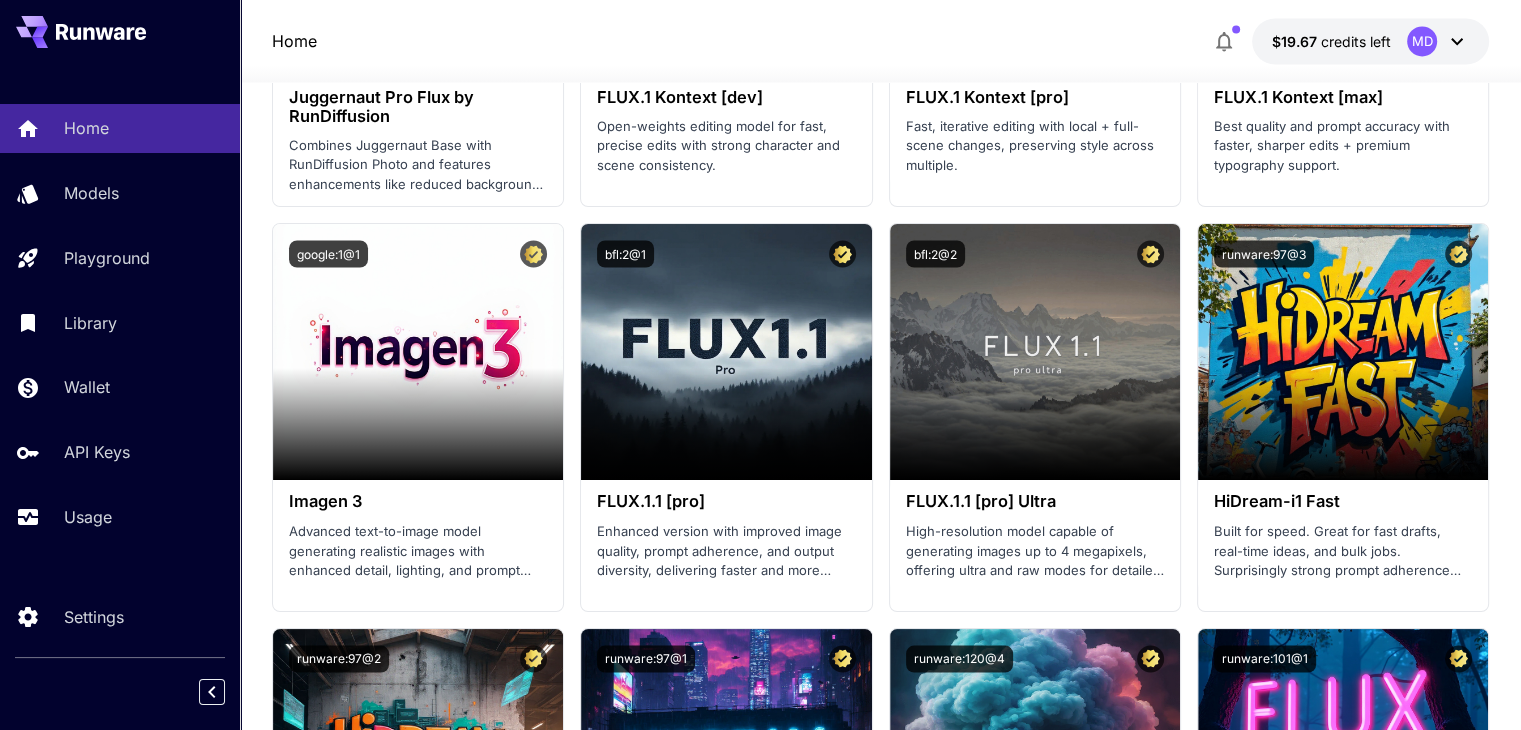 drag, startPoint x: 324, startPoint y: 309, endPoint x: 260, endPoint y: 569, distance: 267.76108 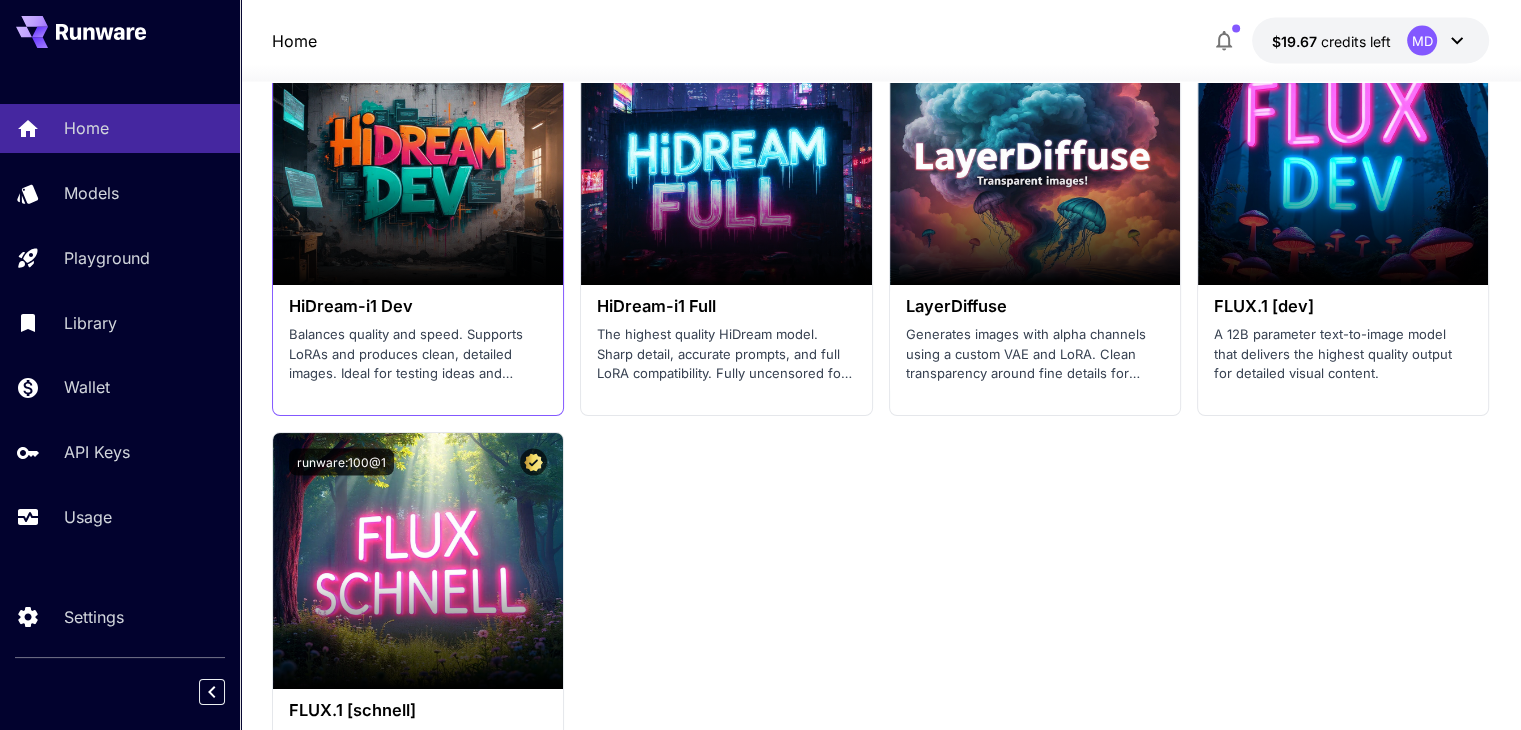 scroll, scrollTop: 4500, scrollLeft: 0, axis: vertical 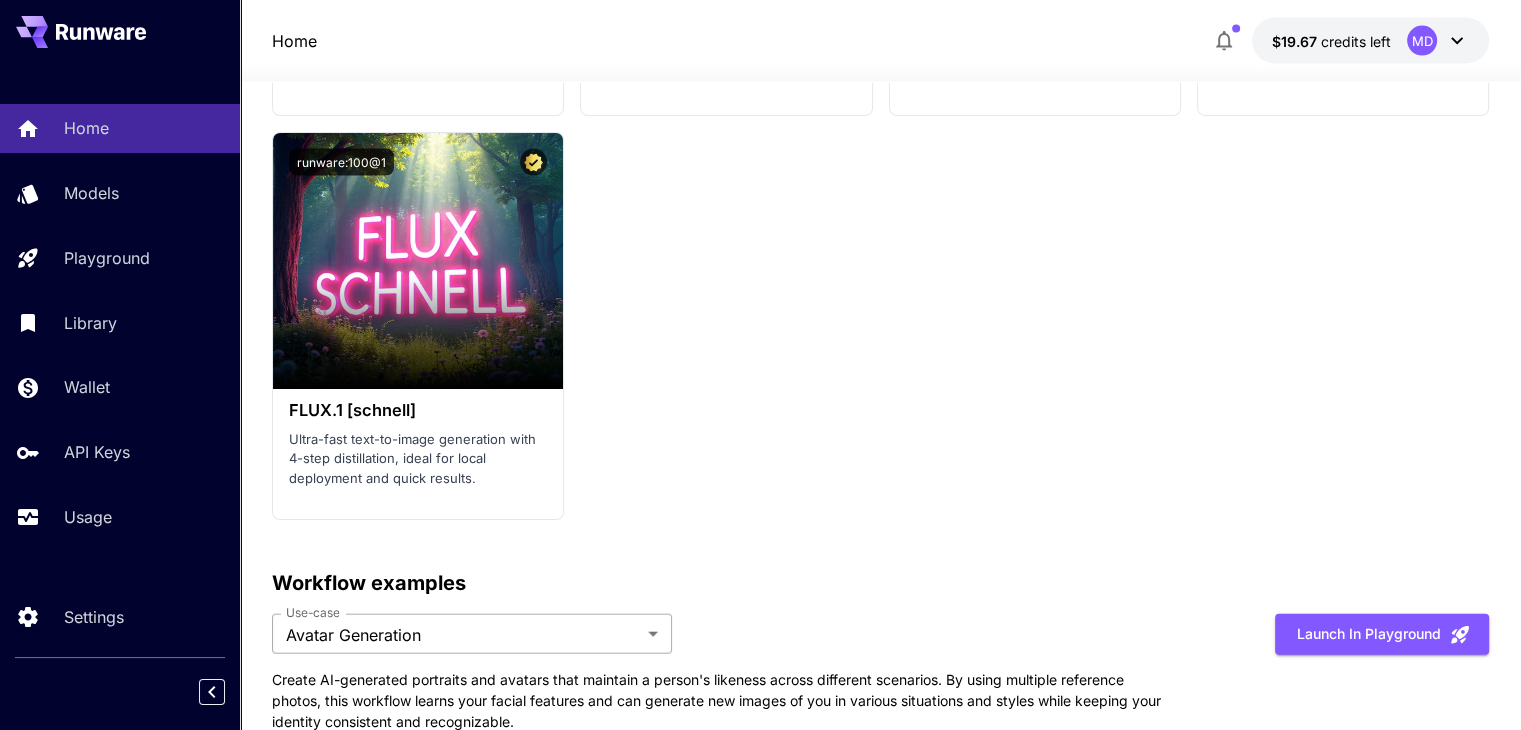 click on "Home Models Playground Library Wallet API Keys Usage Settings Home $19.67    credits left  MD Welcome to Runware! Check out your usage stats and API key performance at a glance. Explore featured models, dive into workflow examples, review platform updates, or get help when you need it. NEW Now supporting video! Run the best video models, at much lower cost. Save up to $225 for every 1000 Vidu assets. 4 Test drive the best video models Featured models New releases MiniMax KlingAI ByteDance Google Veo PixVerse Vidu Launch in Playground minimax:3@1                             MiniMax 02 Hailuo Most polished and dynamic model with vibrant, theatrical visuals and fluid motion. Ideal for viral content and commercial-style footage. Launch in Playground bytedance:2@1                             Seedance 1.0 Pro Advanced video model that creates smooth, high-quality 1080p clips up to 10 seconds long. Great for dynamic scenes, clean motion, and strong consistency across shots. Launch in Playground bytedance:1@1" at bounding box center (760, -1285) 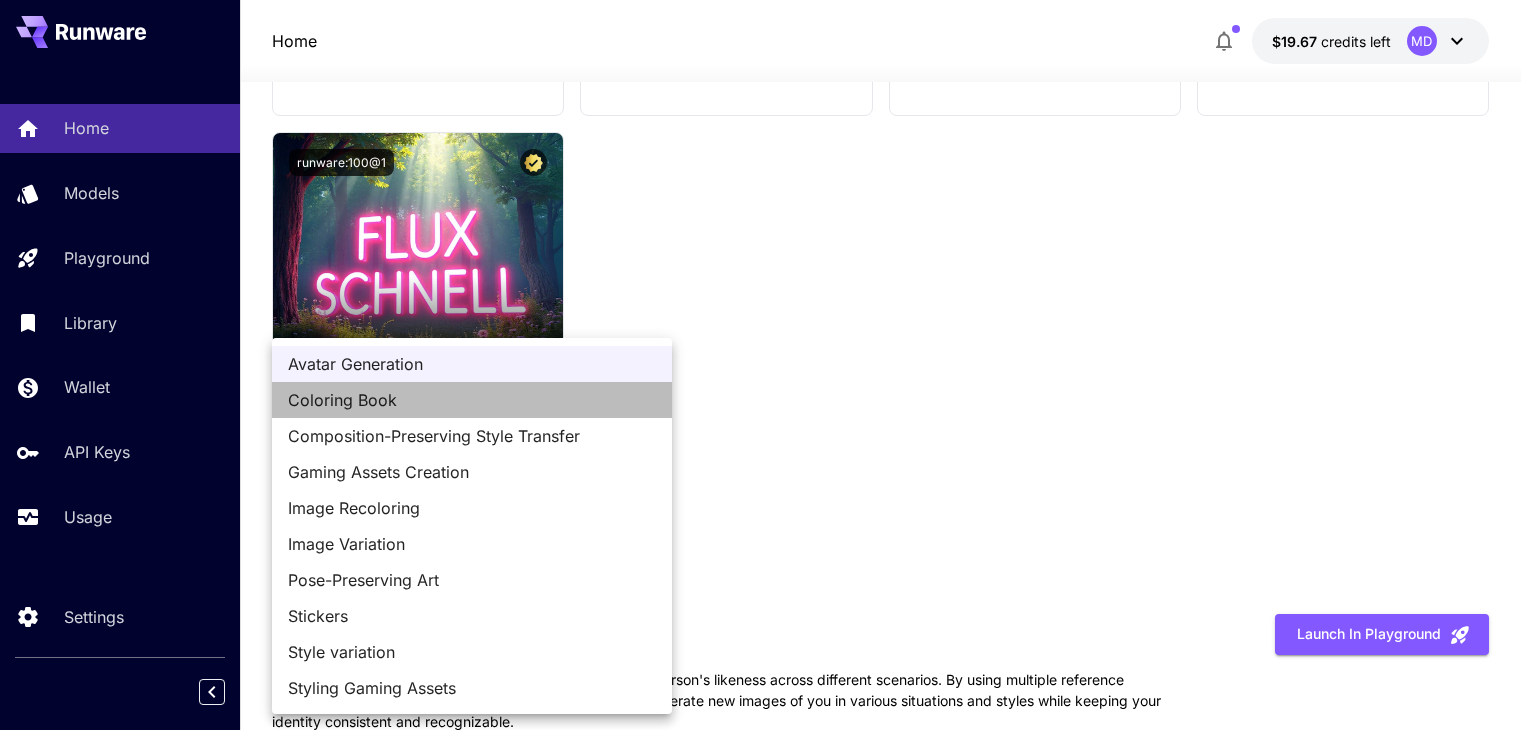 click on "Coloring Book" at bounding box center (472, 400) 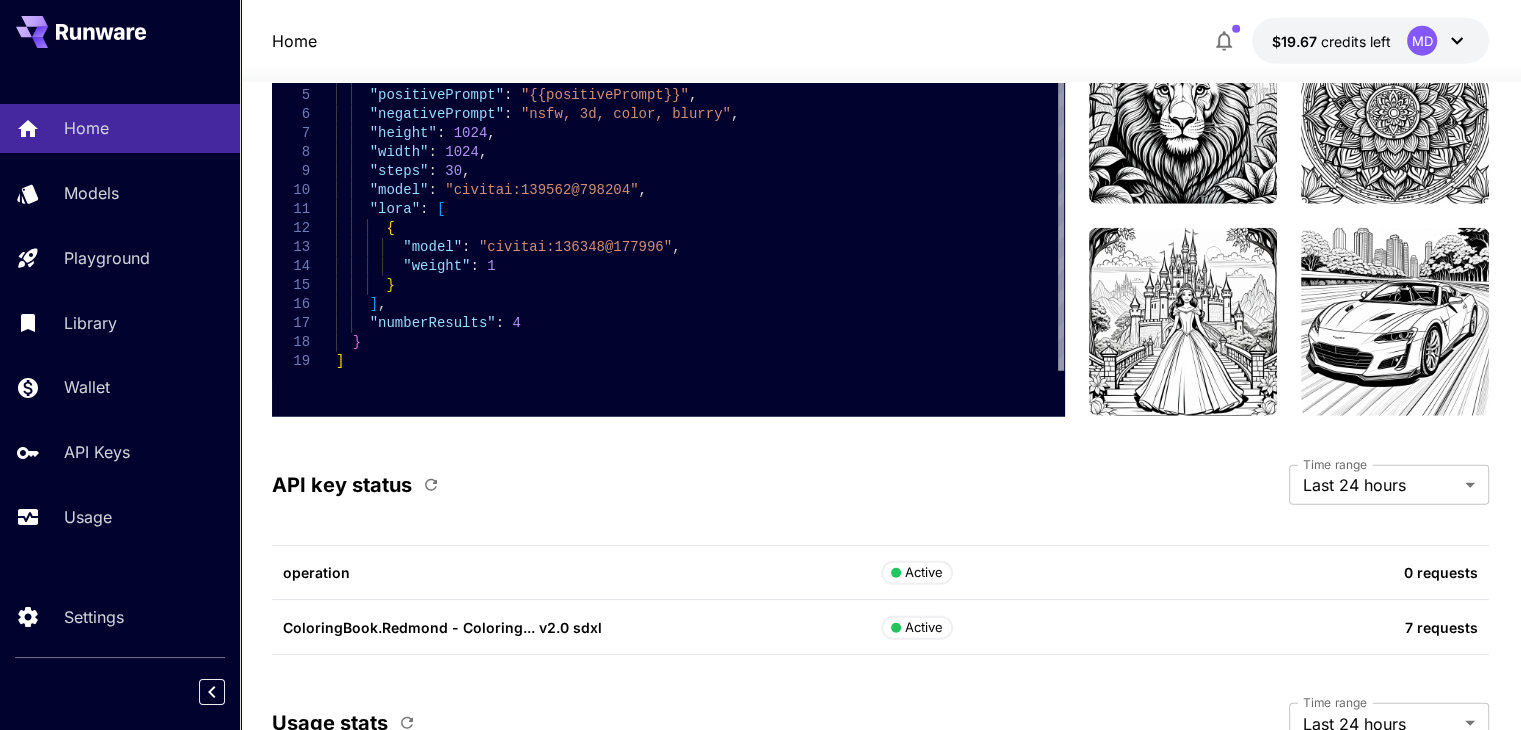 scroll, scrollTop: 4996, scrollLeft: 0, axis: vertical 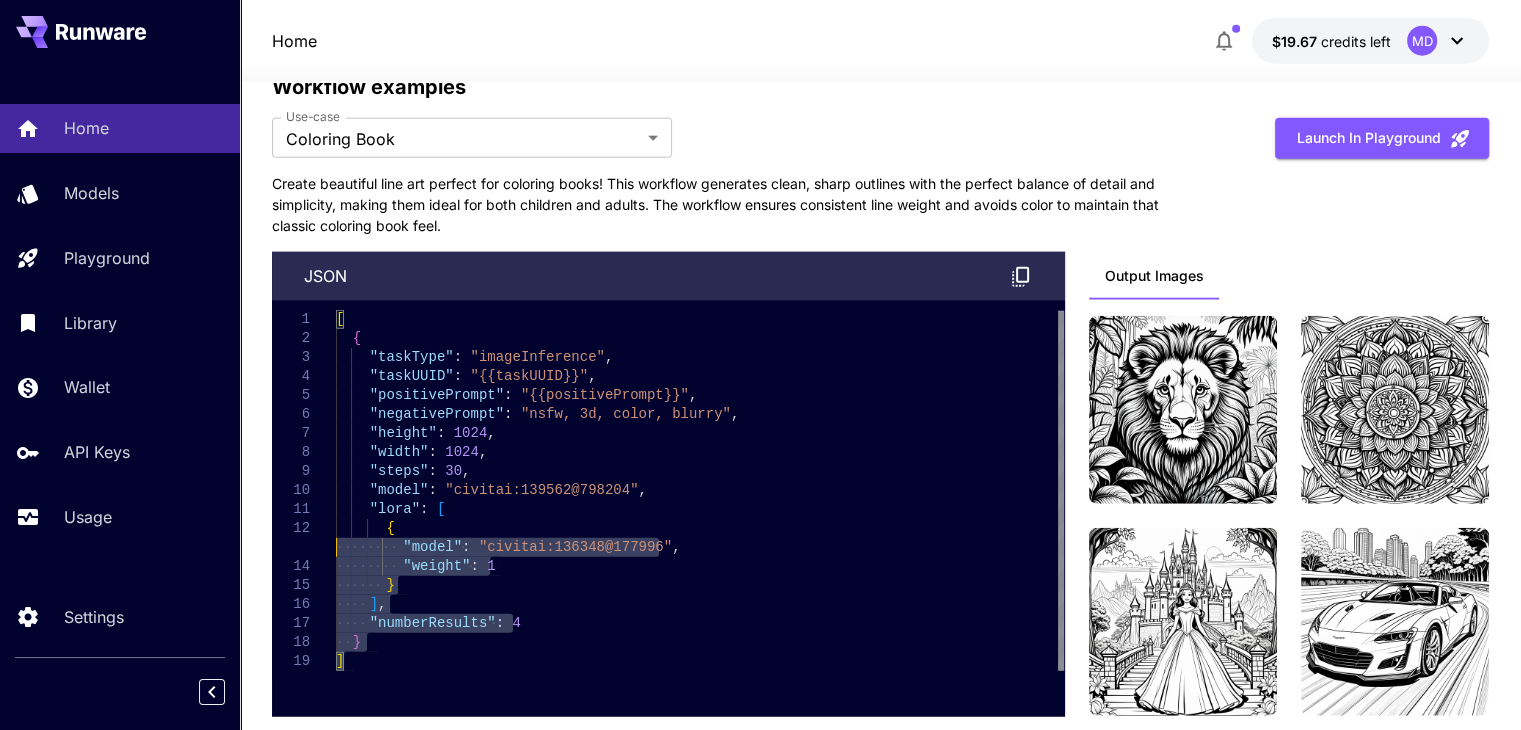 type on "**********" 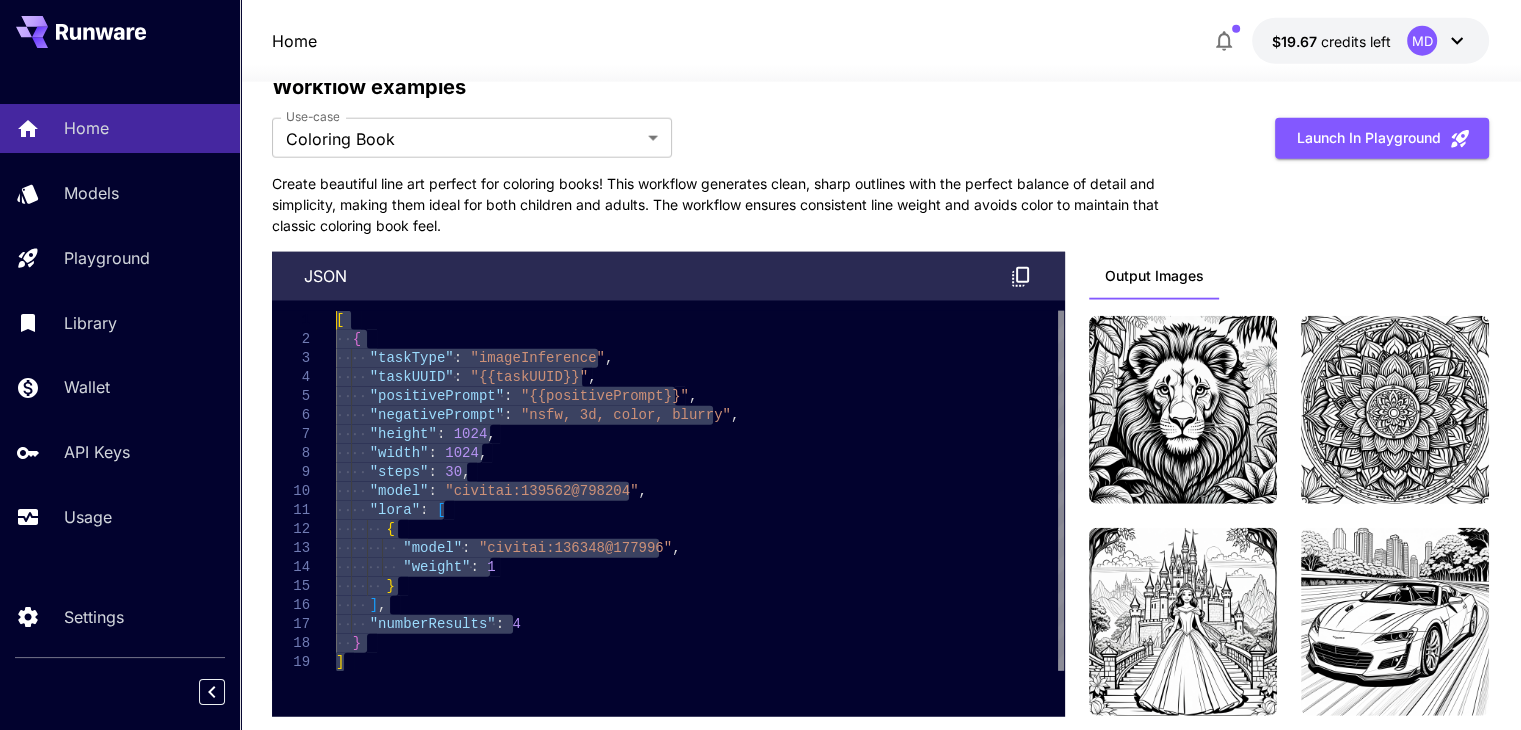 drag, startPoint x: 367, startPoint y: 664, endPoint x: 233, endPoint y: 312, distance: 376.64307 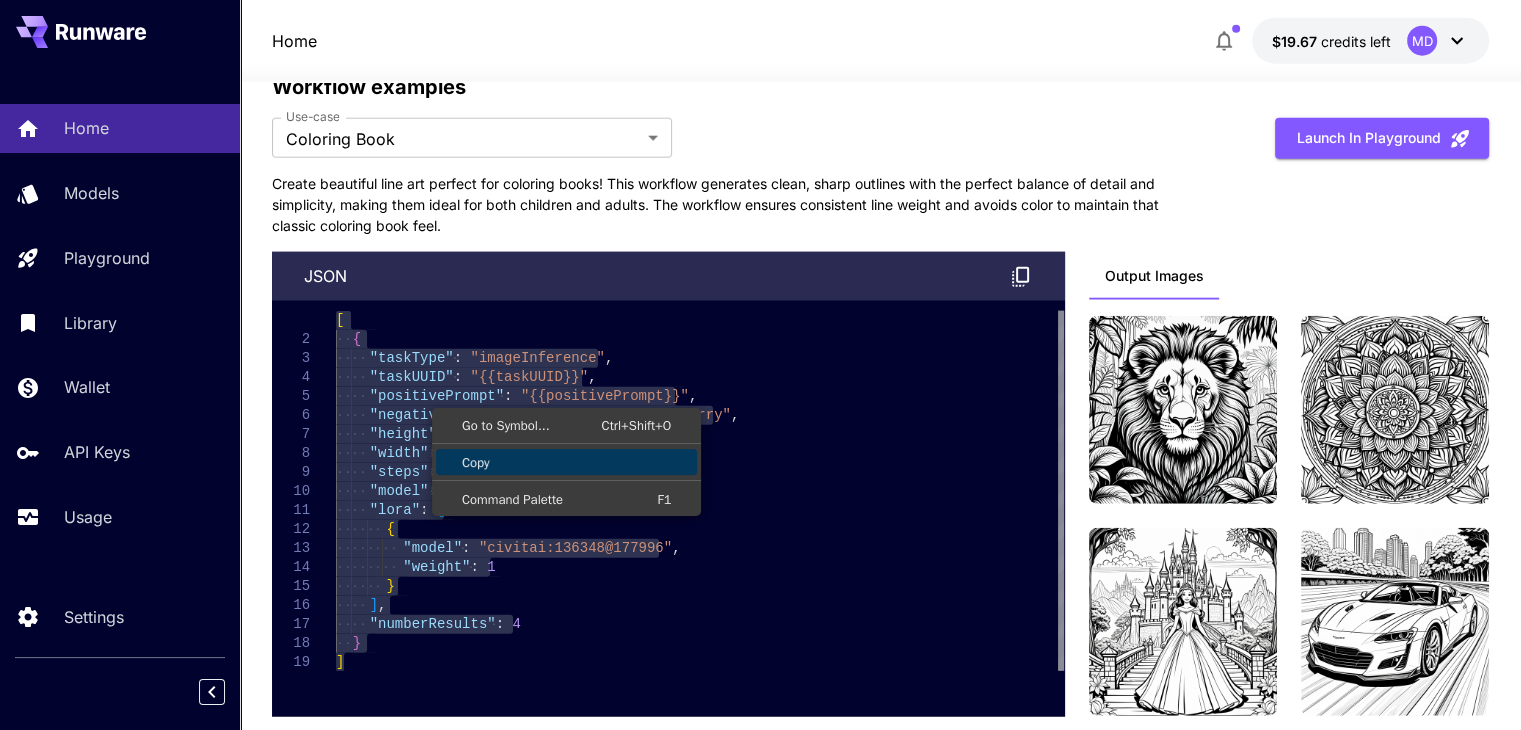 click on "Copy" at bounding box center (566, 462) 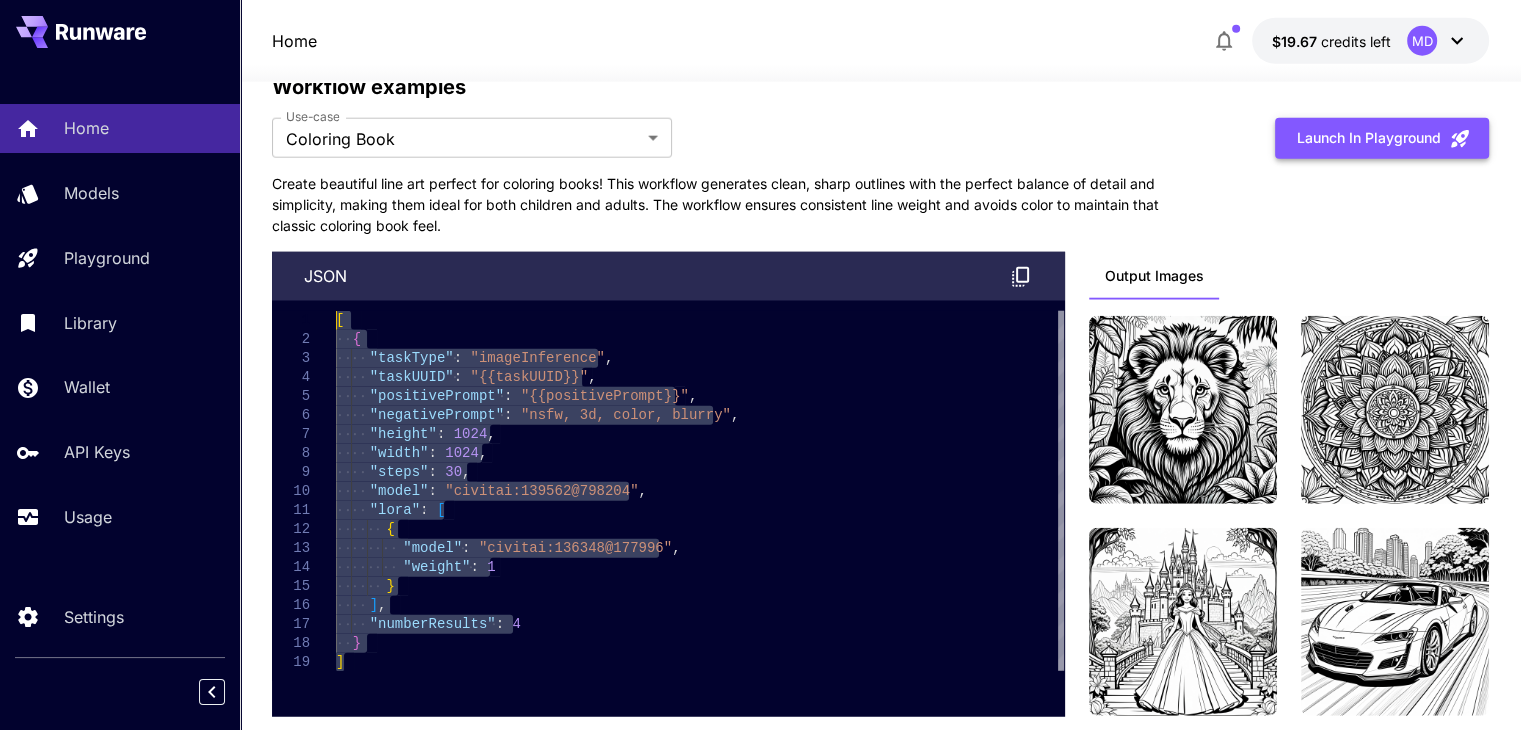 click on "Launch in Playground" at bounding box center (1382, 138) 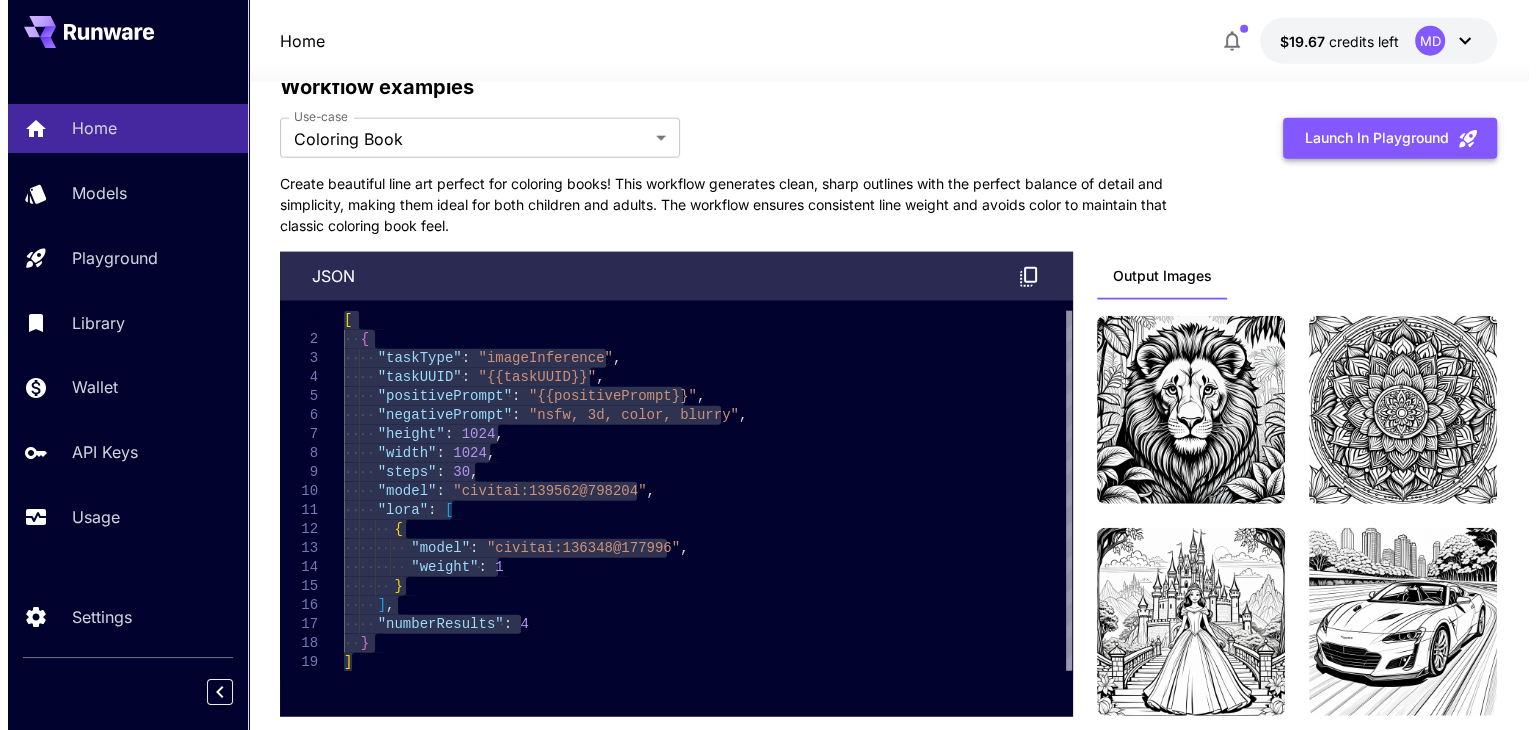 scroll, scrollTop: 0, scrollLeft: 0, axis: both 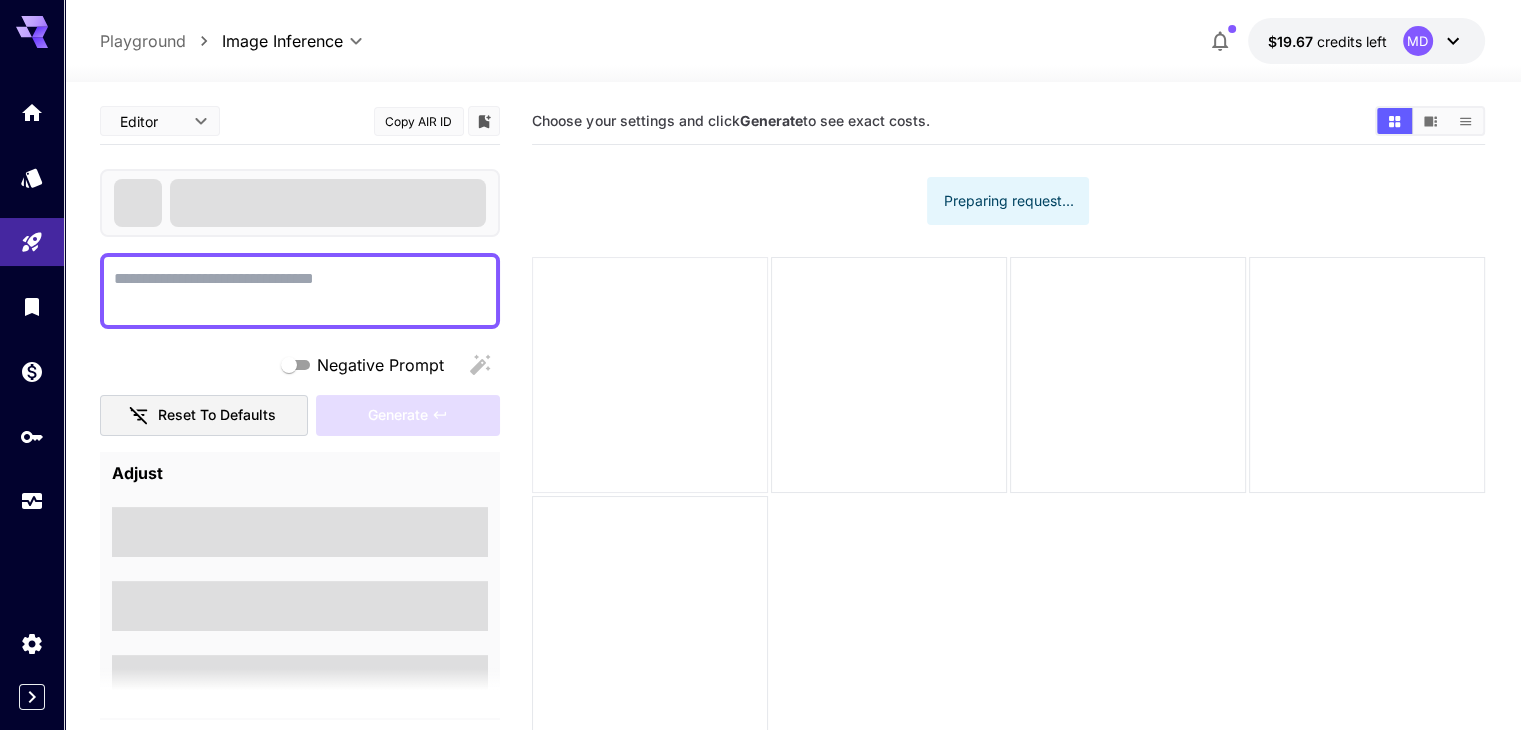 type on "**********" 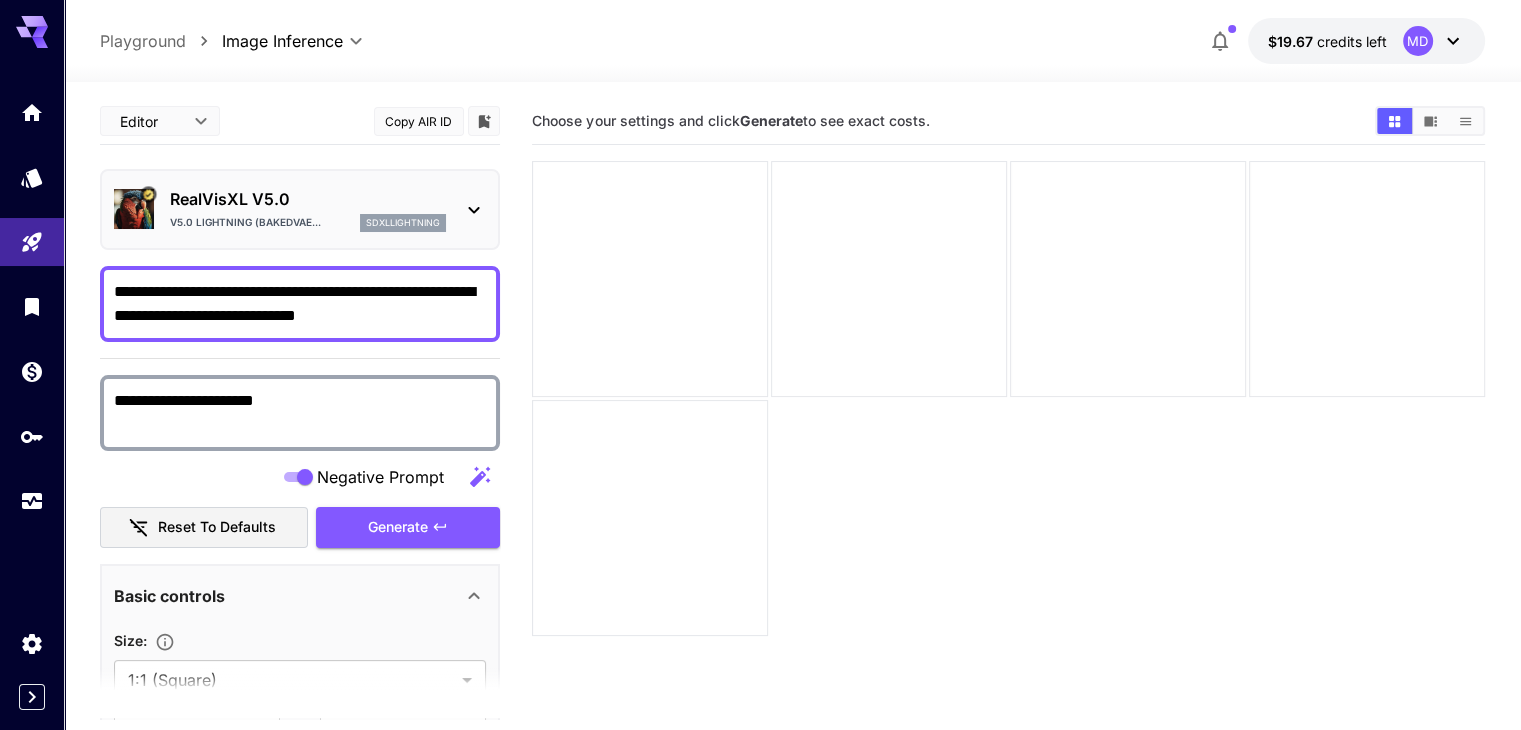 click 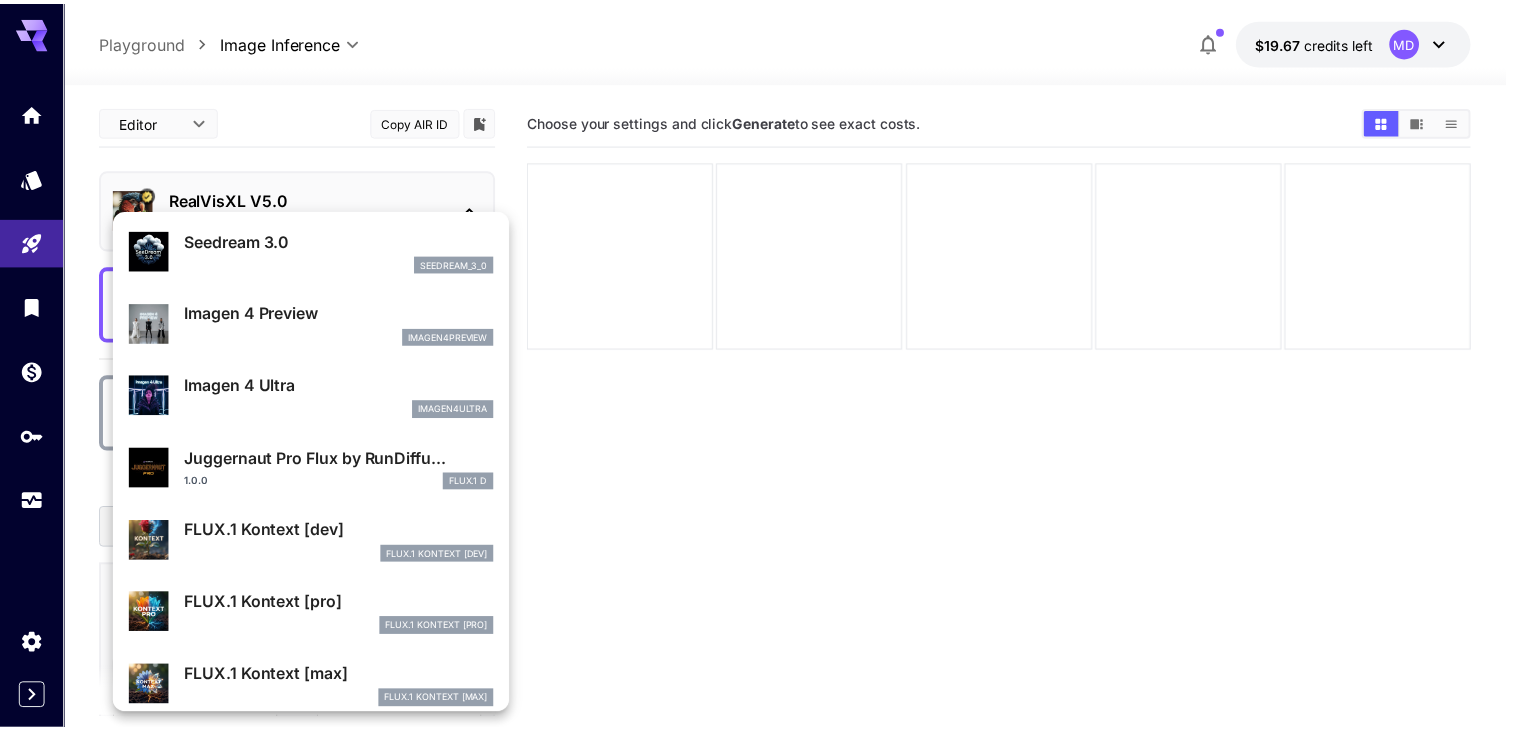 scroll, scrollTop: 808, scrollLeft: 0, axis: vertical 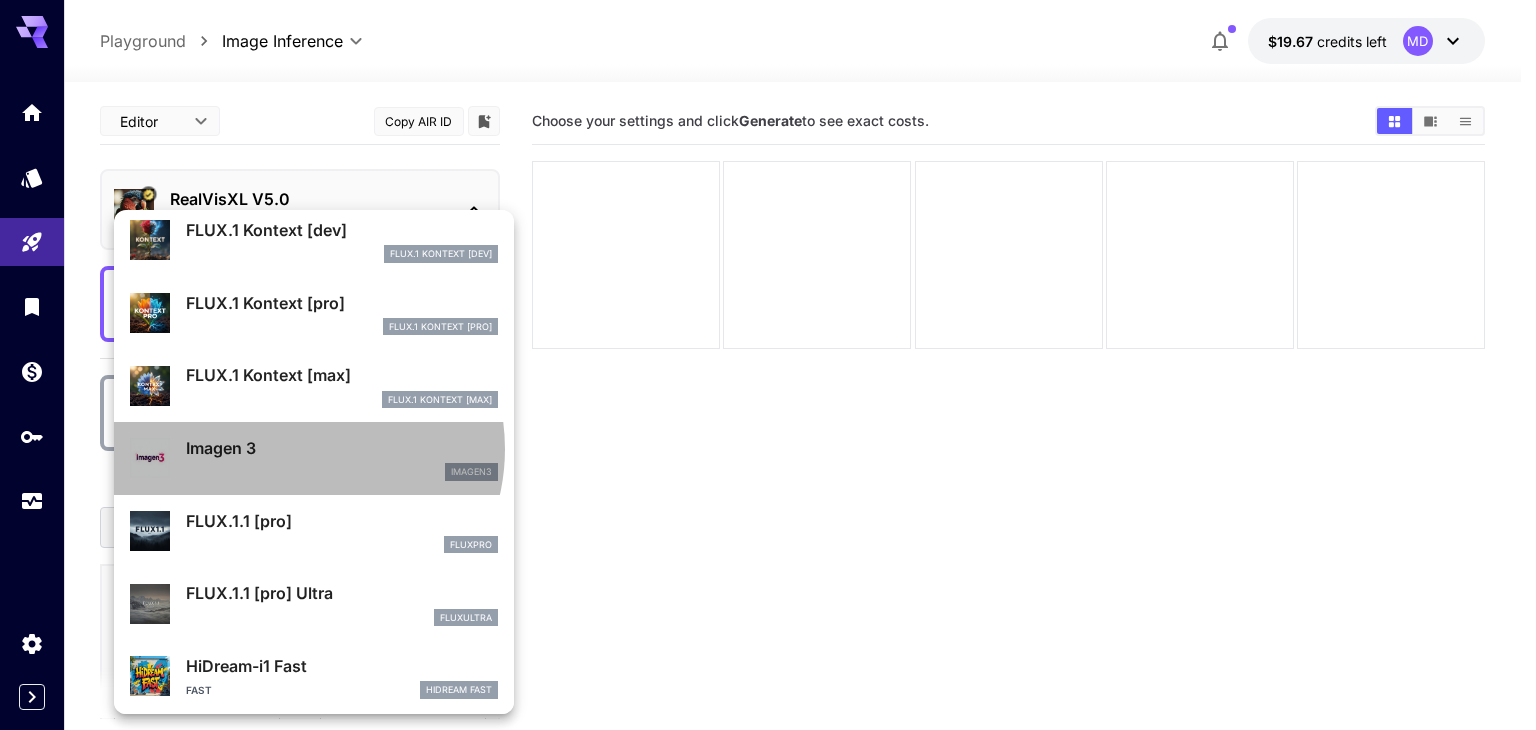 click on "Imagen 3" at bounding box center (342, 448) 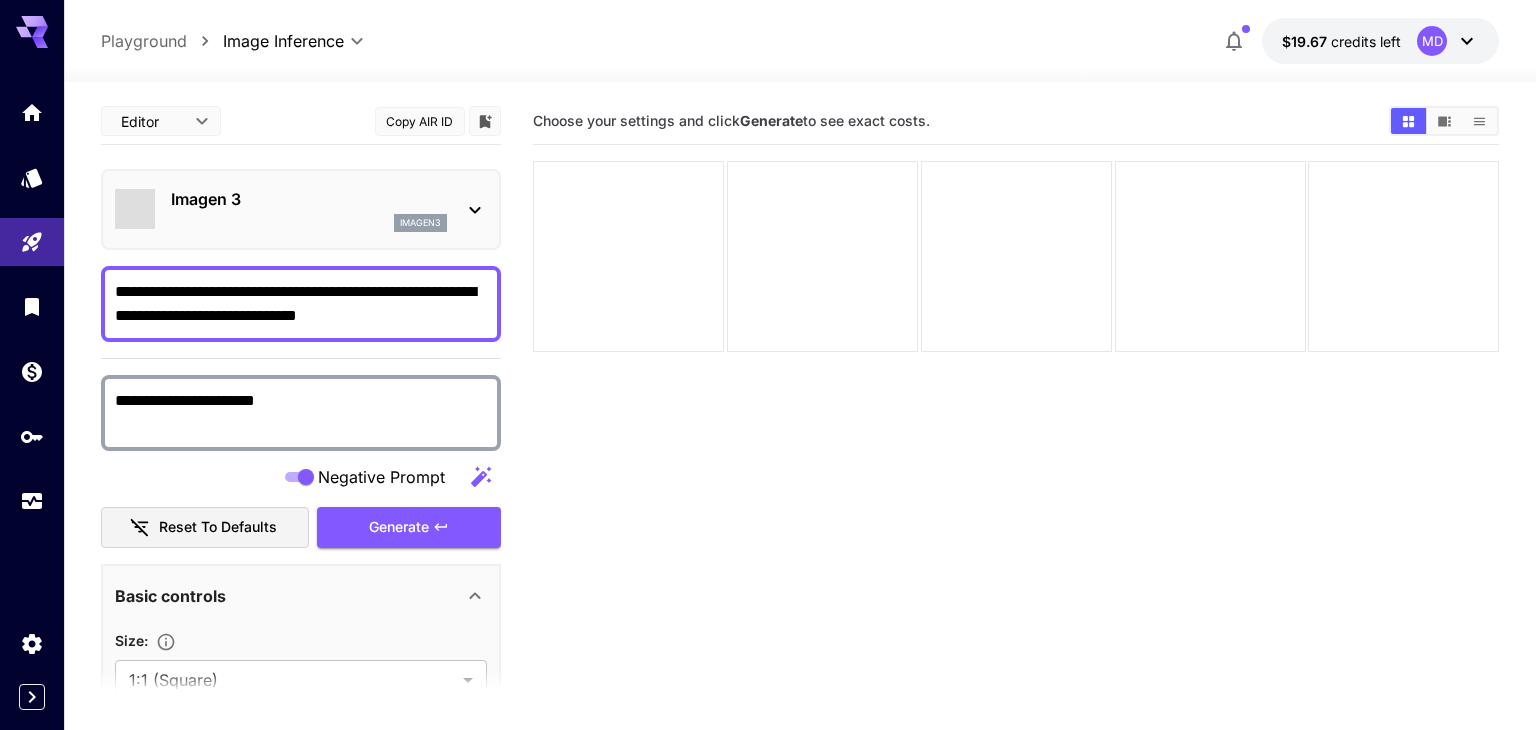 type on "*" 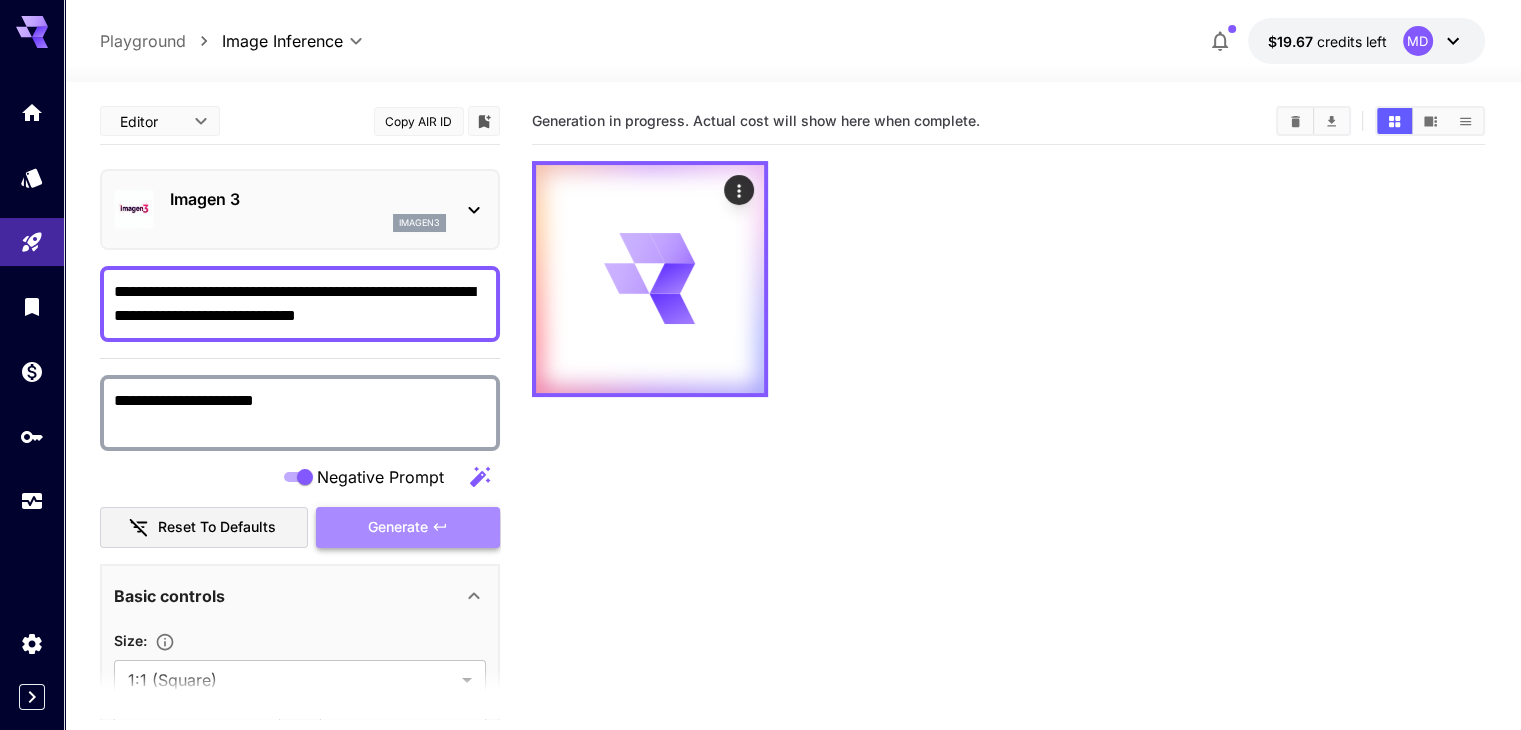 click on "Generate" at bounding box center (398, 527) 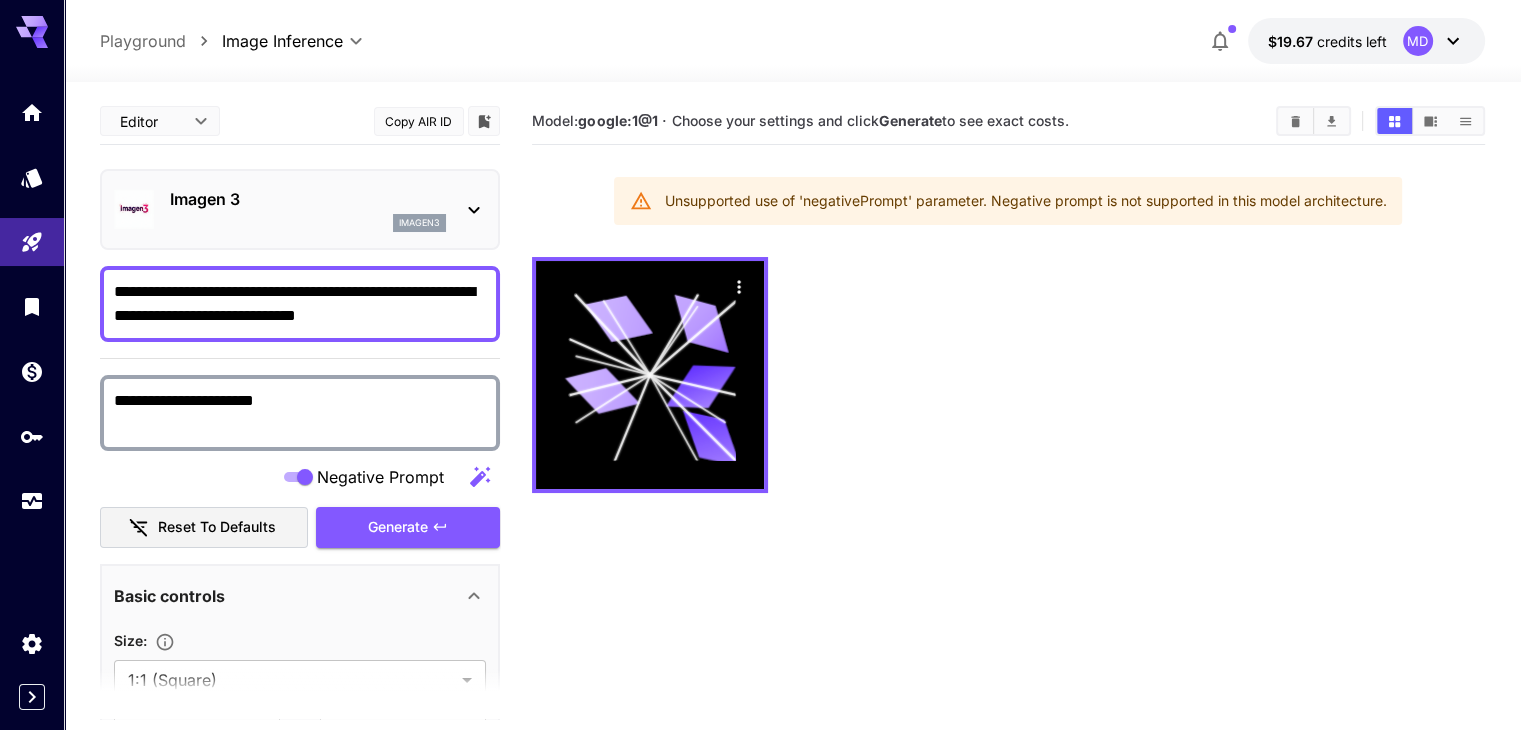 drag, startPoint x: 162, startPoint y: 403, endPoint x: 0, endPoint y: 406, distance: 162.02777 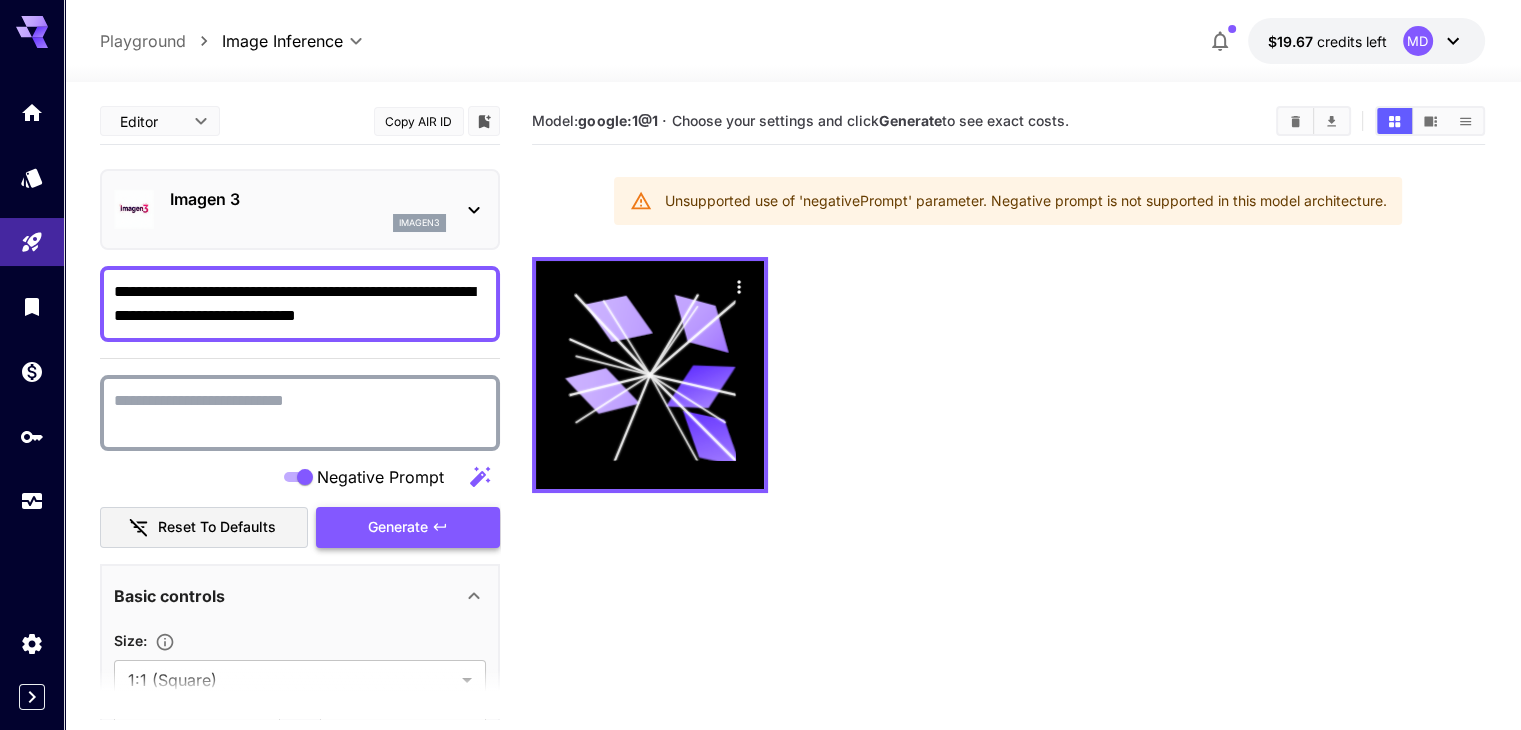 type 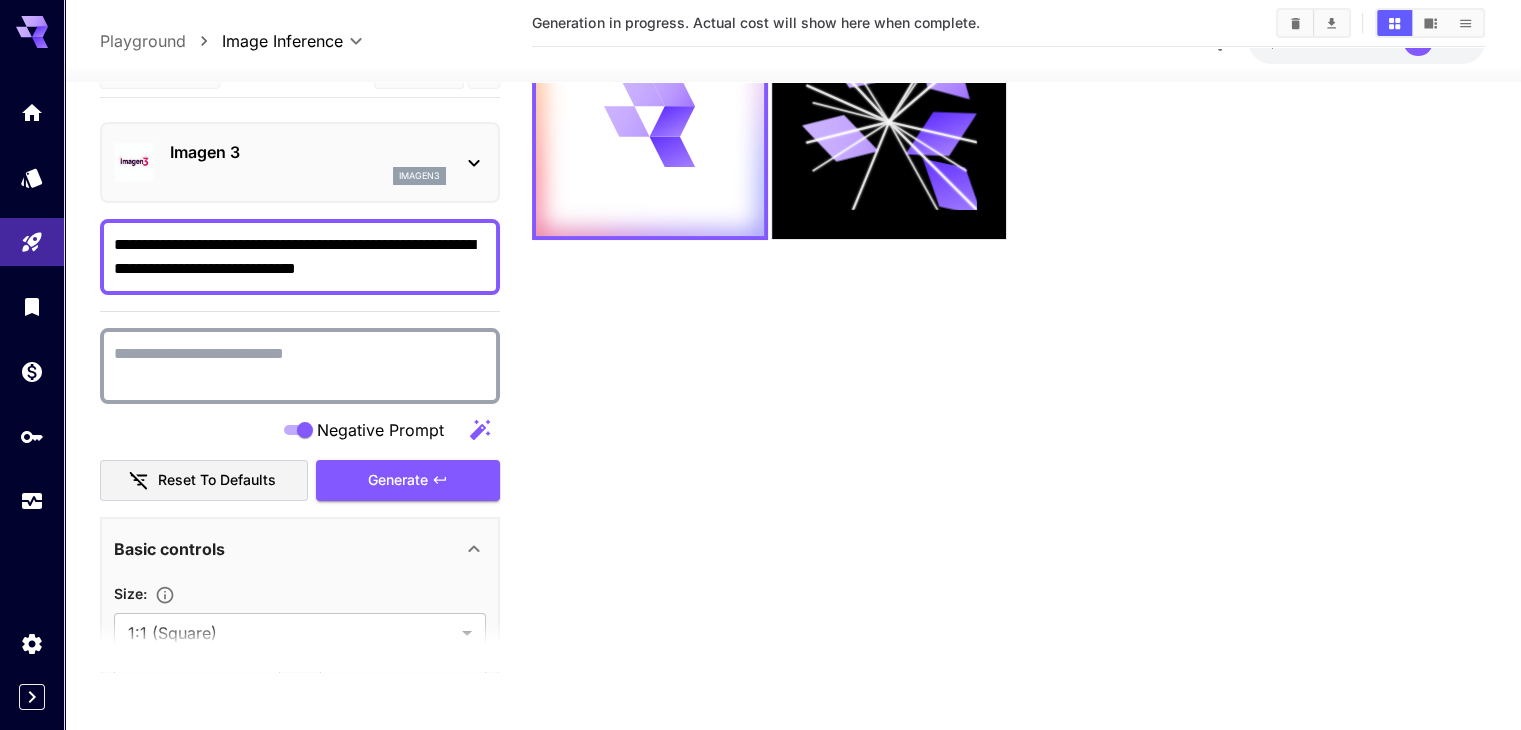 scroll, scrollTop: 158, scrollLeft: 0, axis: vertical 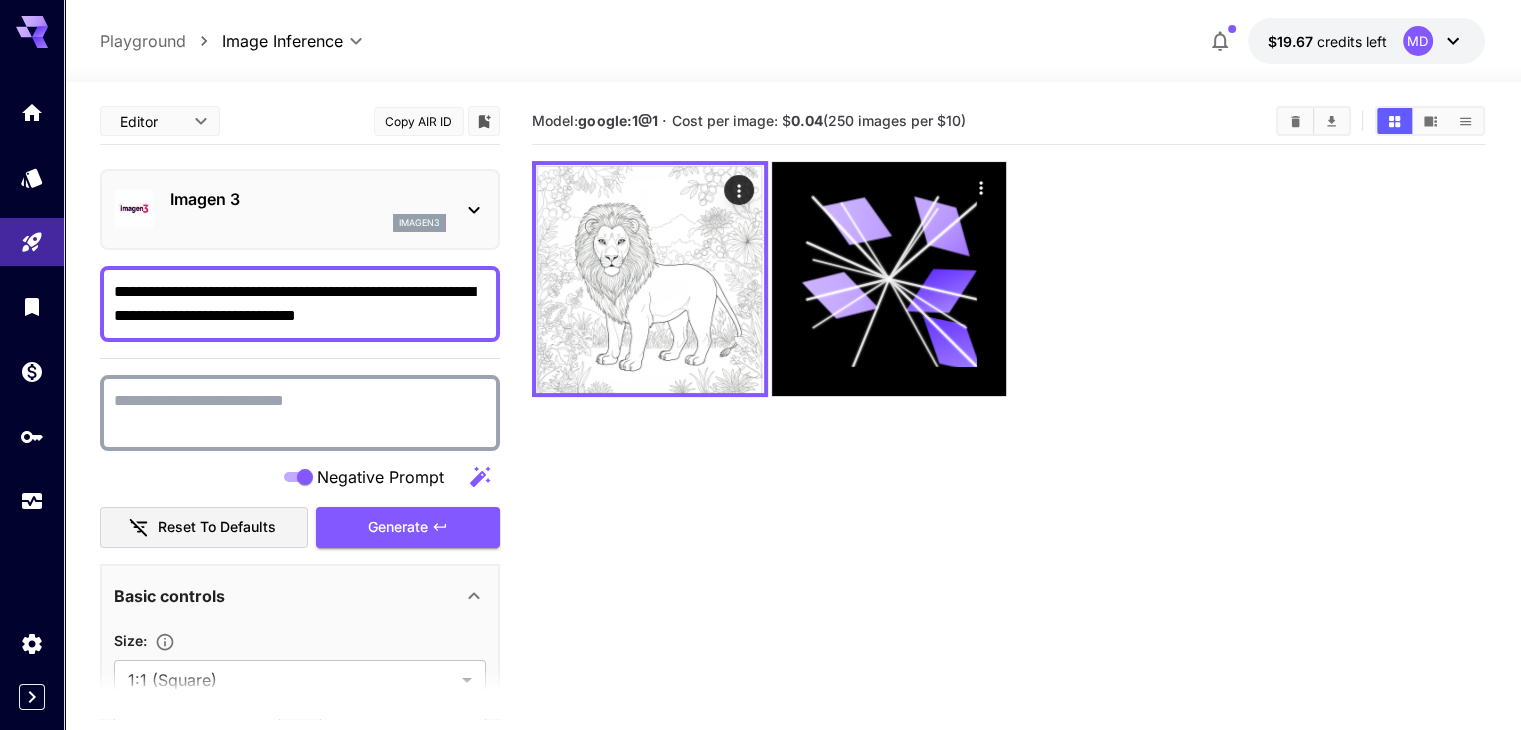 click on "Model:  google:1@1 · Cost per image: $ 0.04  (250 images per $10)" at bounding box center (1008, 463) 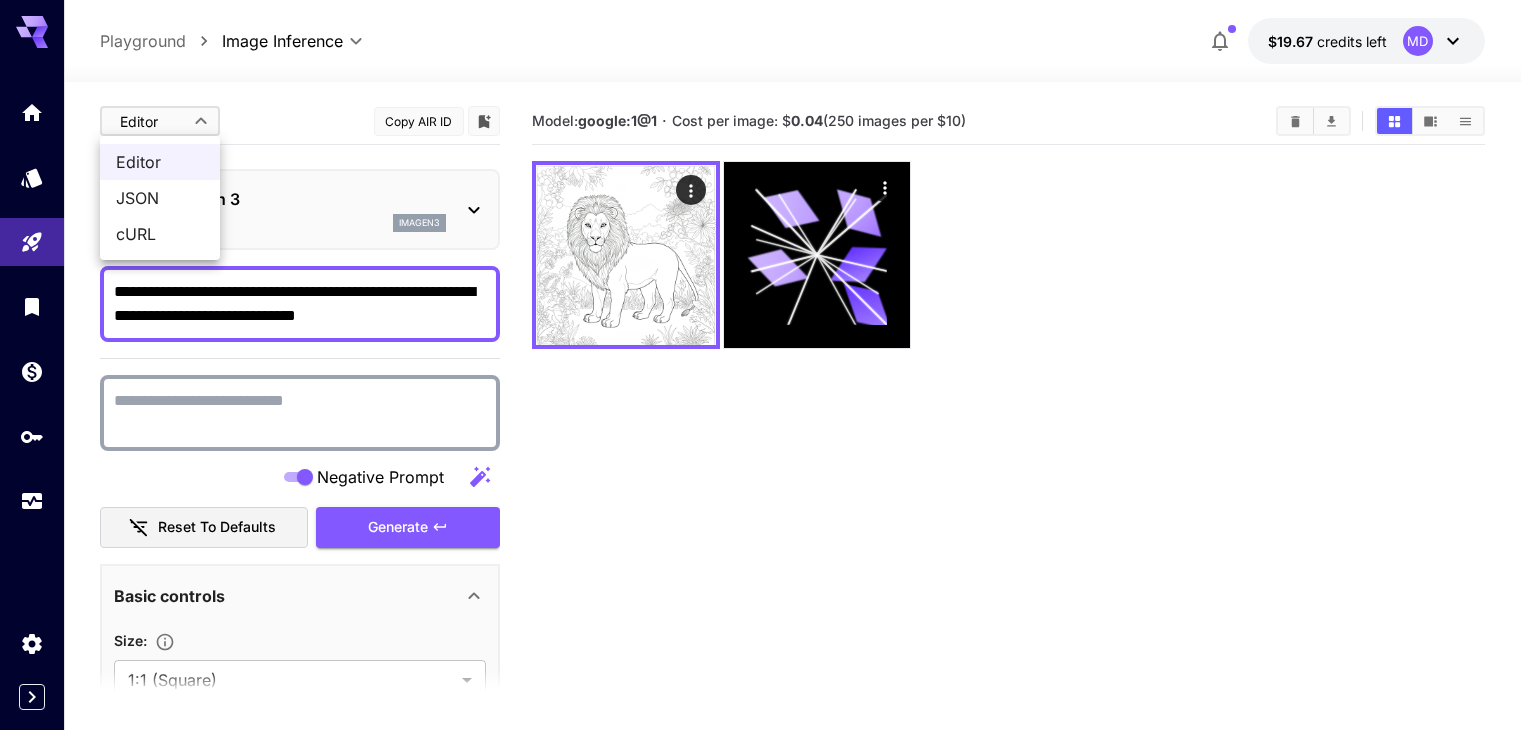 click on "**********" at bounding box center (768, 444) 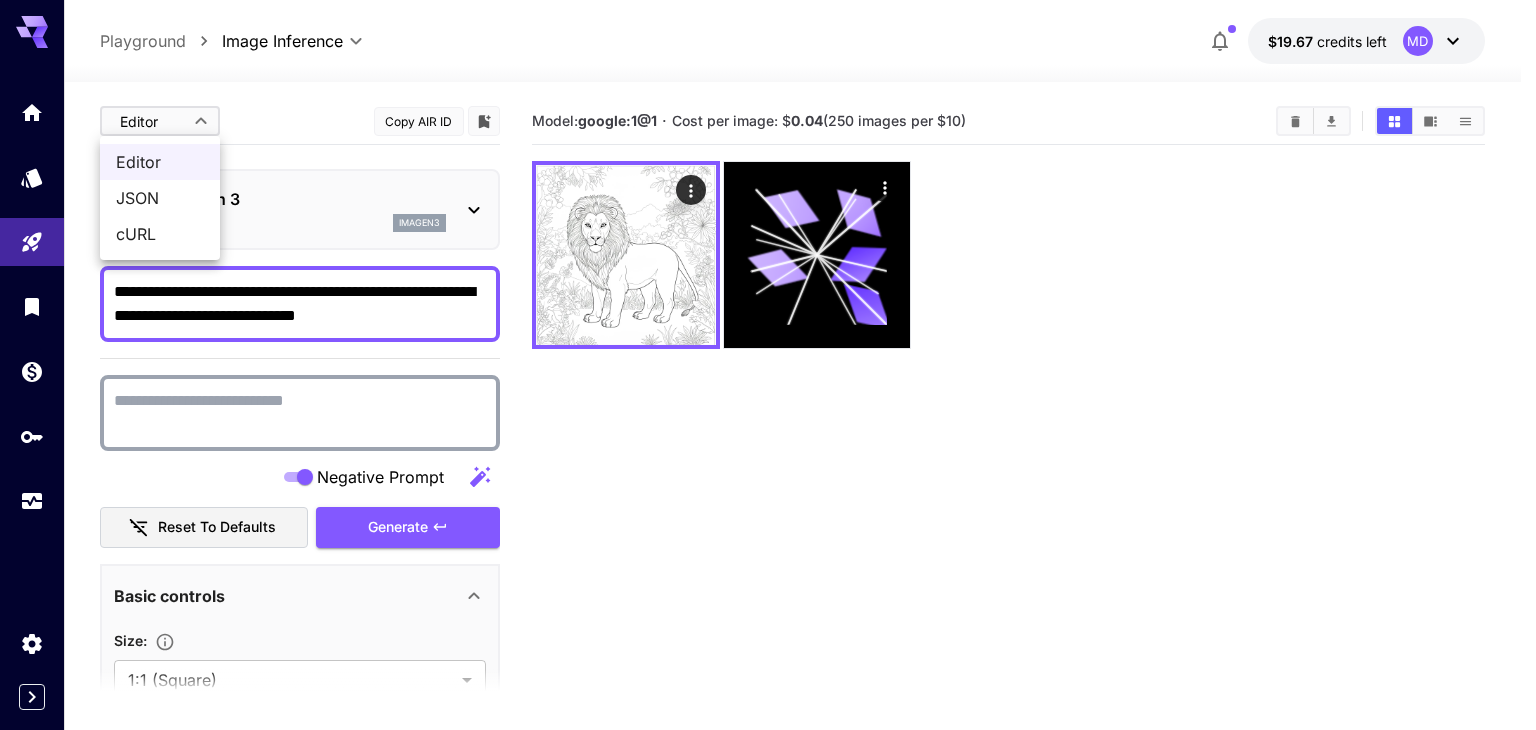 click at bounding box center [768, 365] 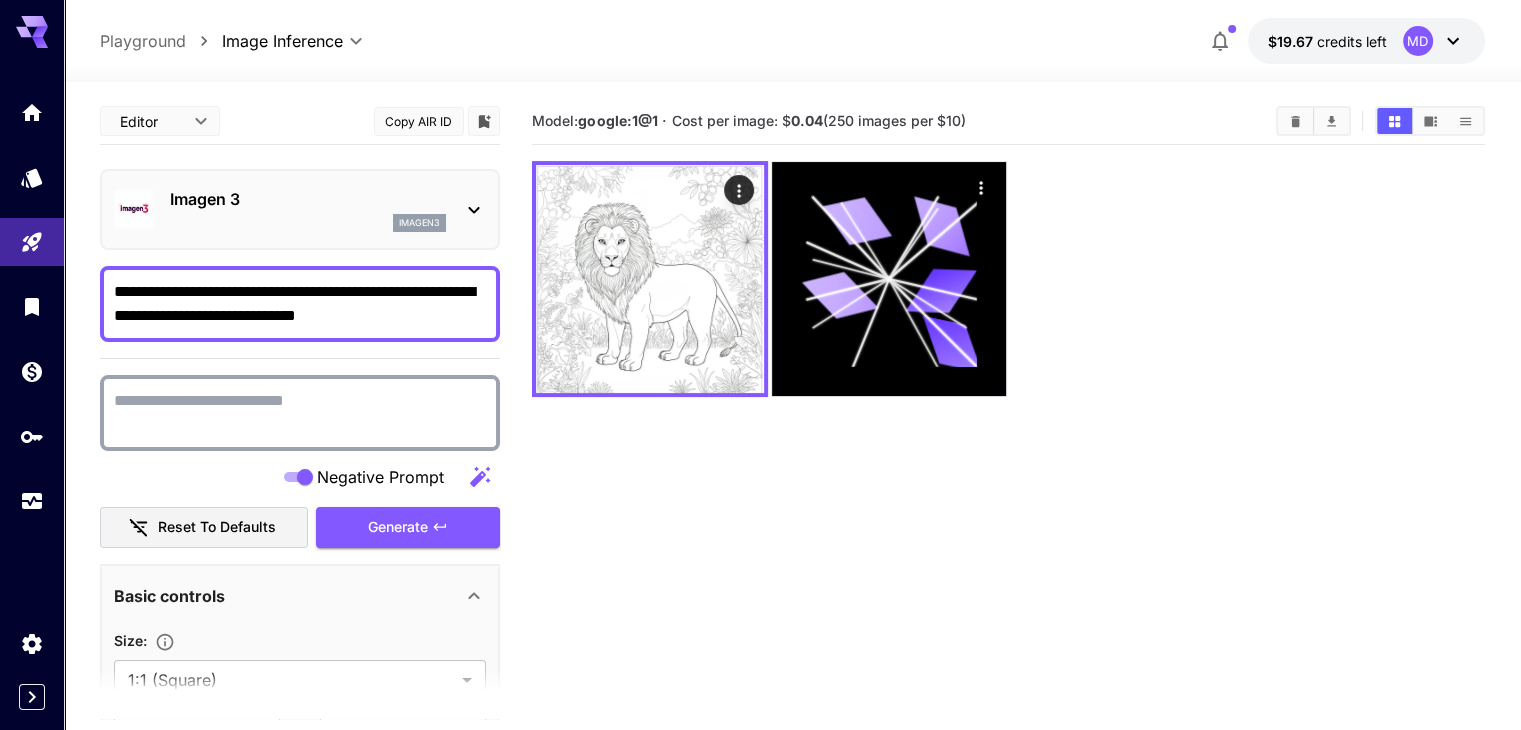 click 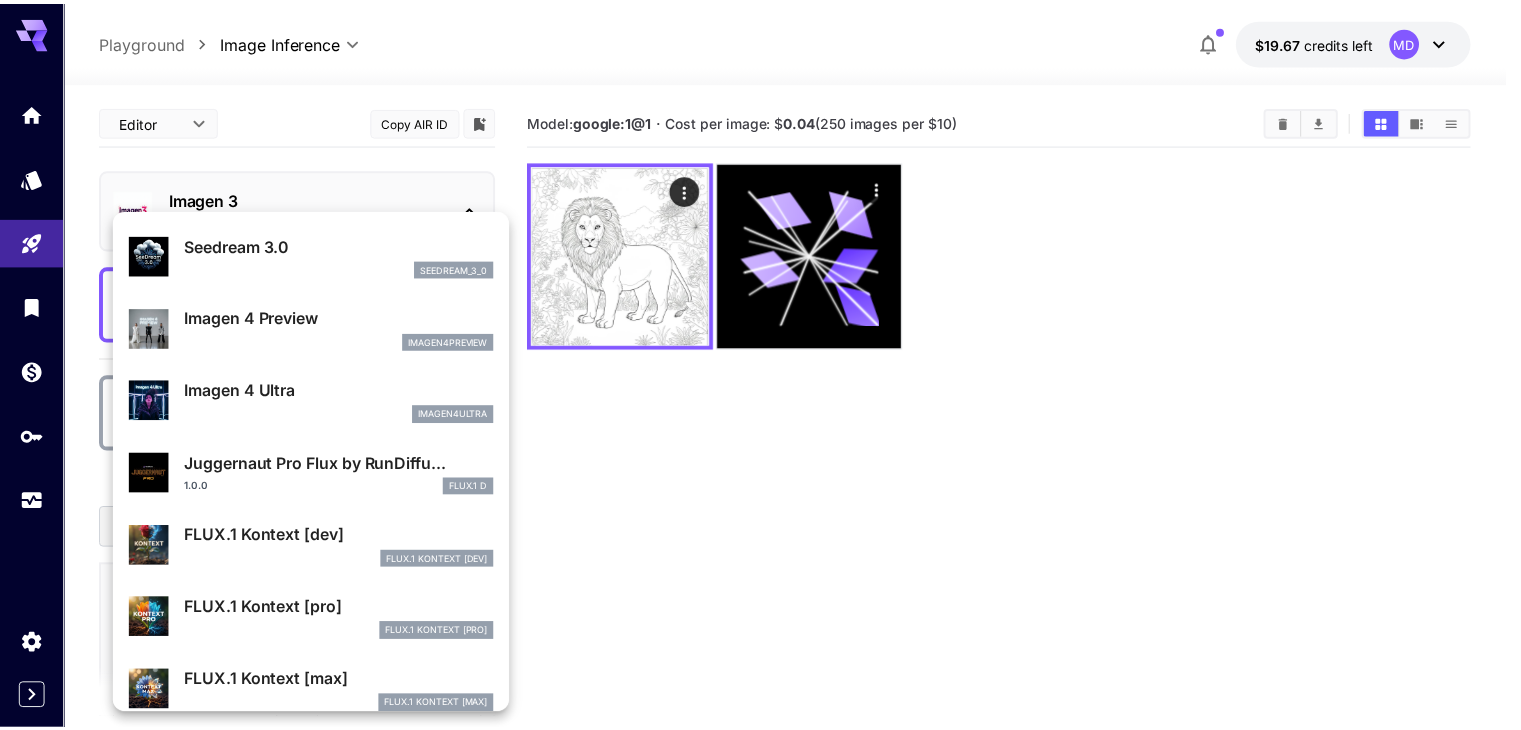 scroll, scrollTop: 0, scrollLeft: 0, axis: both 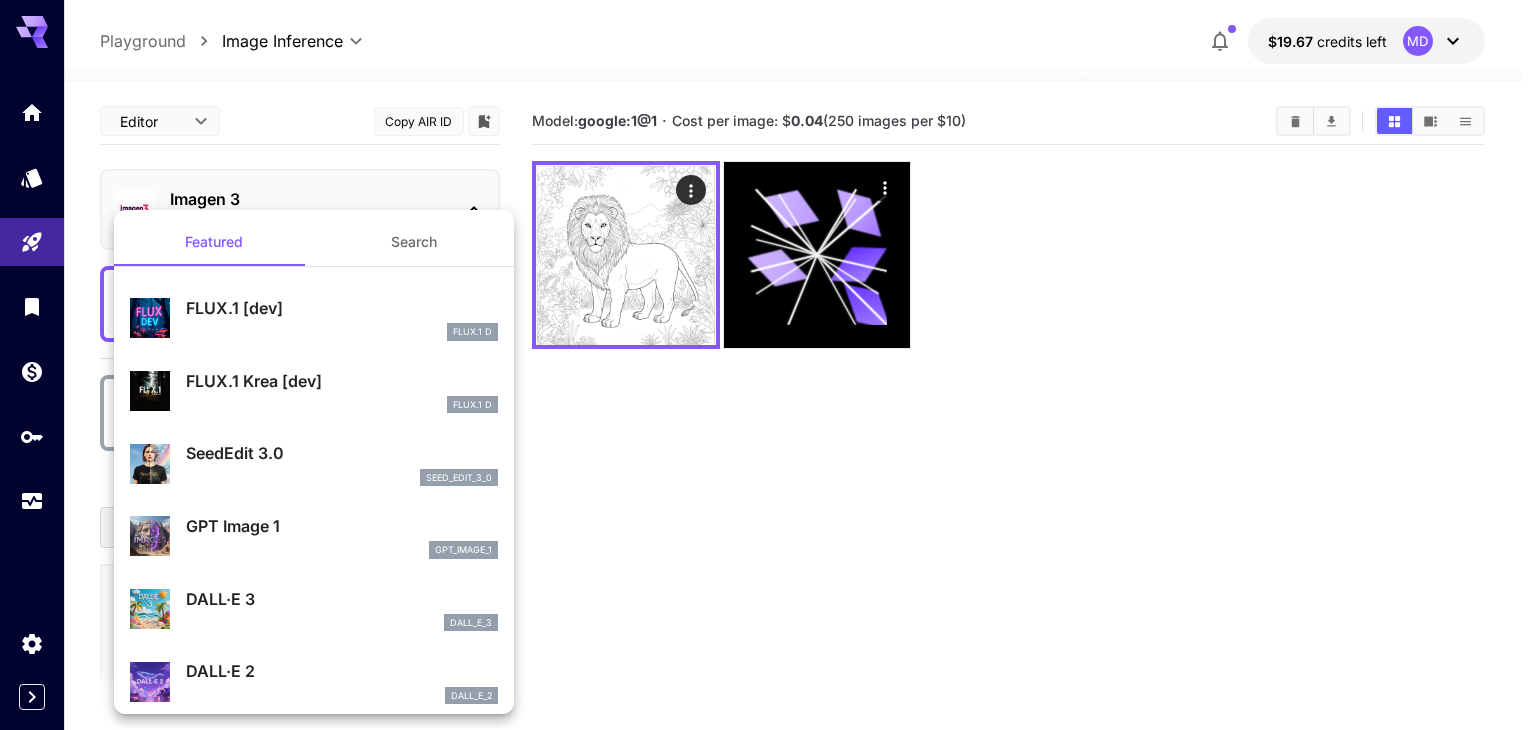 click on "Search" at bounding box center (414, 242) 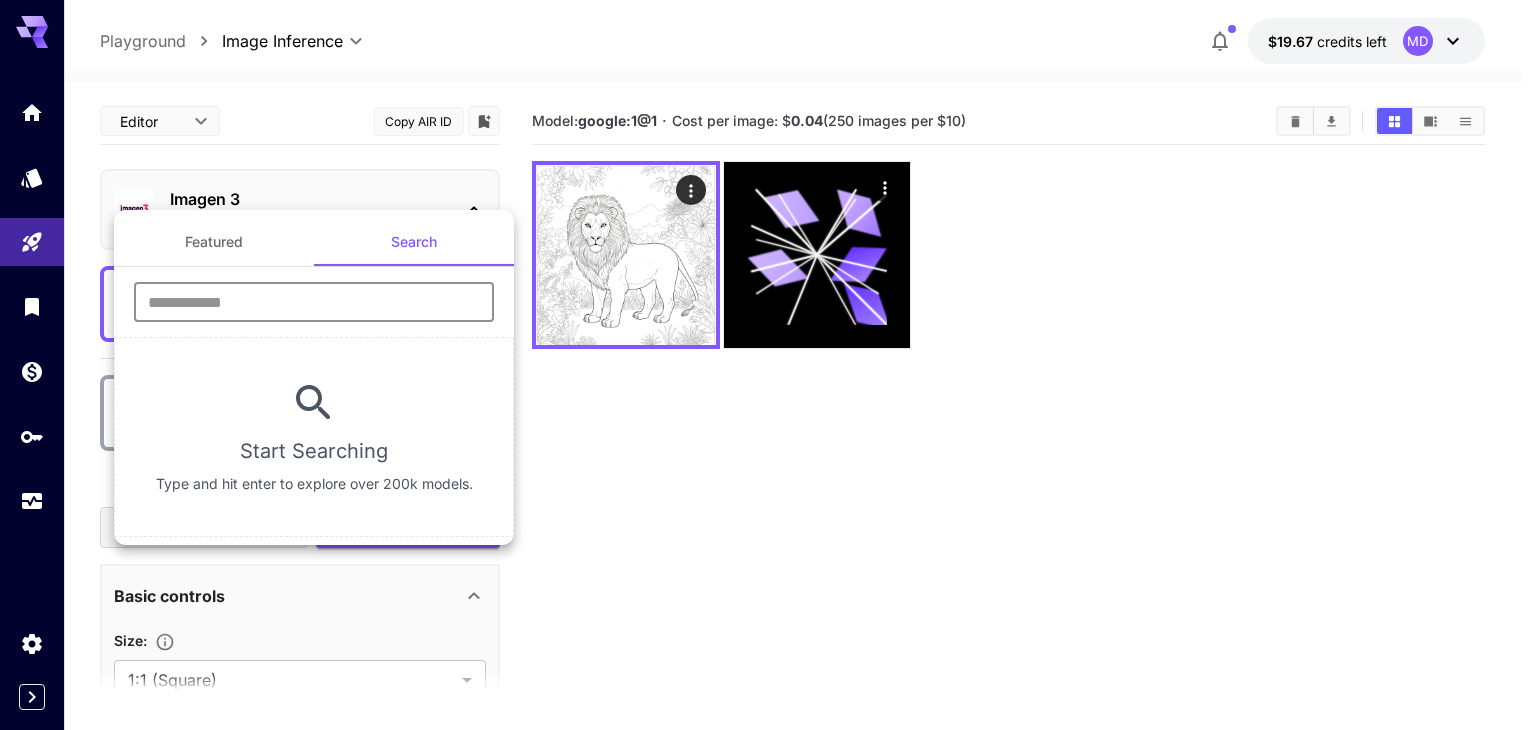 click at bounding box center [314, 302] 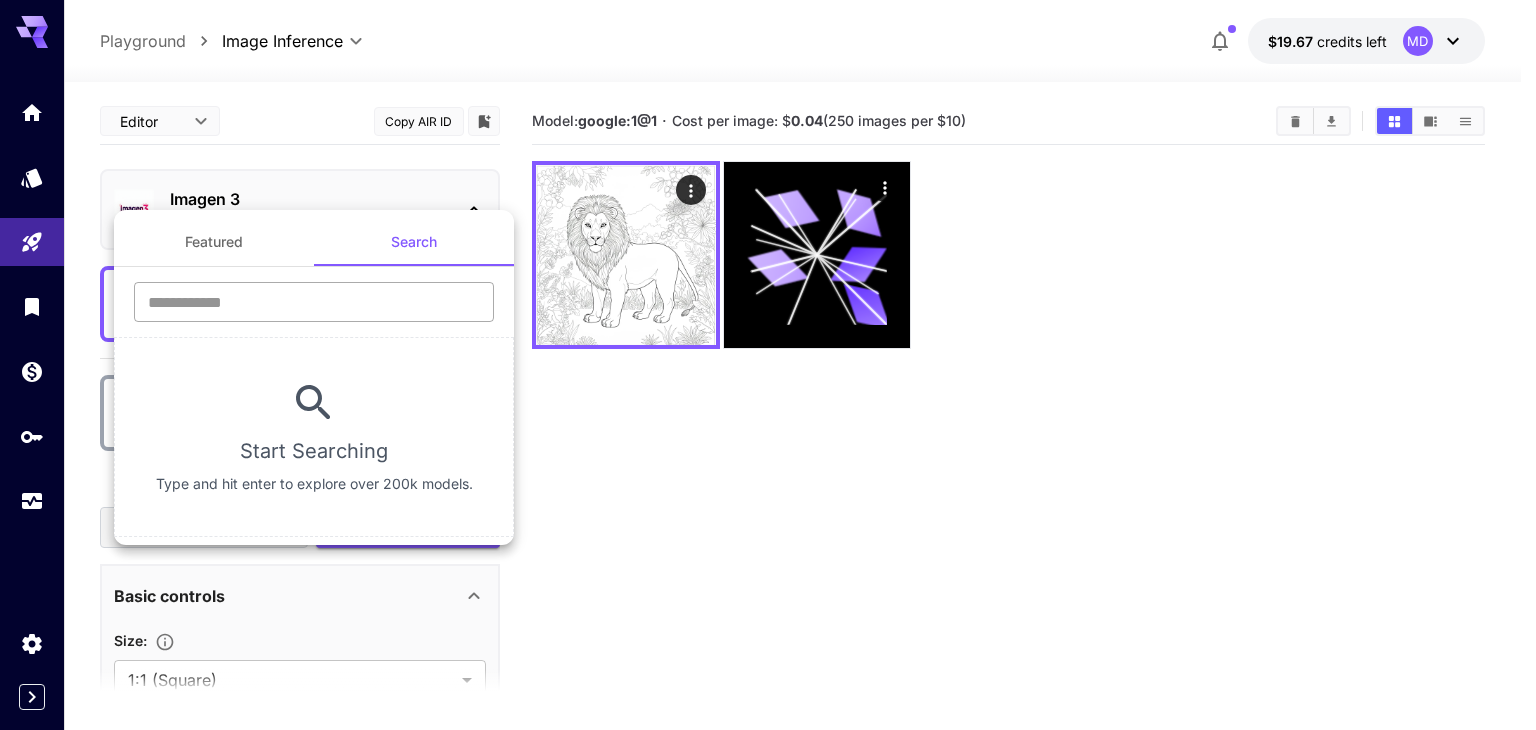 click at bounding box center [314, 302] 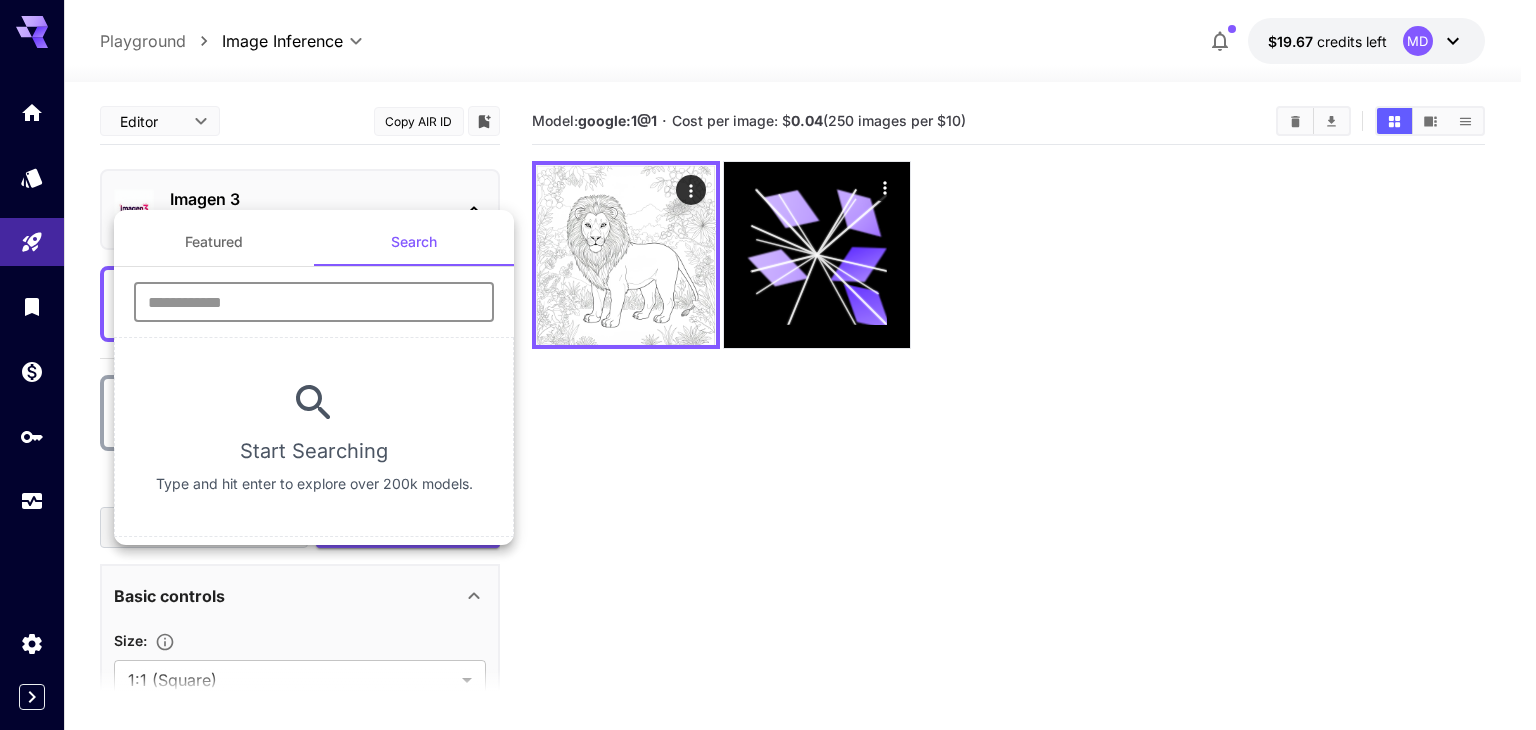 paste on "**********" 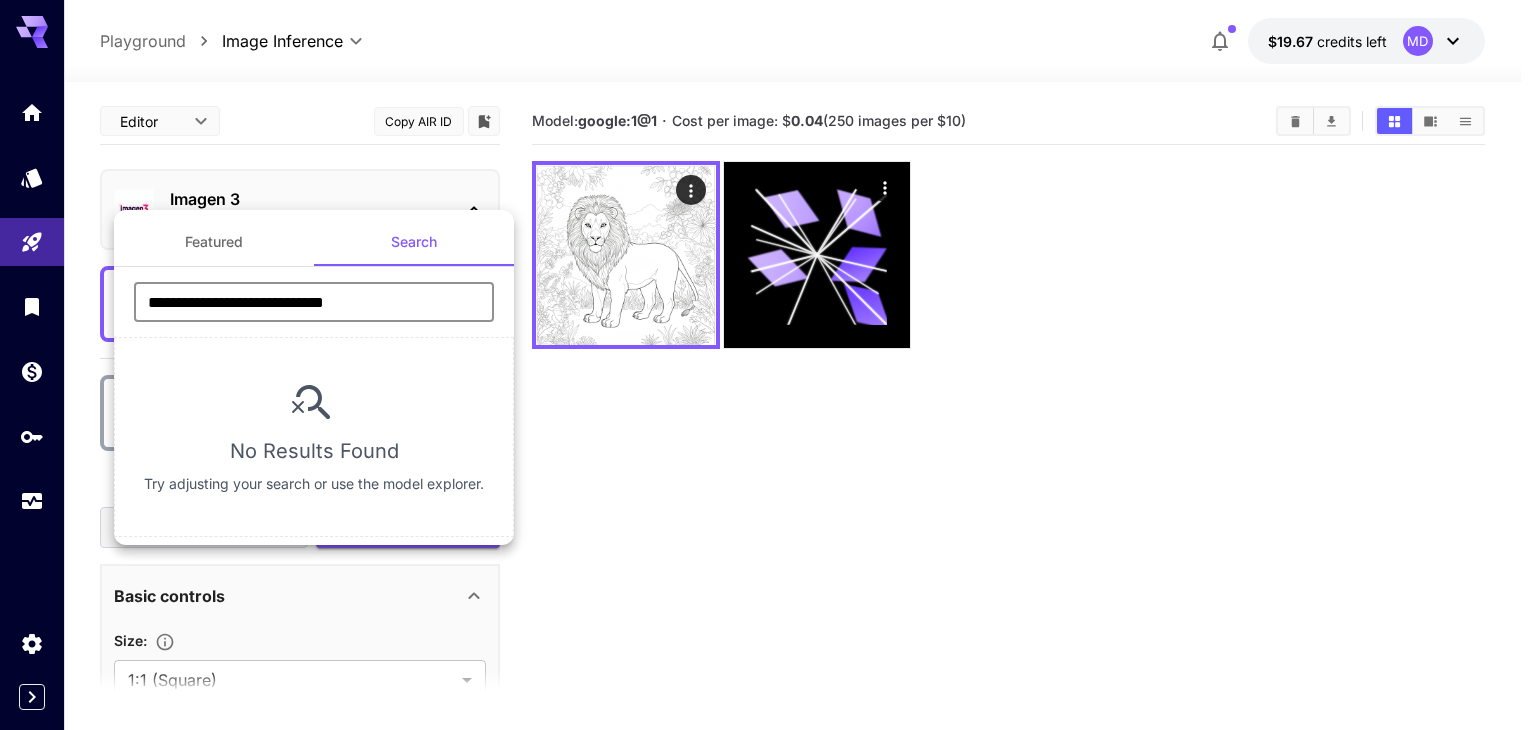 click on "**********" at bounding box center [314, 302] 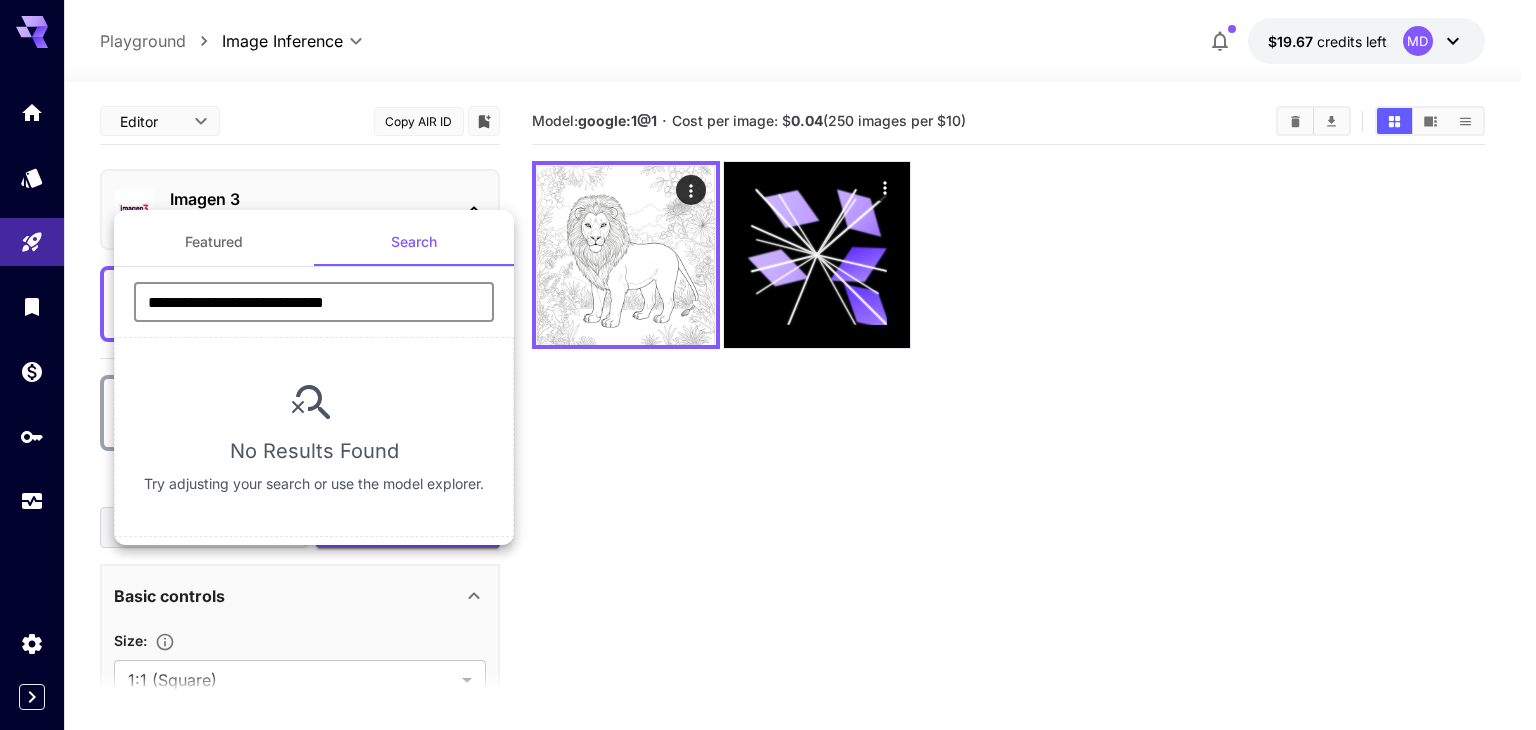 click on "**********" at bounding box center [314, 302] 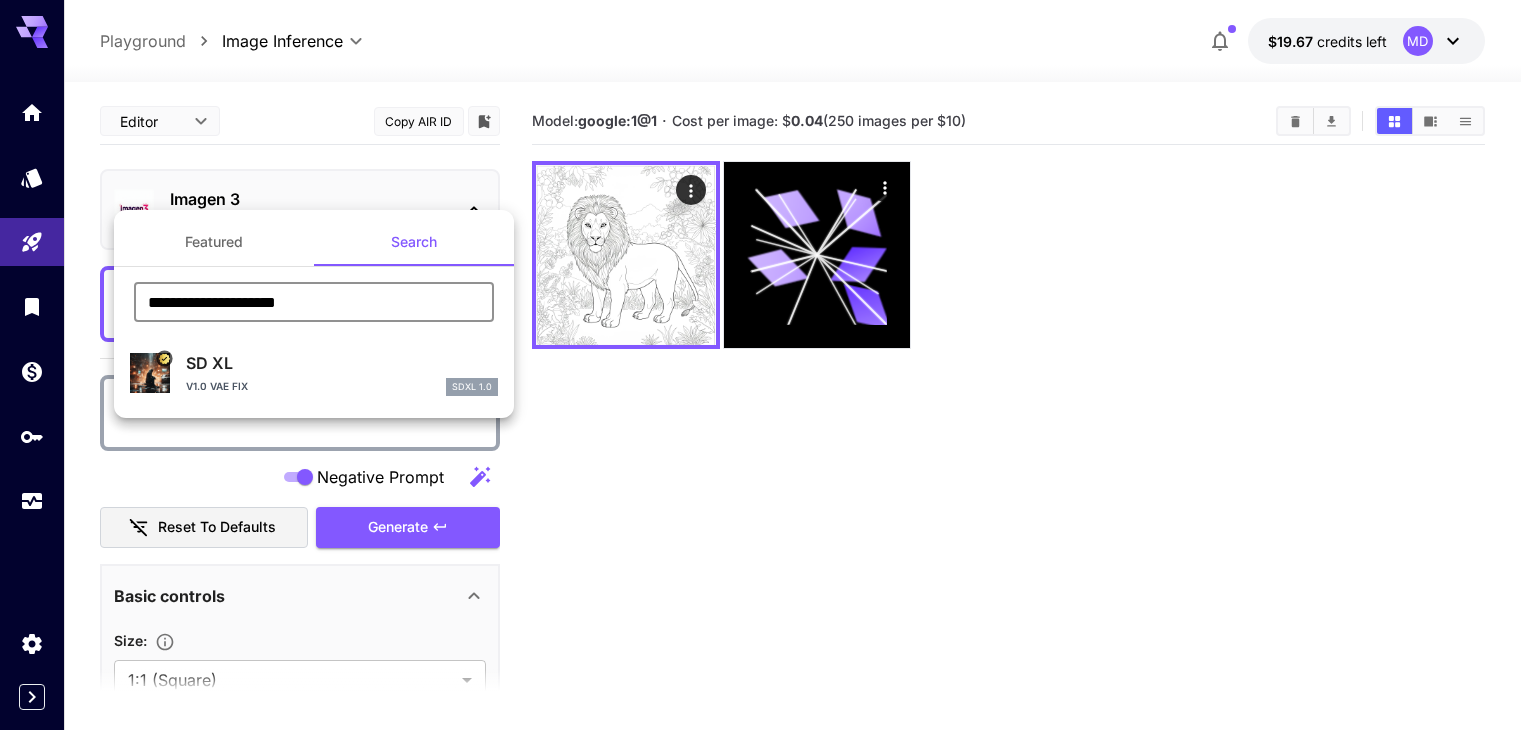 type on "**********" 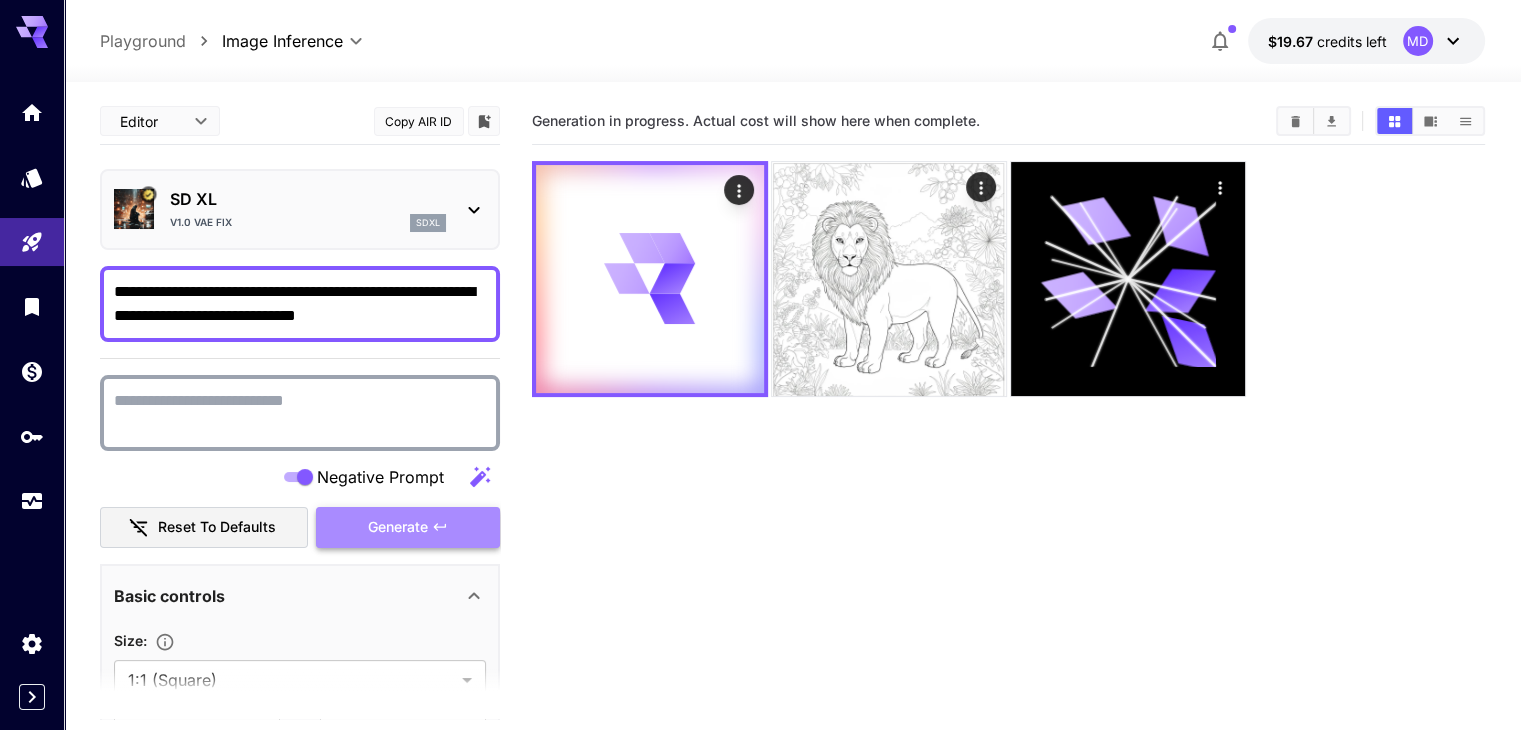 click on "Generate" at bounding box center (398, 527) 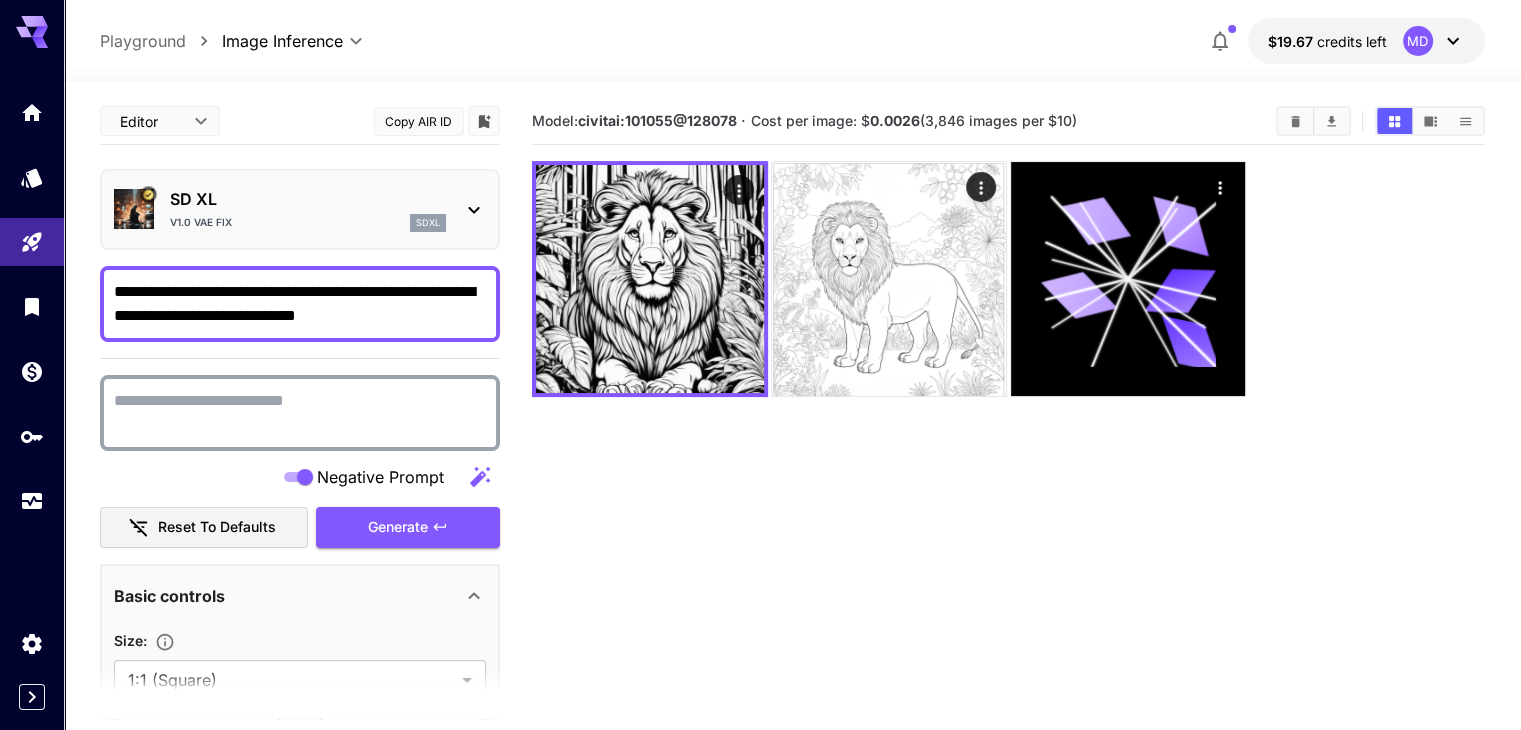 click on "**********" at bounding box center [300, 304] 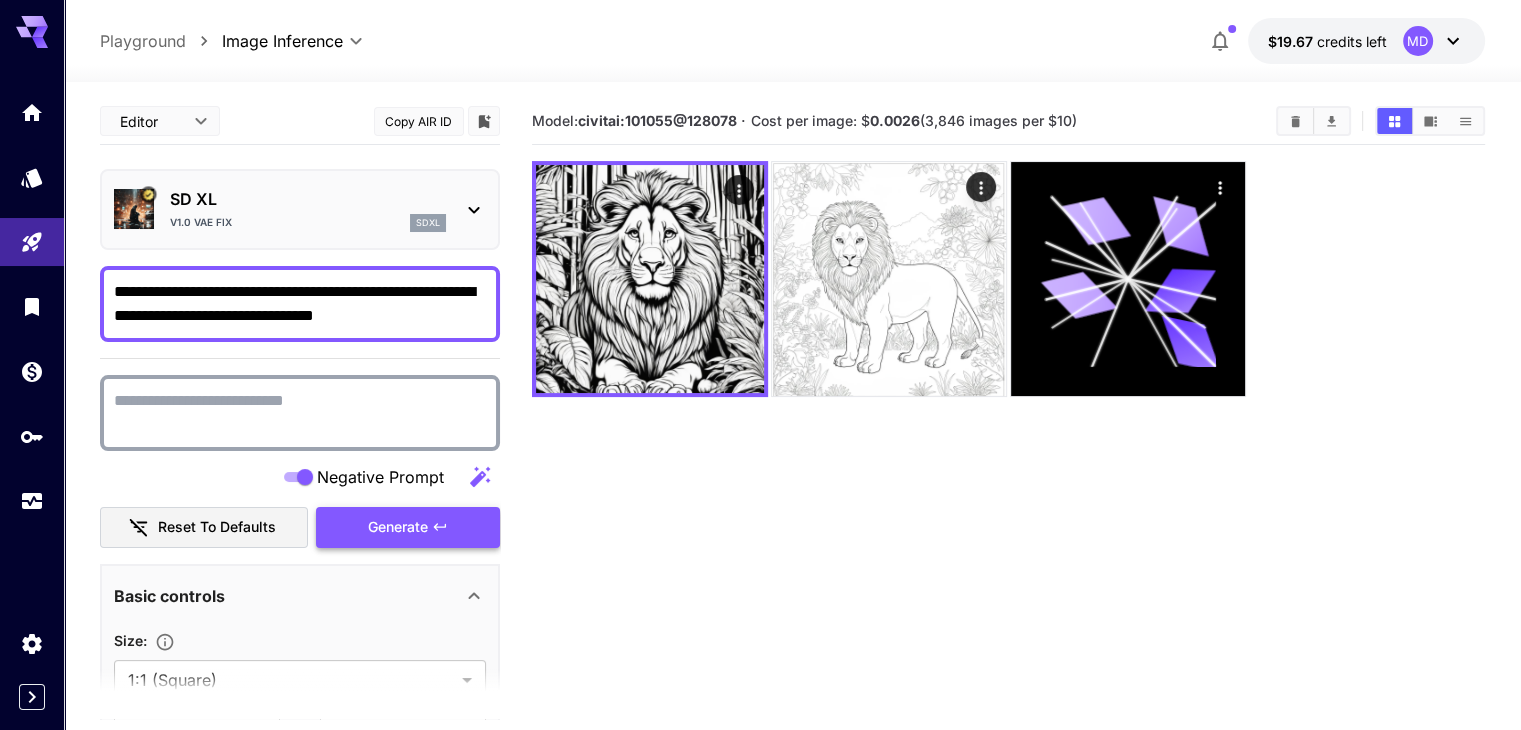 click on "Generate" at bounding box center [398, 527] 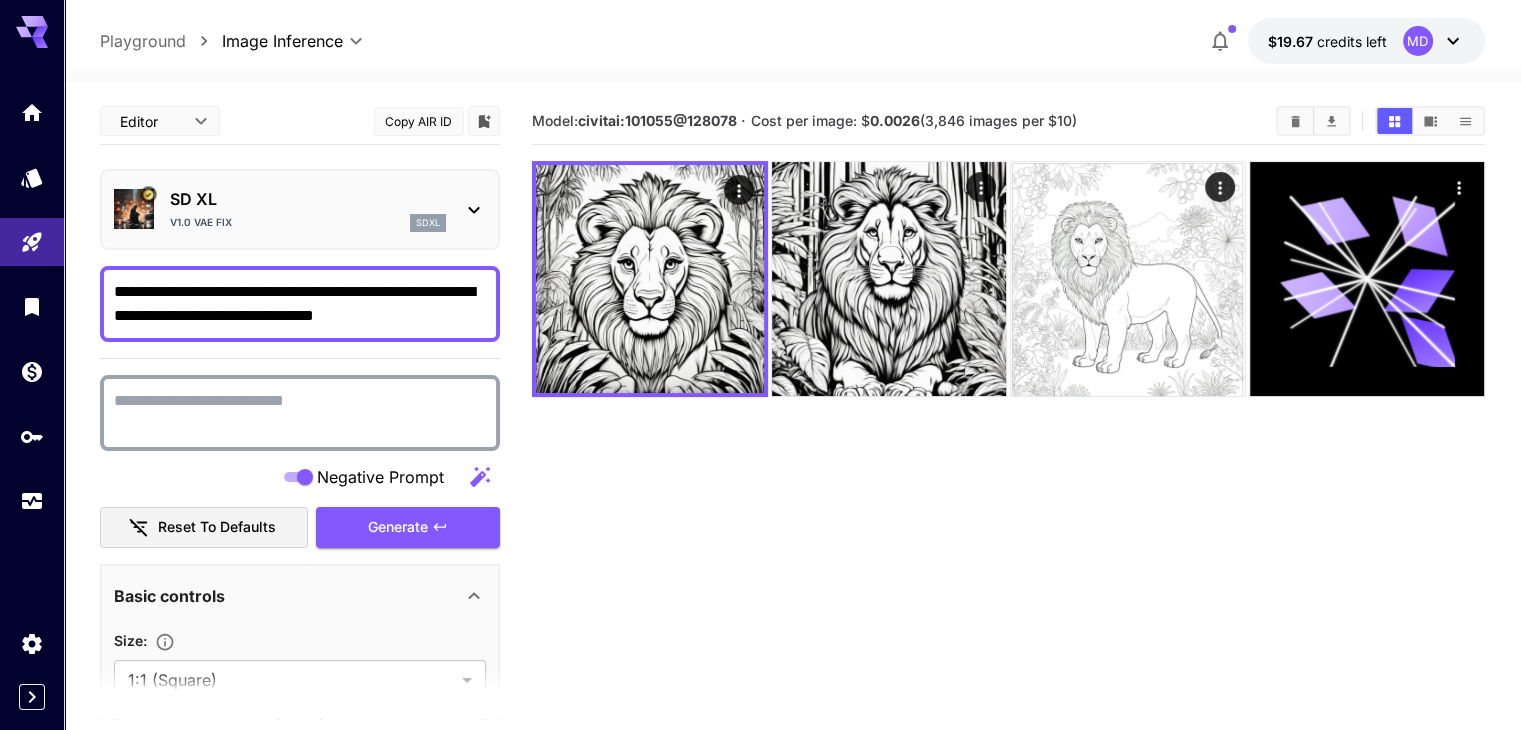 click on "**********" at bounding box center (300, 304) 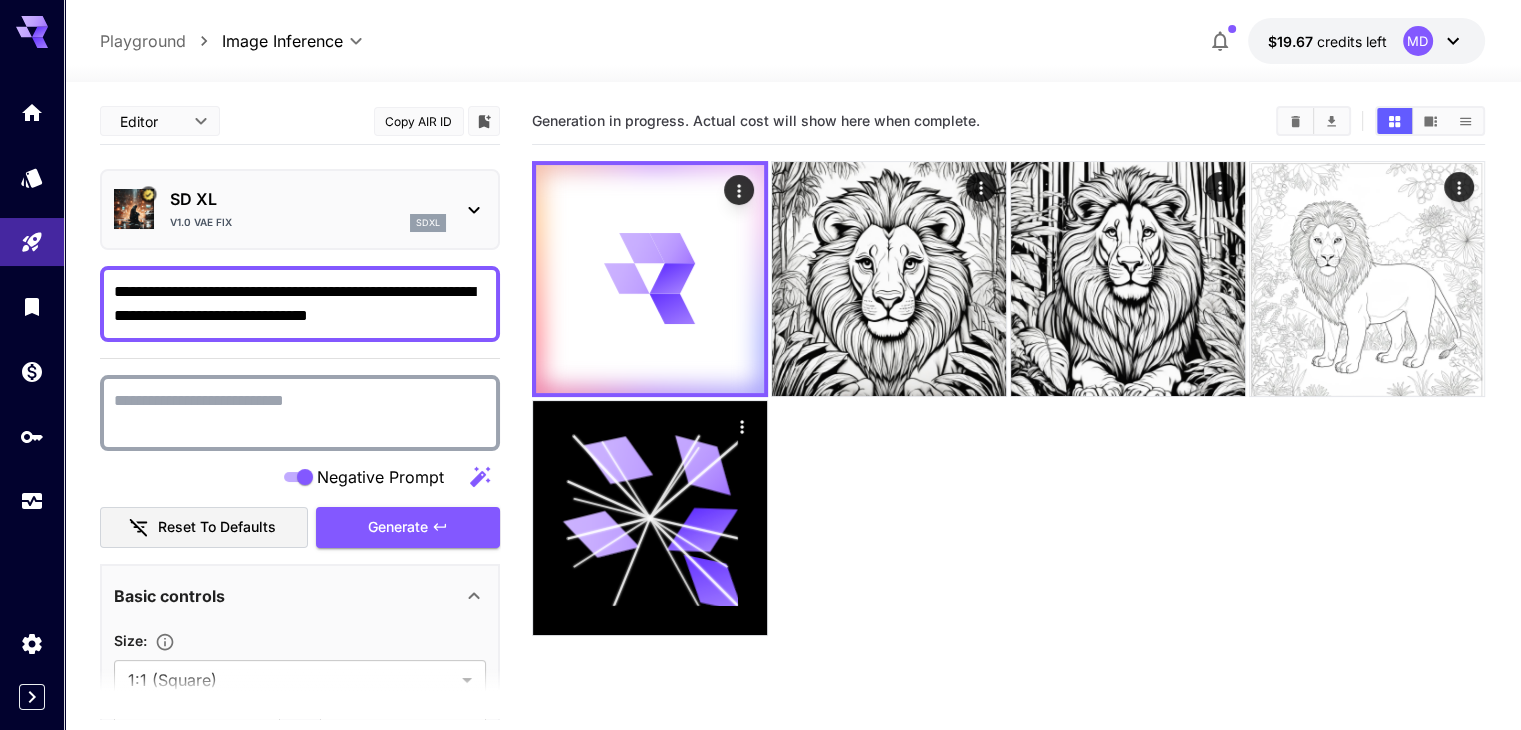 drag, startPoint x: 442, startPoint y: 521, endPoint x: 693, endPoint y: 517, distance: 251.03188 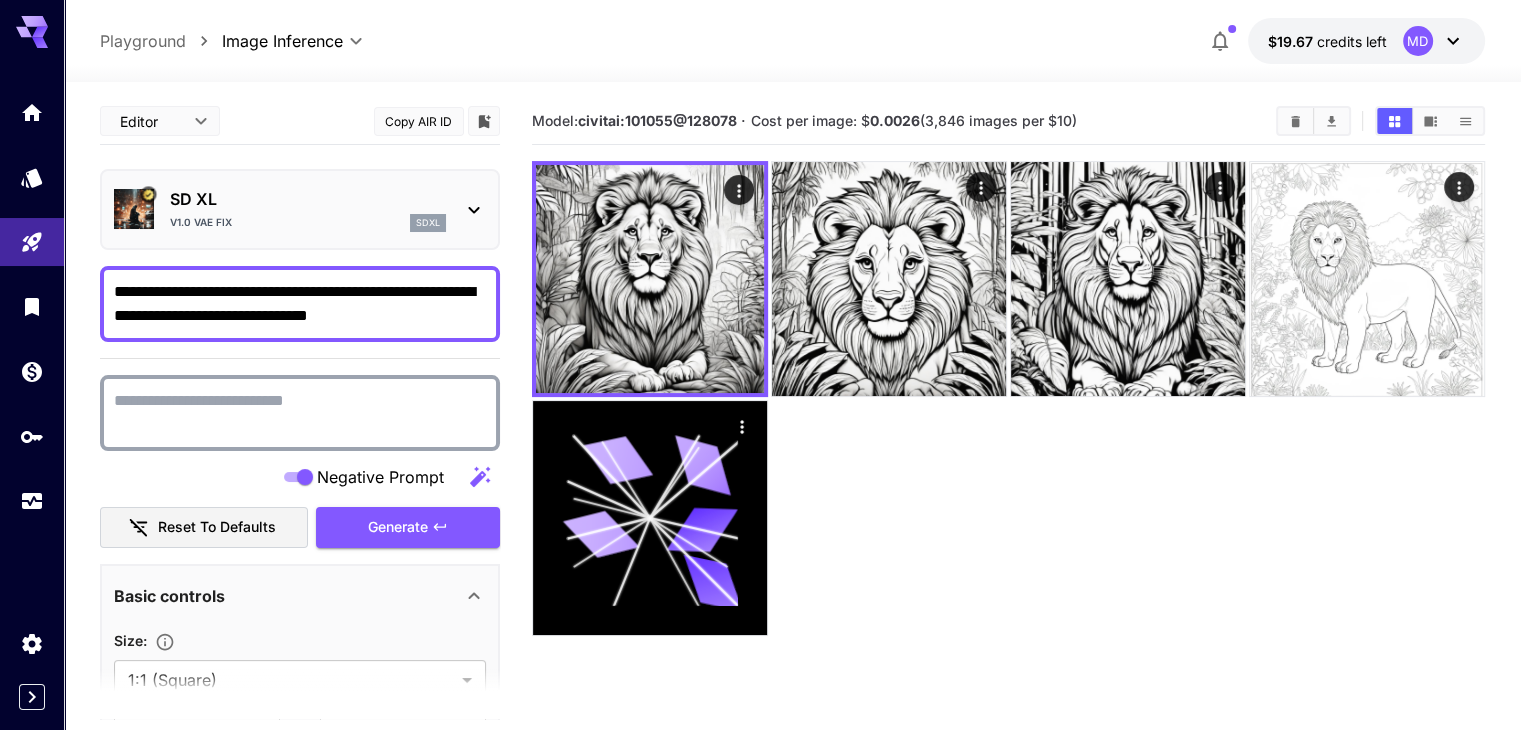 drag, startPoint x: 139, startPoint y: 313, endPoint x: 64, endPoint y: 315, distance: 75.026665 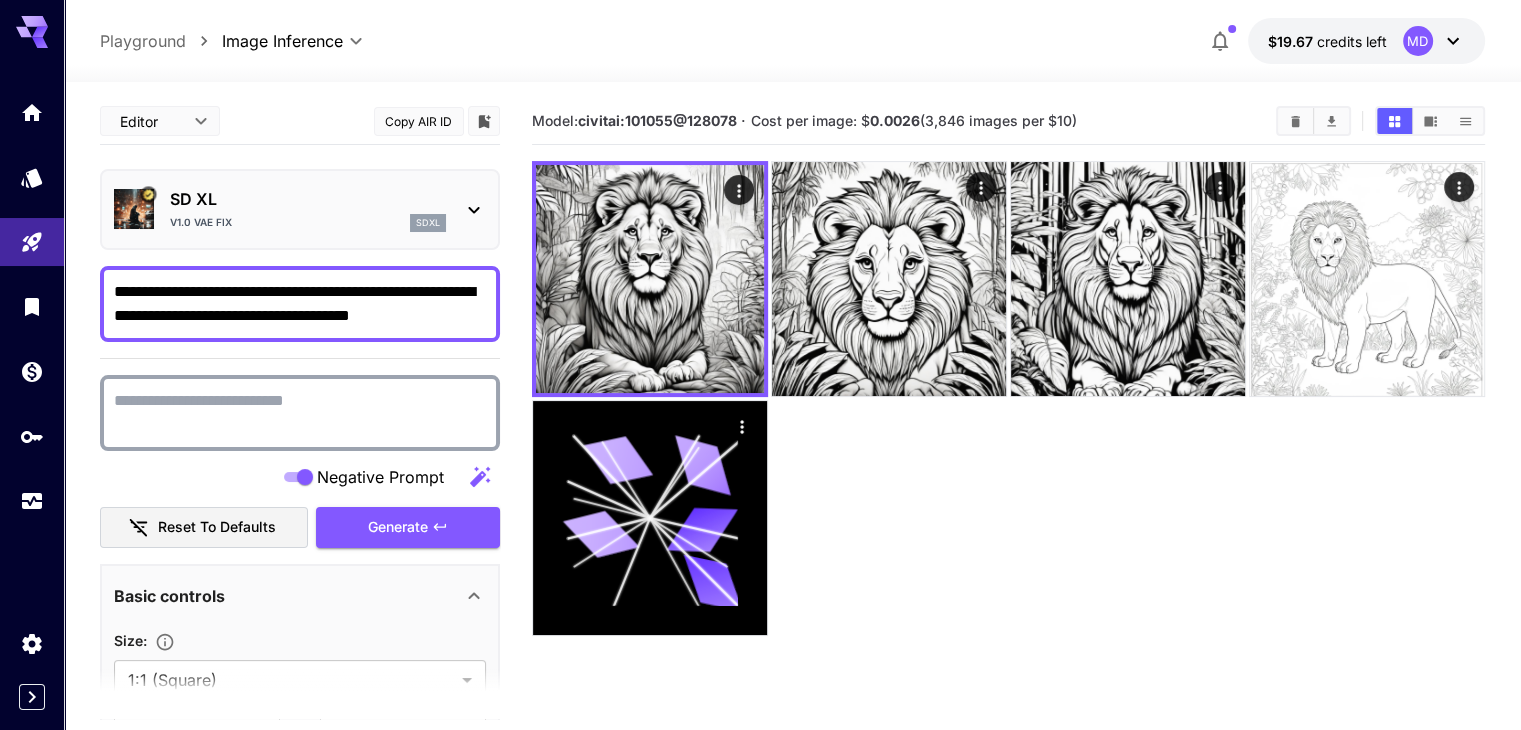 drag, startPoint x: 486, startPoint y: 293, endPoint x: 432, endPoint y: 293, distance: 54 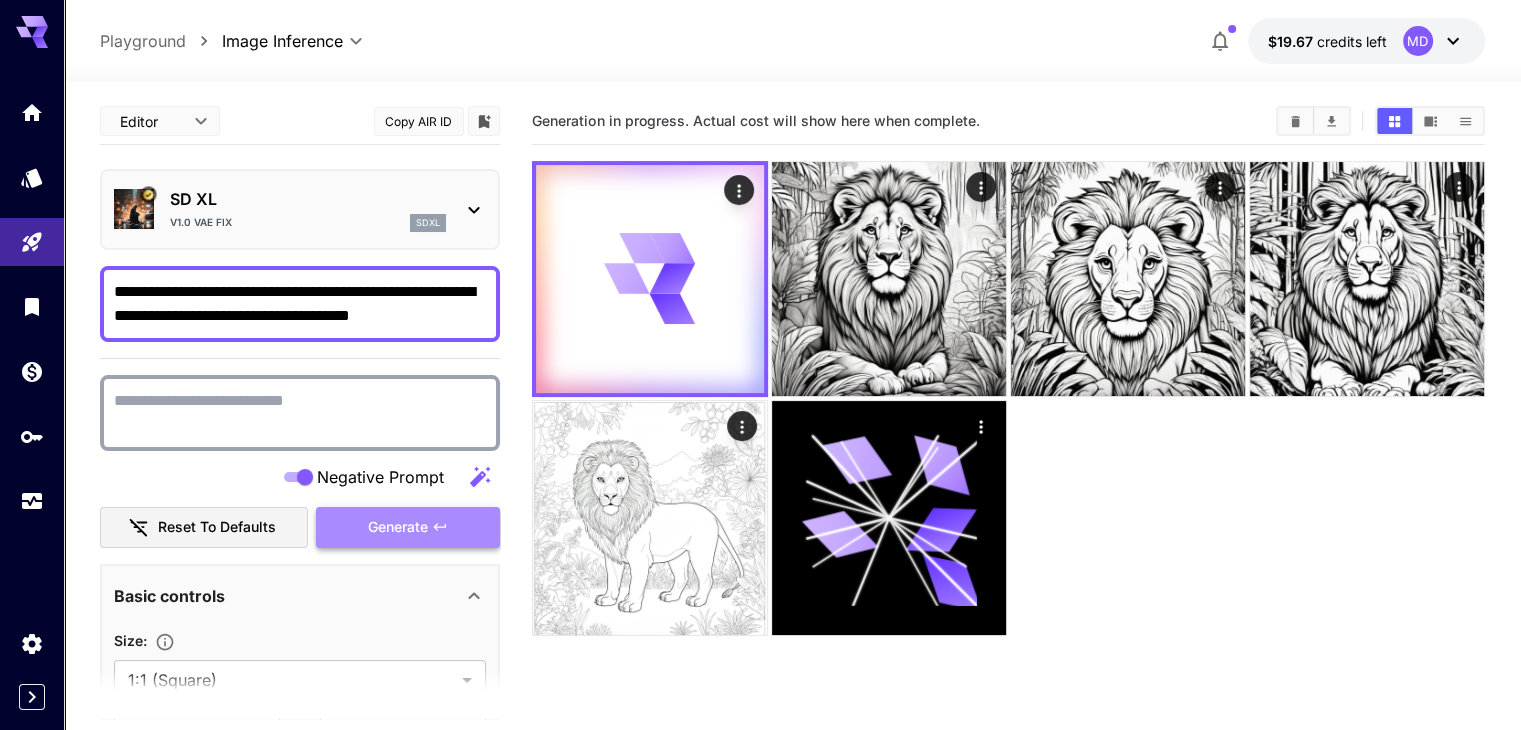 click on "Generate" at bounding box center (398, 527) 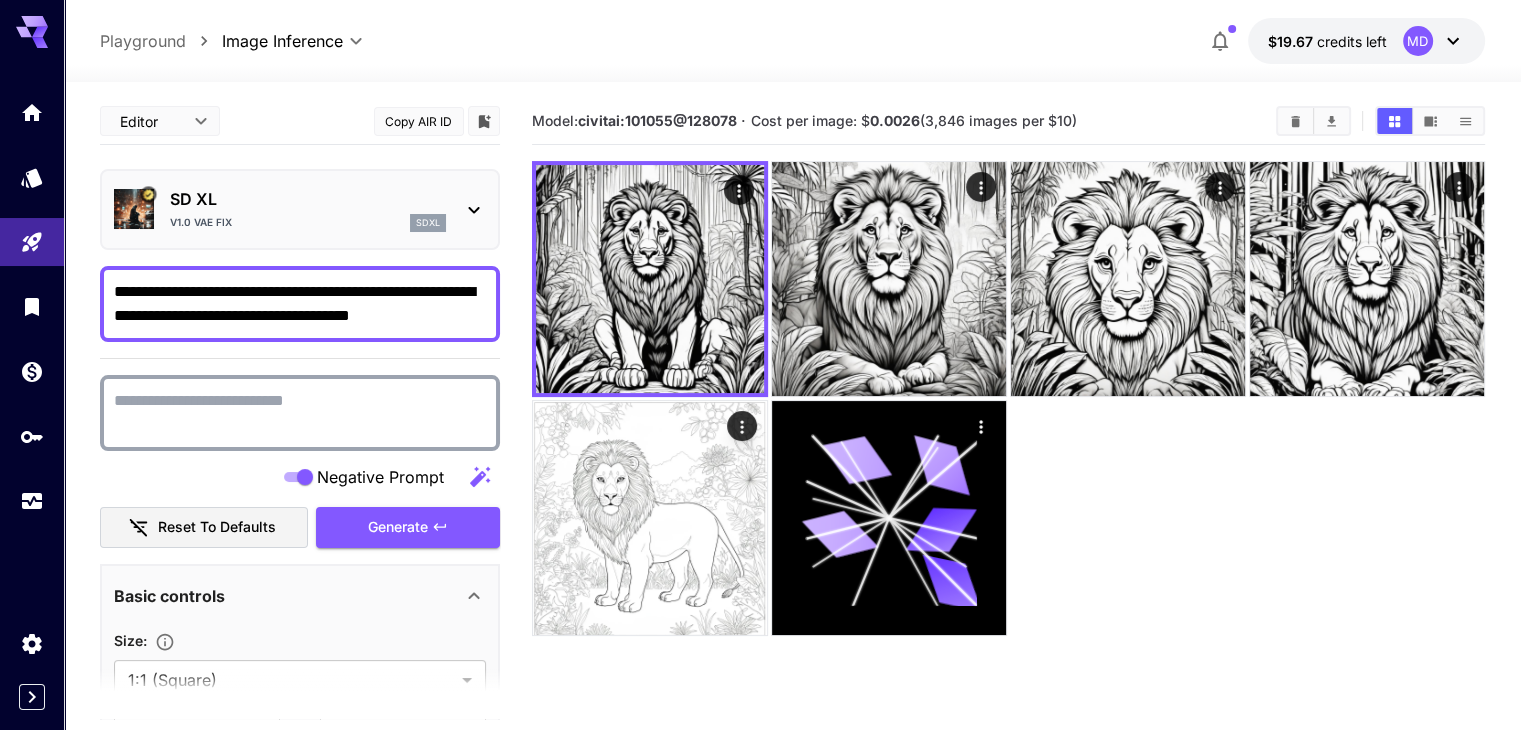 click on "**********" at bounding box center [300, 304] 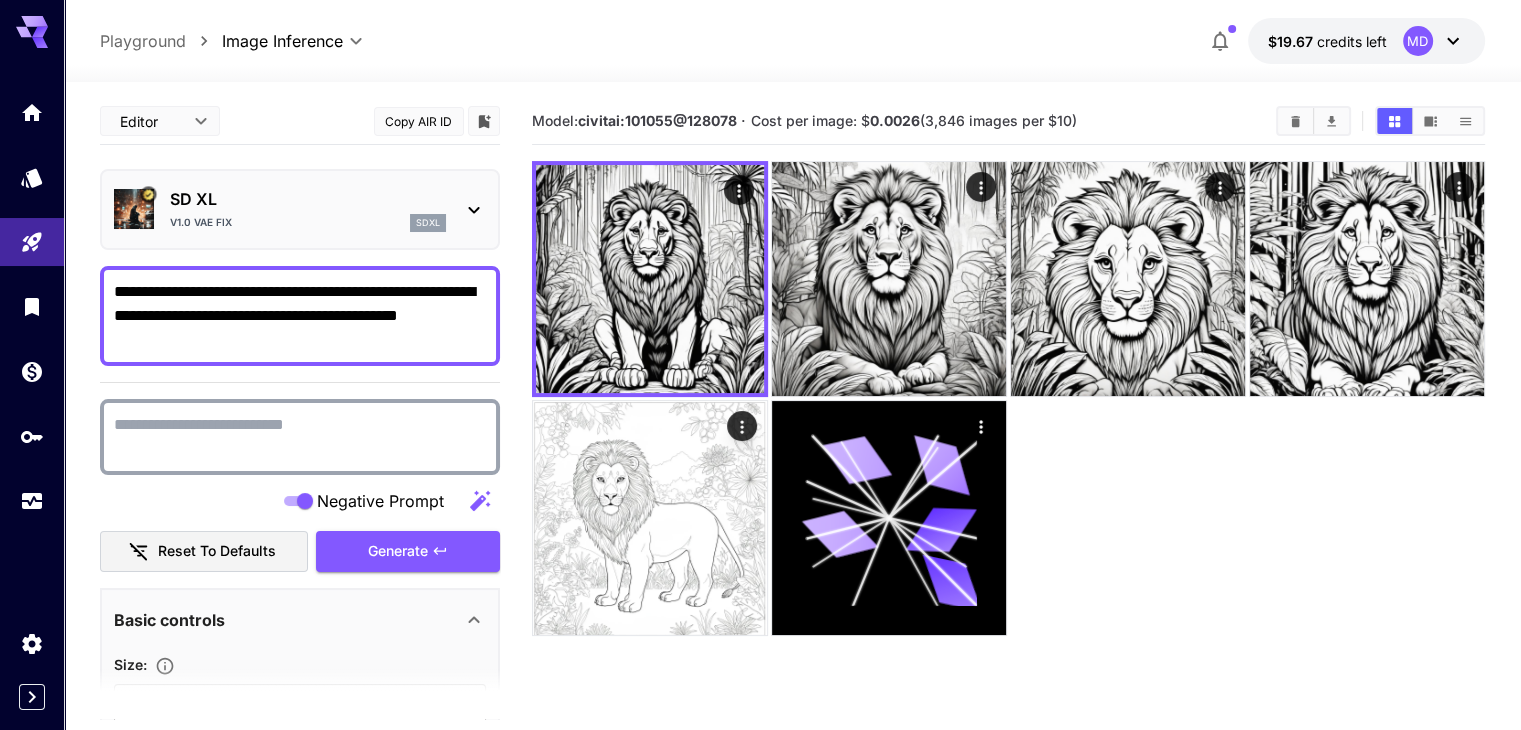 drag, startPoint x: 140, startPoint y: 310, endPoint x: 73, endPoint y: 316, distance: 67.26812 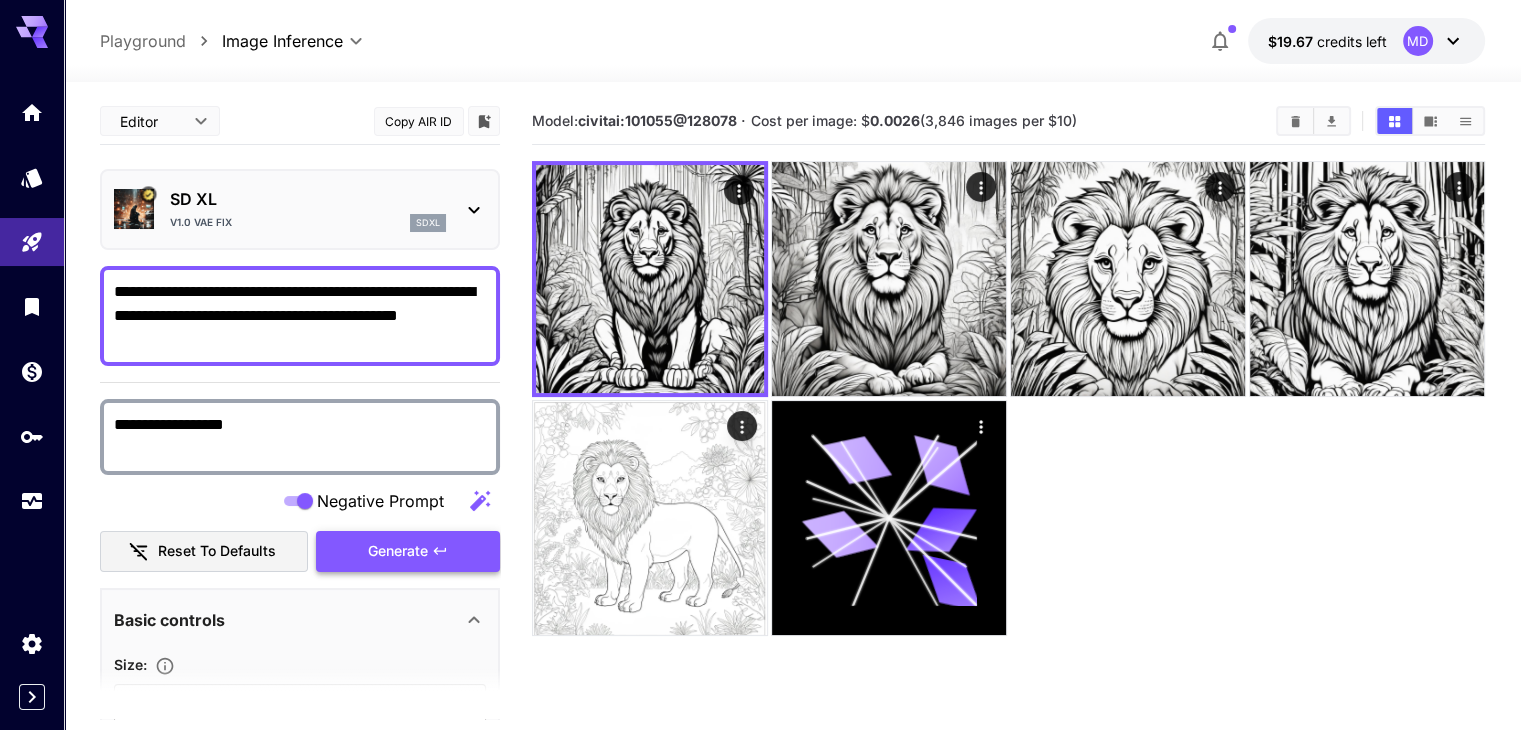 type on "**********" 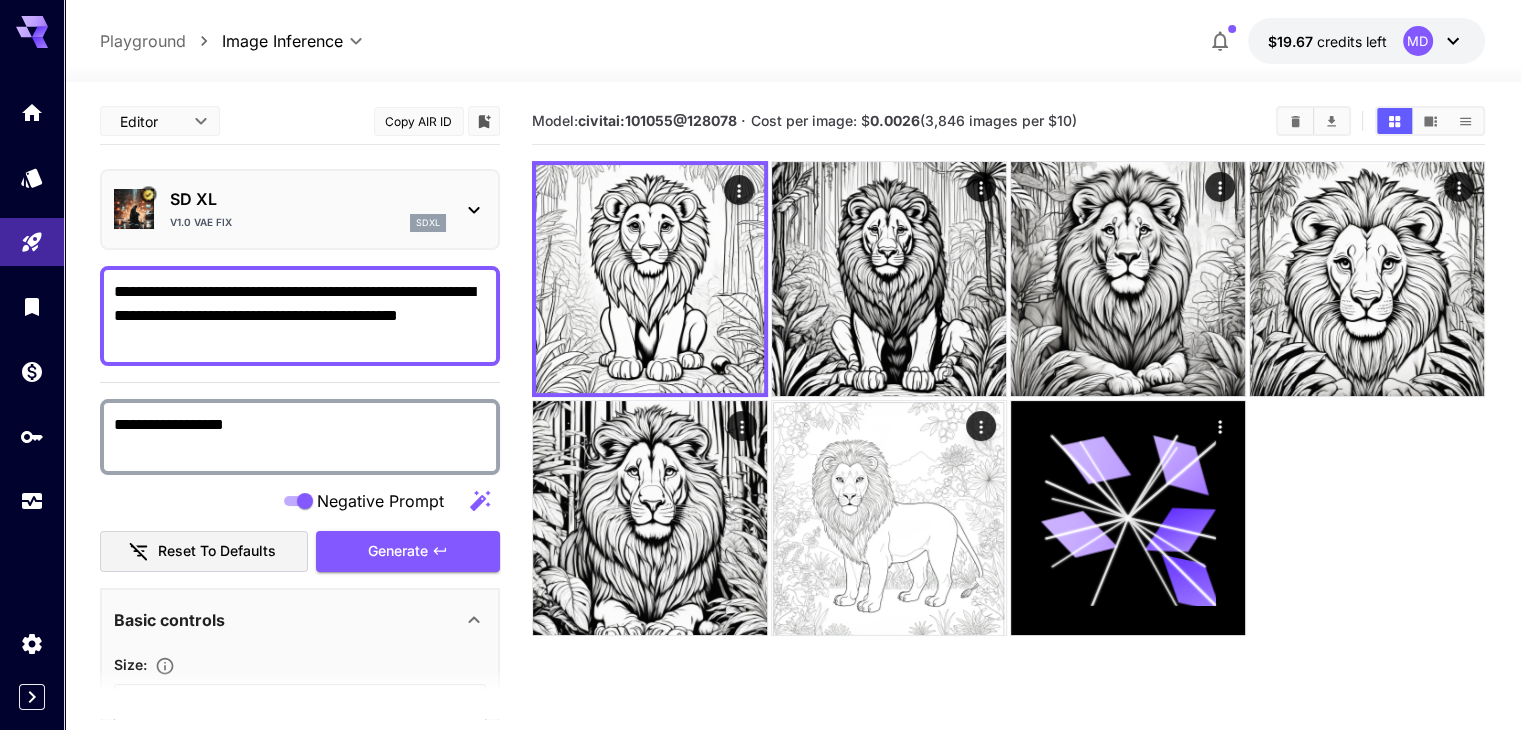drag, startPoint x: 360, startPoint y: 291, endPoint x: 333, endPoint y: 292, distance: 27.018513 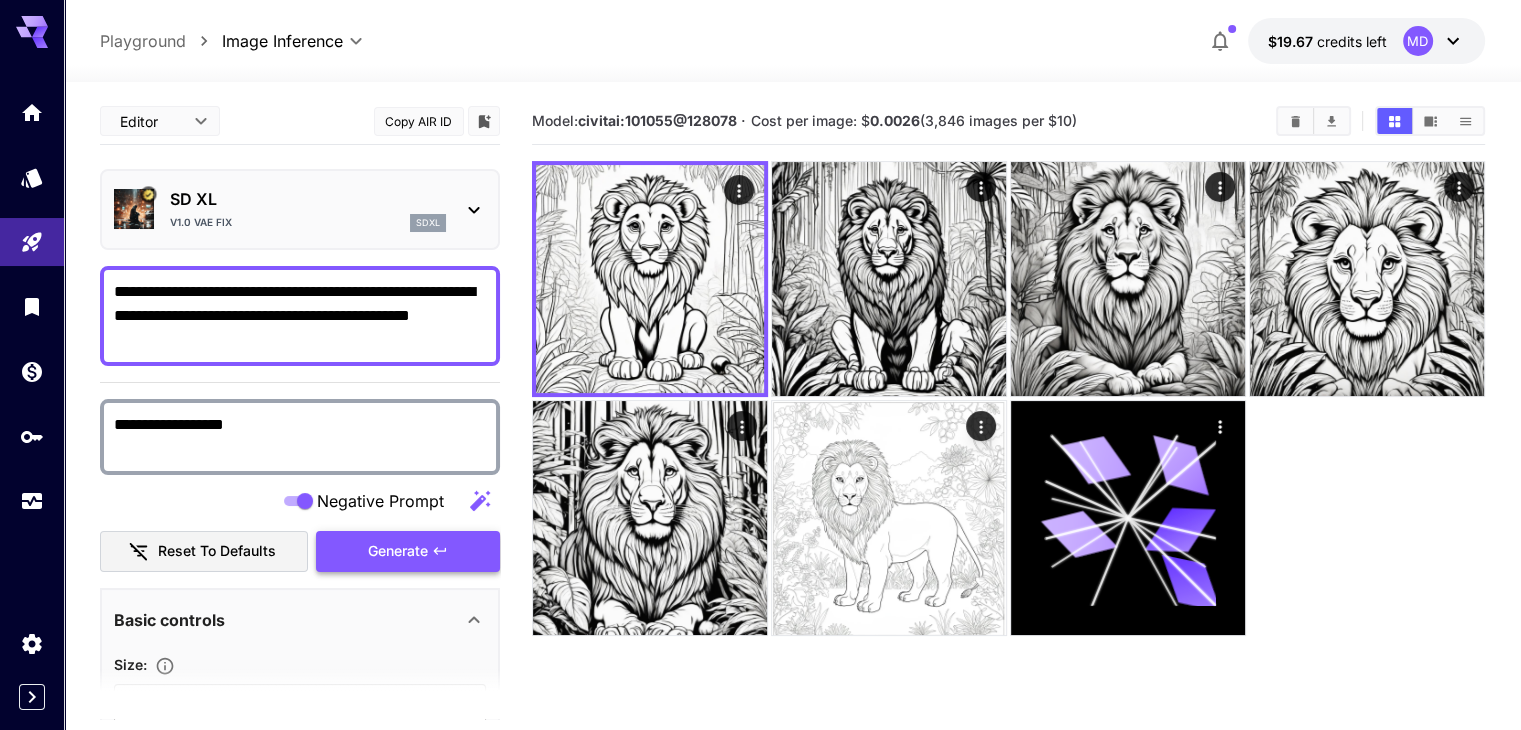 click on "Generate" at bounding box center [408, 551] 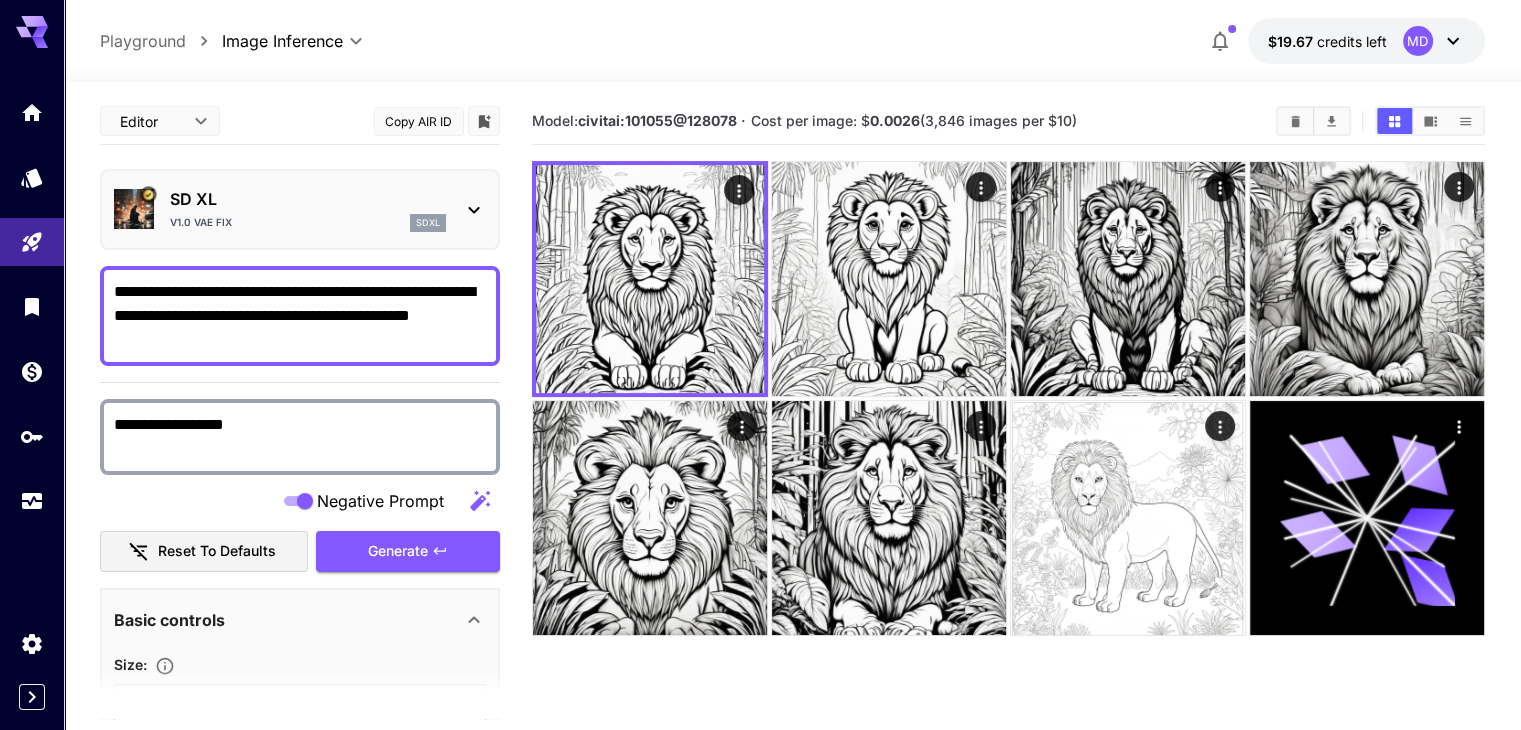 click on "**********" at bounding box center (300, 316) 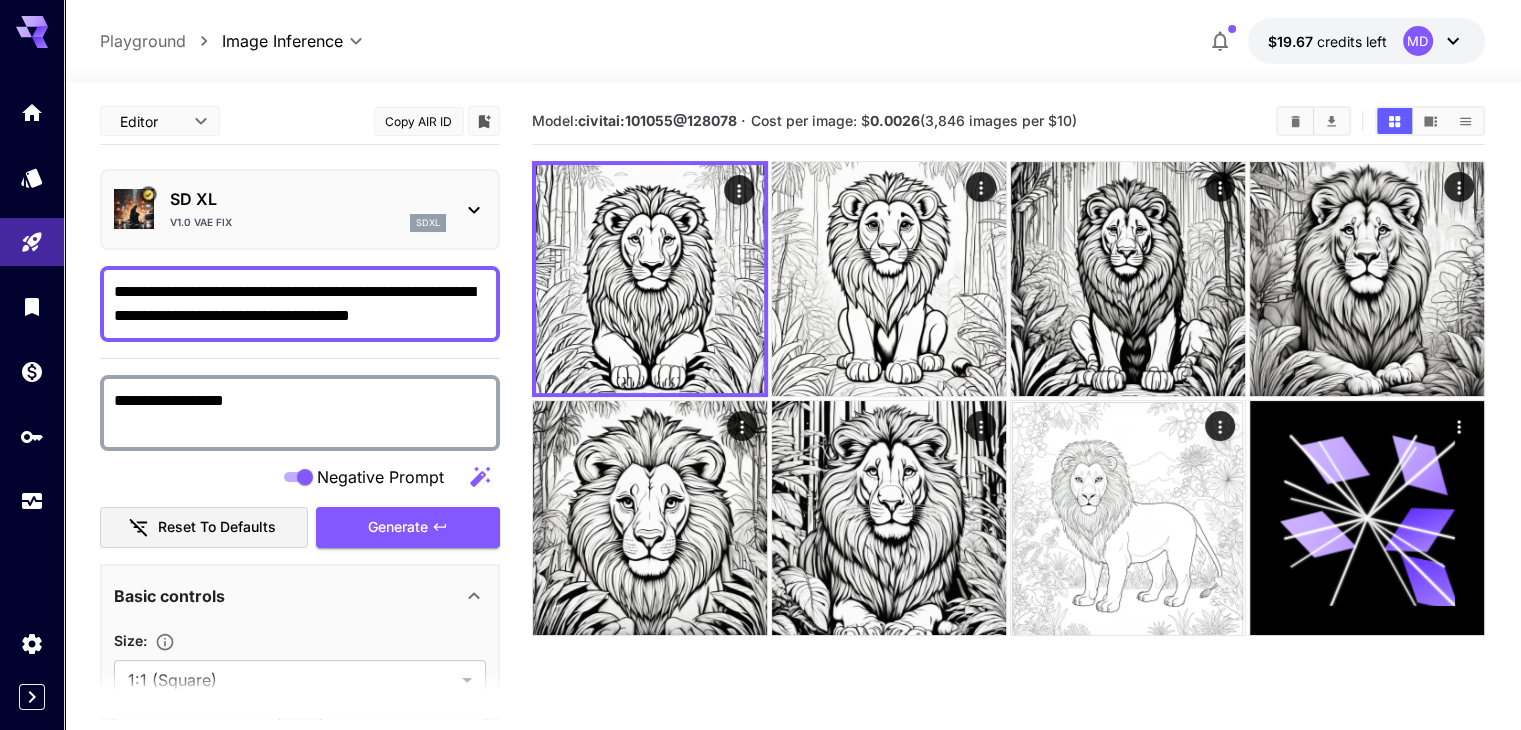 click on "**********" at bounding box center [300, 304] 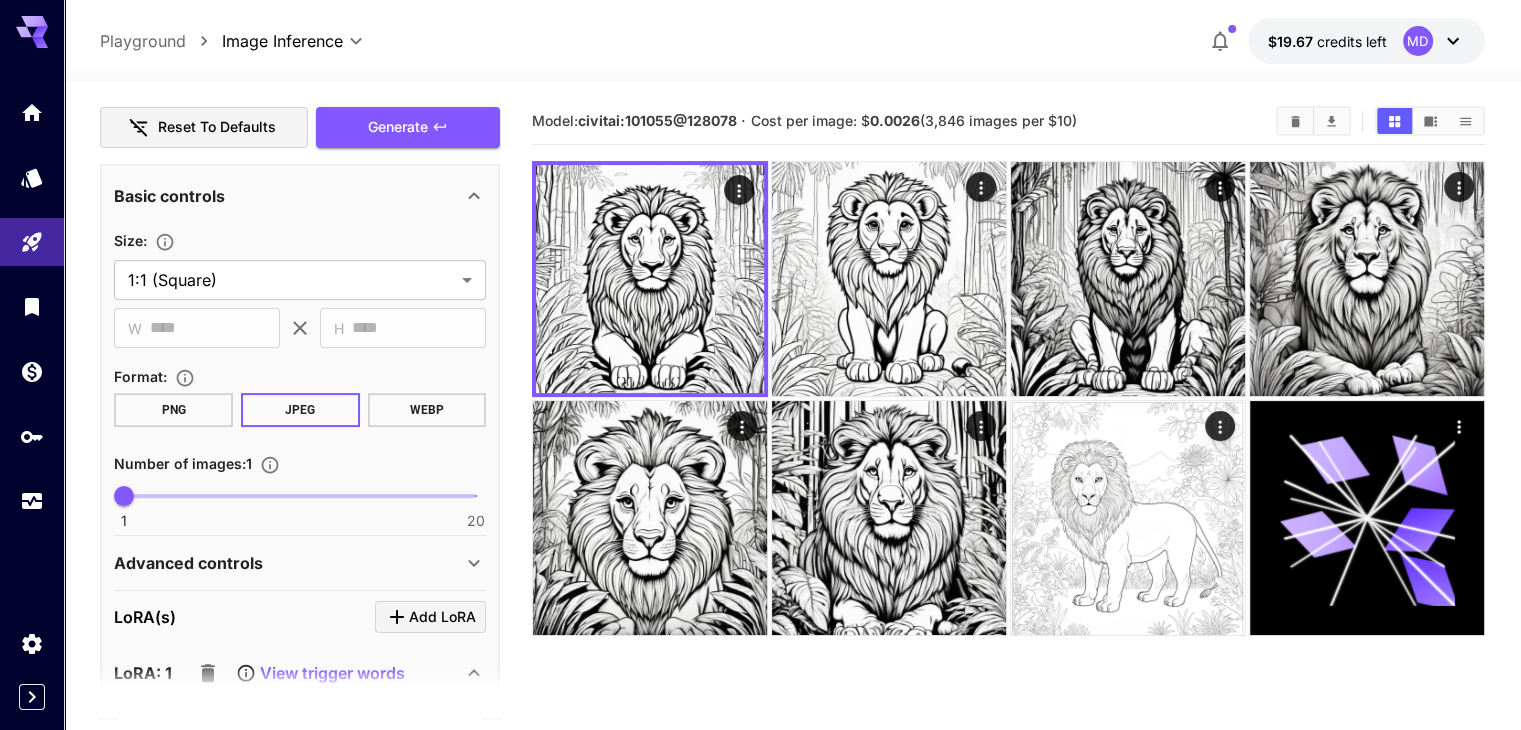 scroll, scrollTop: 600, scrollLeft: 0, axis: vertical 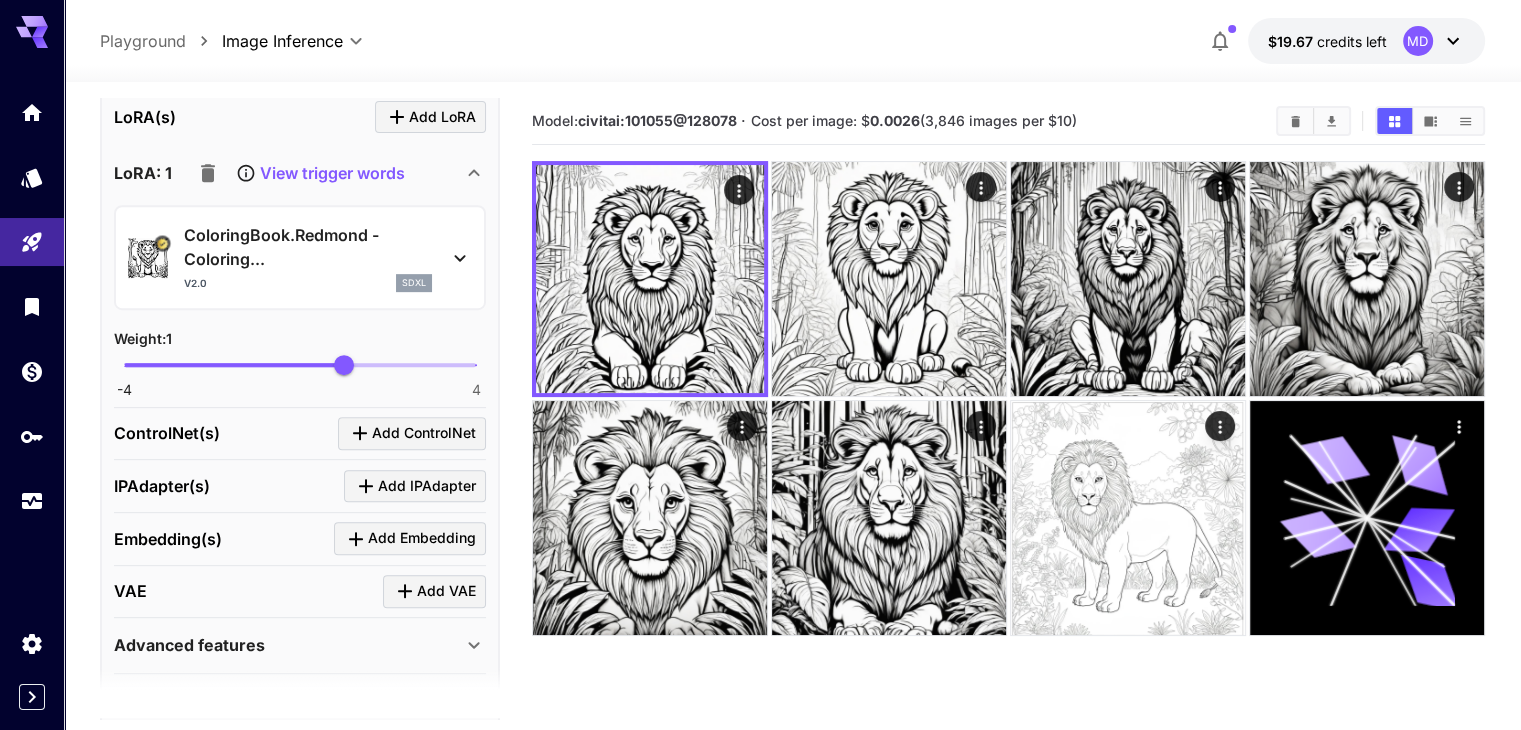 type on "**********" 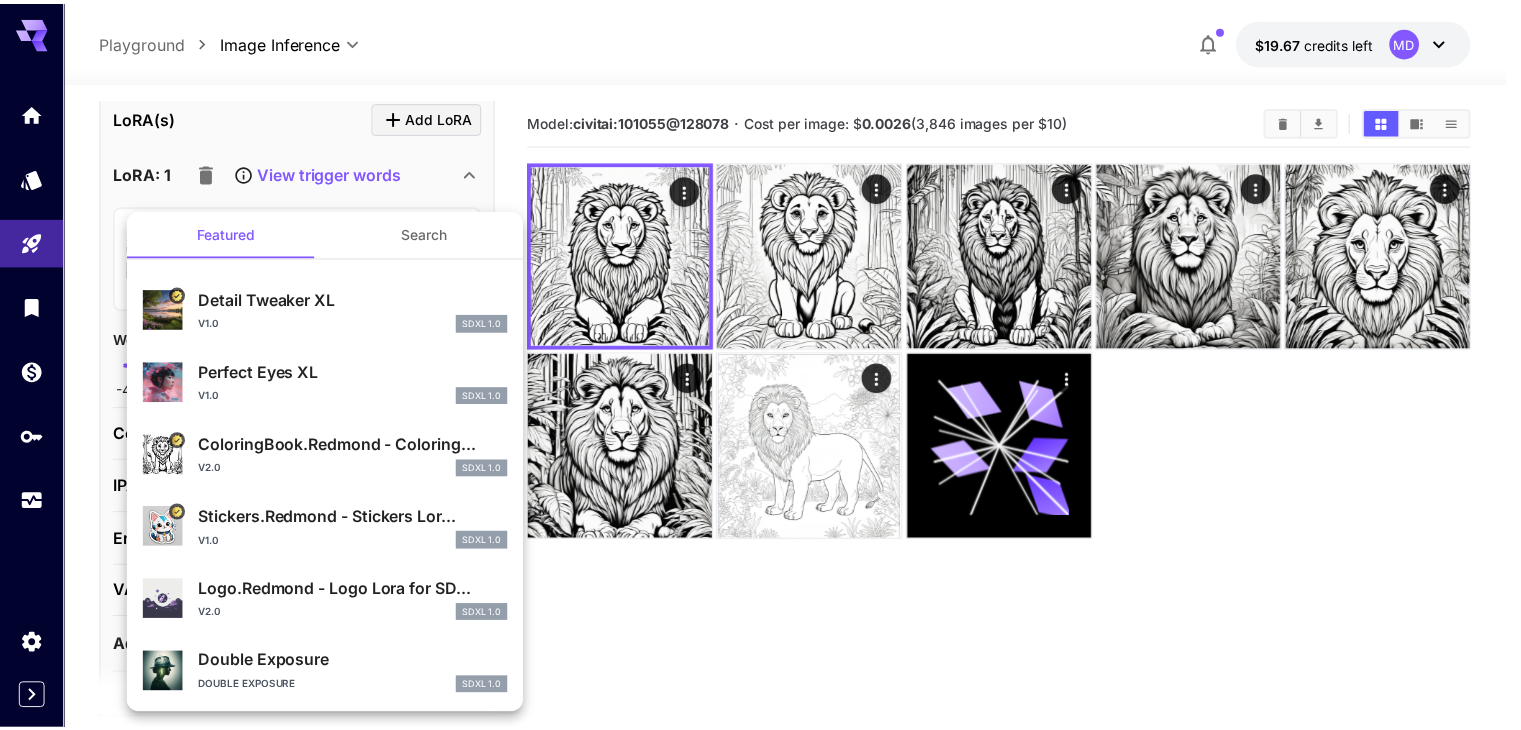 scroll, scrollTop: 12, scrollLeft: 0, axis: vertical 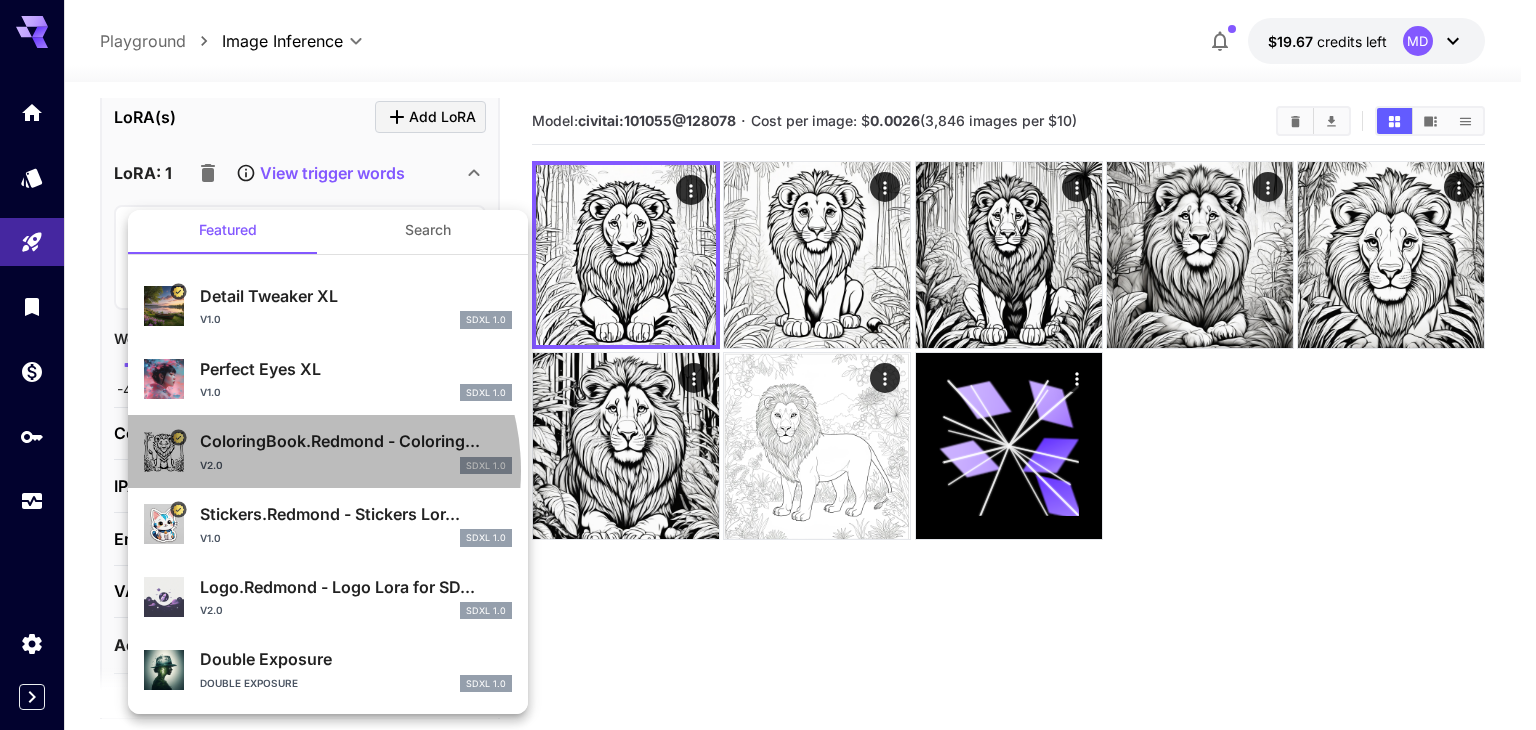 click on "v2.0 SDXL 1.0" at bounding box center (356, 466) 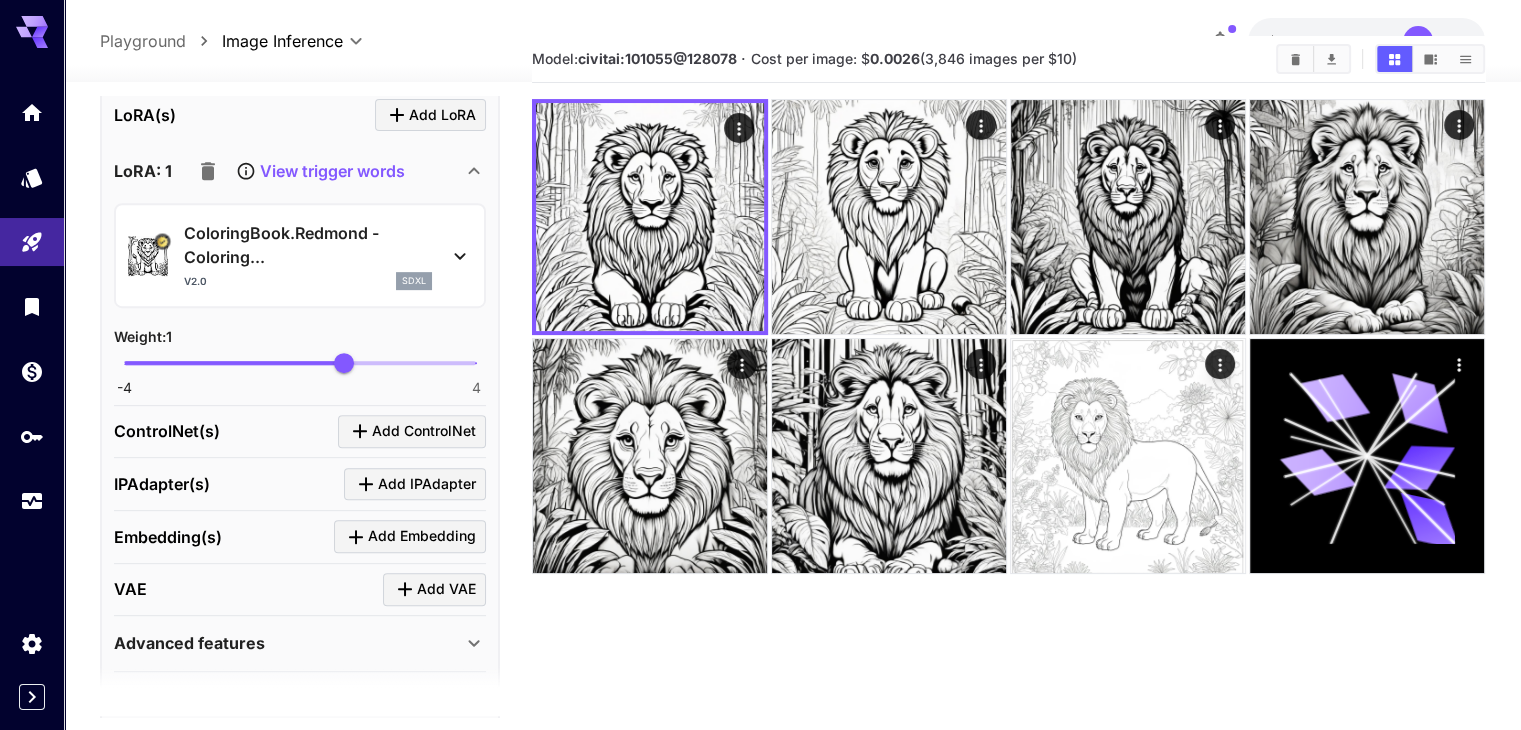 scroll, scrollTop: 0, scrollLeft: 0, axis: both 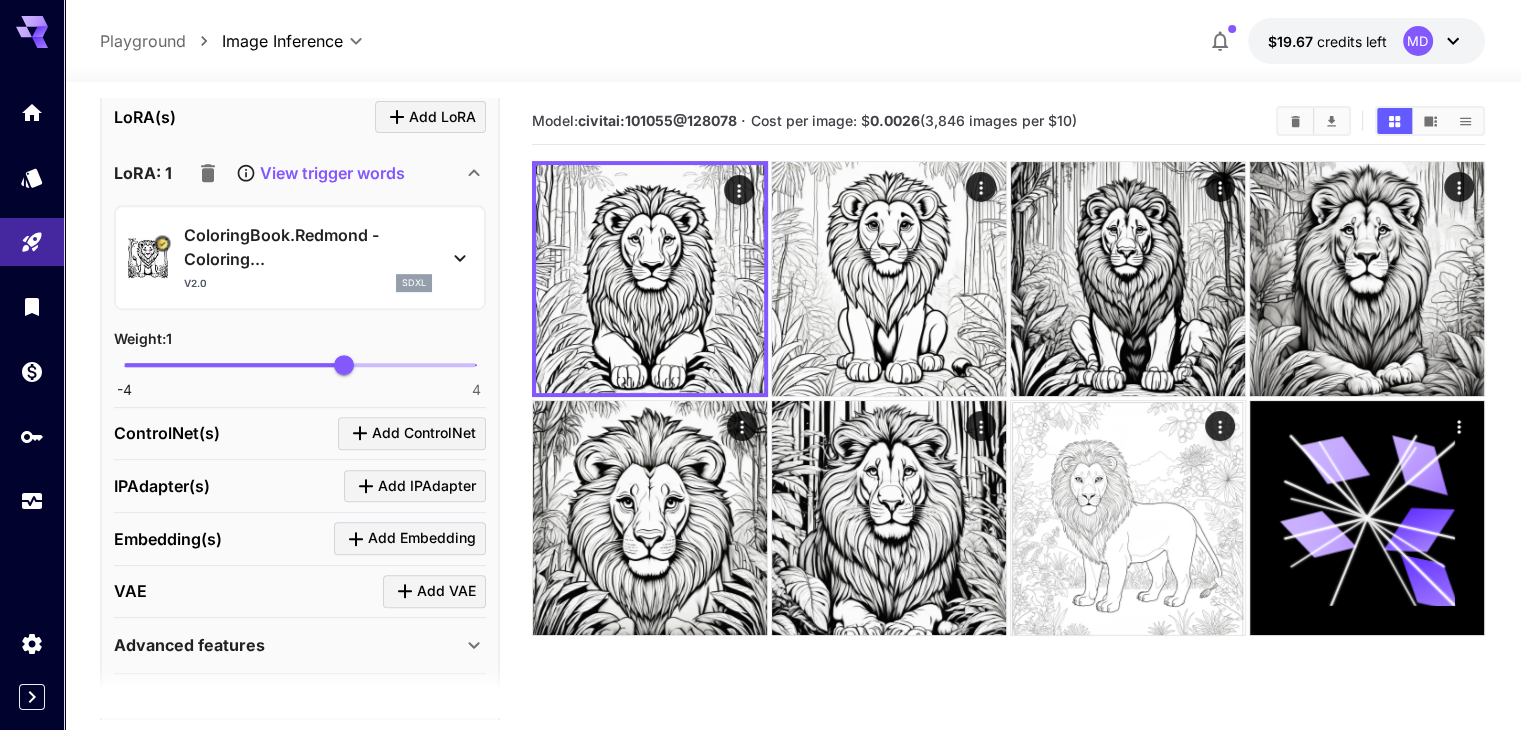 click on "Advanced features" at bounding box center (300, 645) 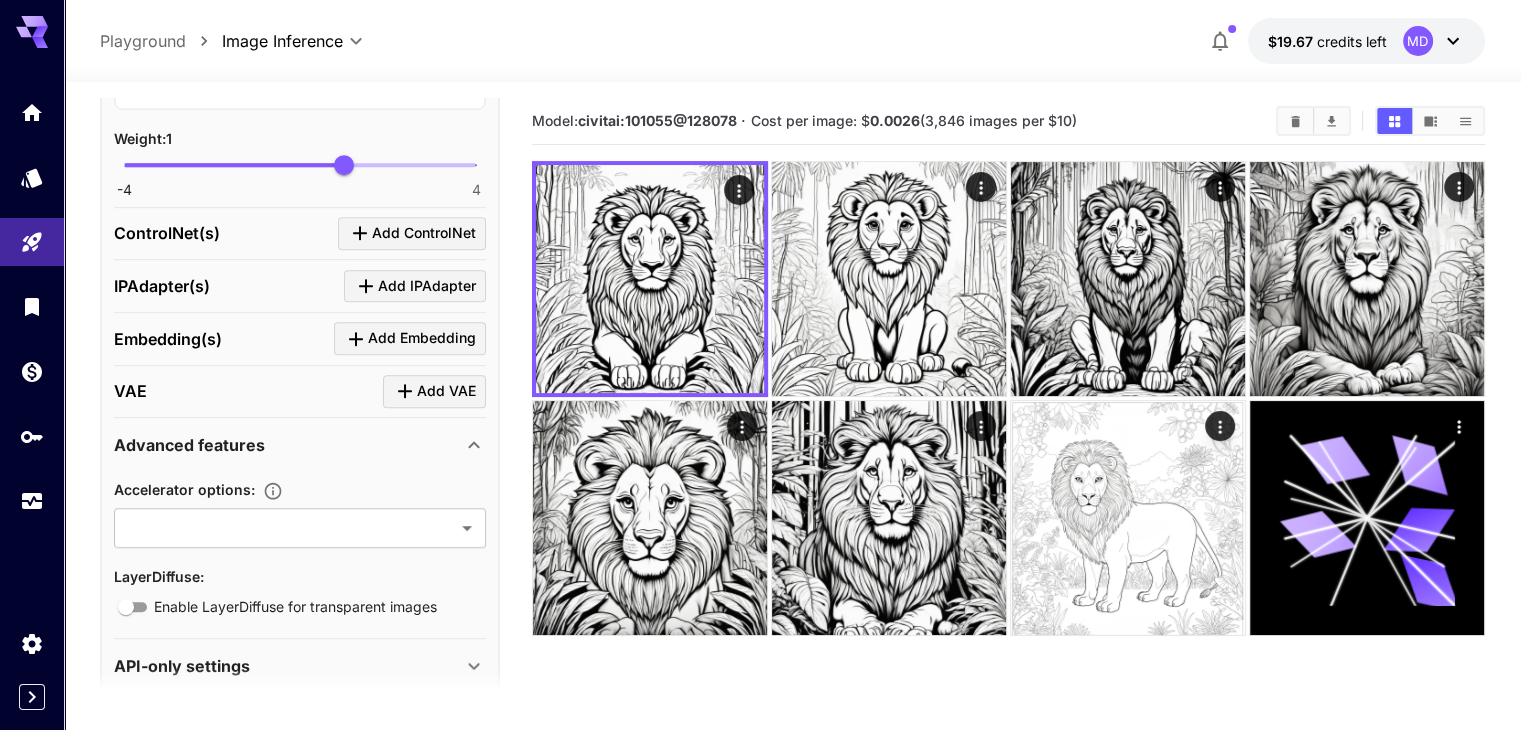 scroll, scrollTop: 1119, scrollLeft: 0, axis: vertical 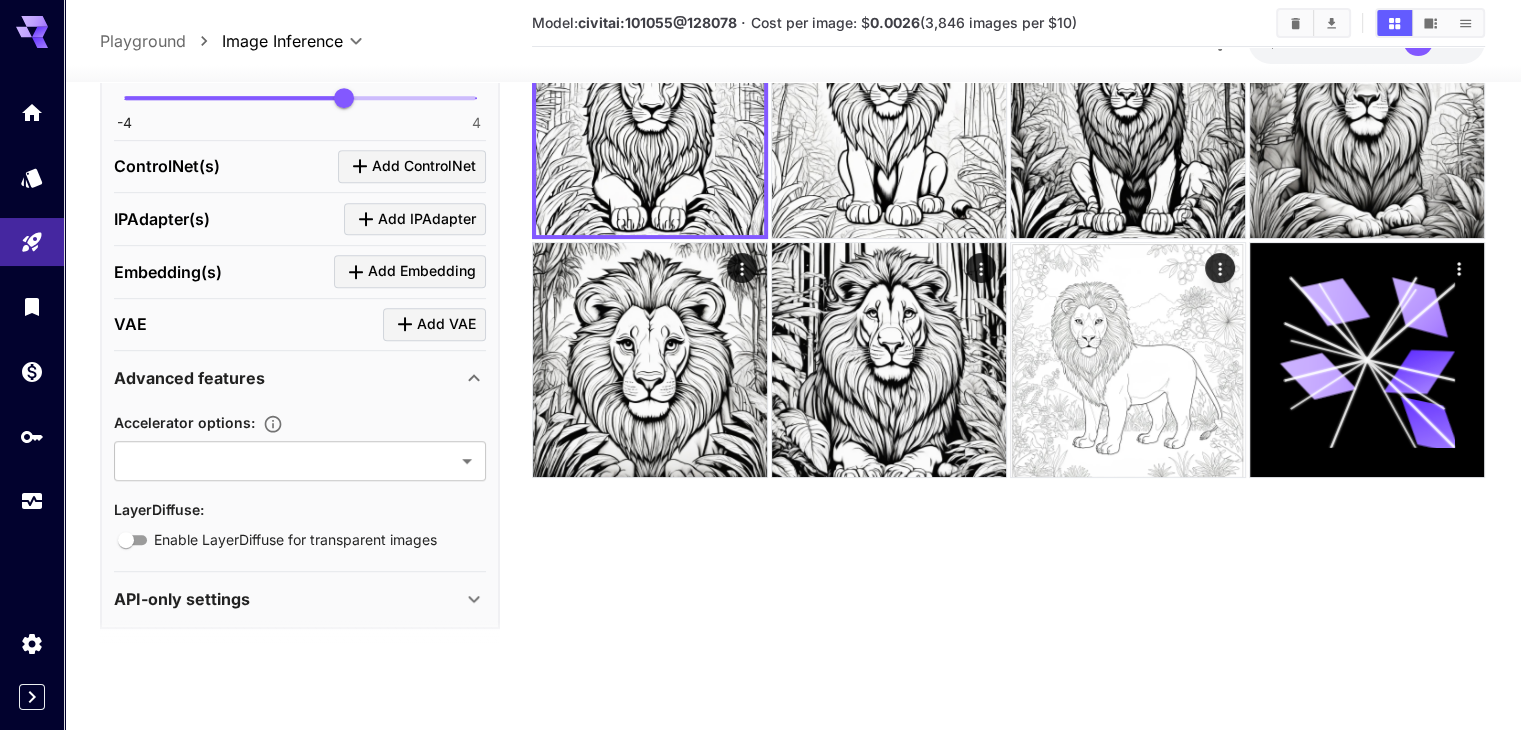 click 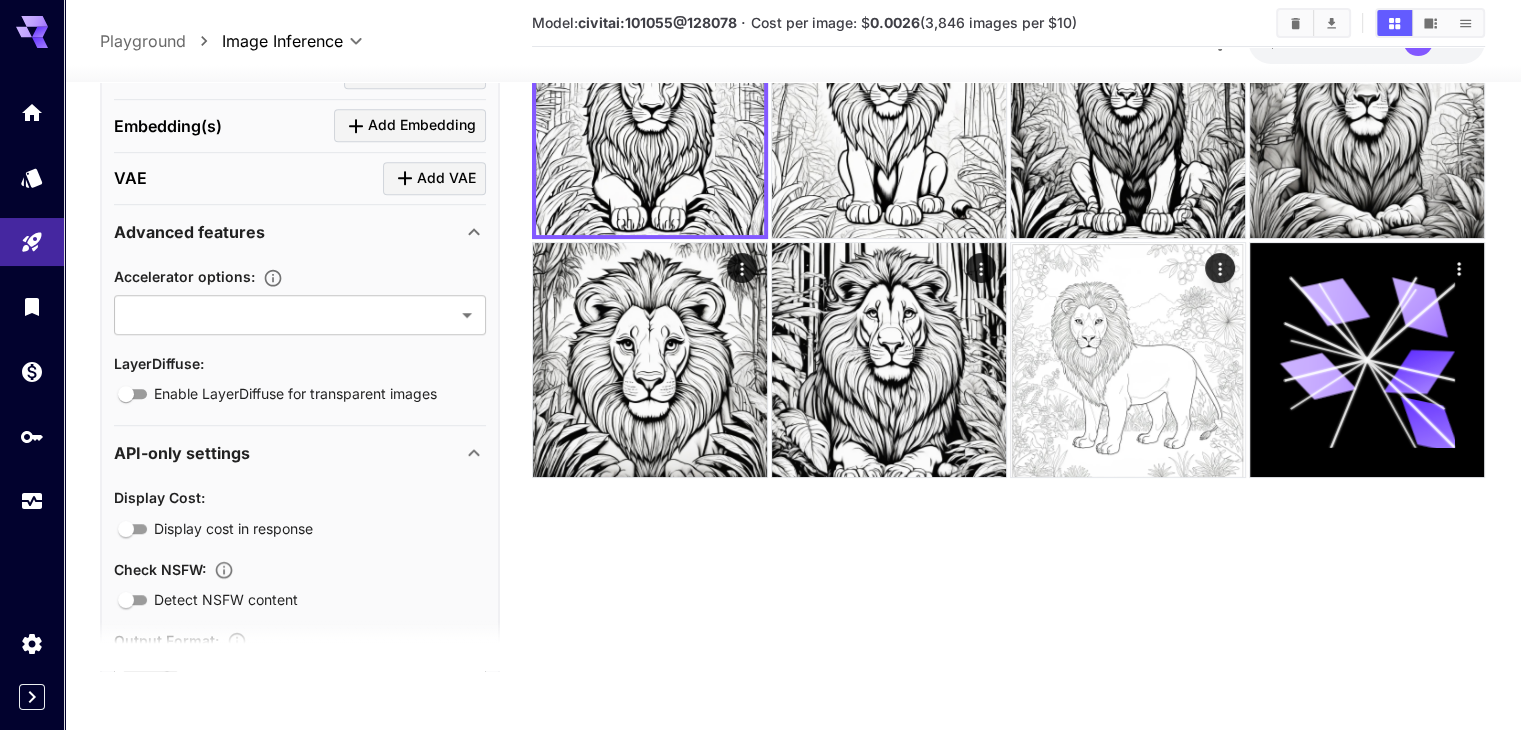 scroll, scrollTop: 1419, scrollLeft: 0, axis: vertical 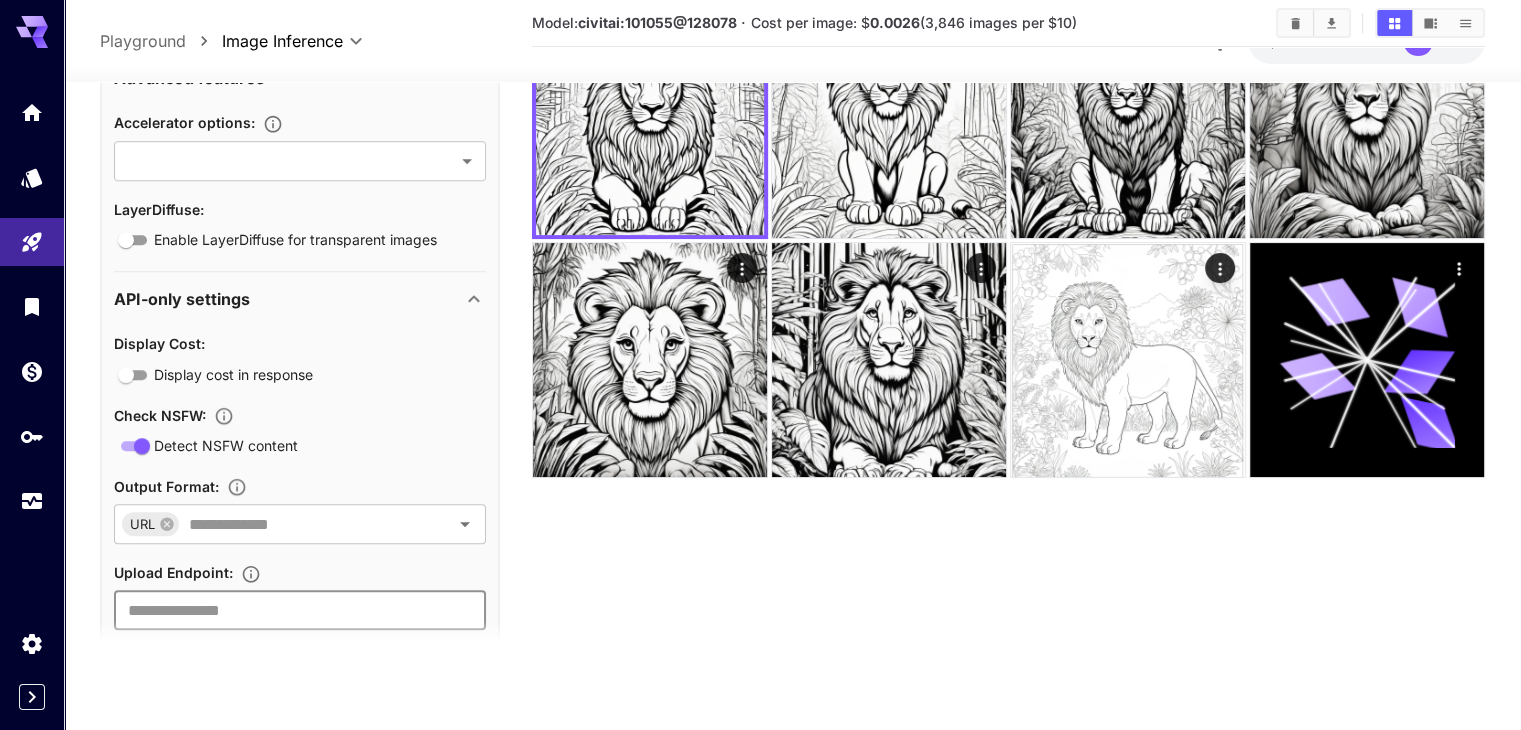 click at bounding box center [300, 610] 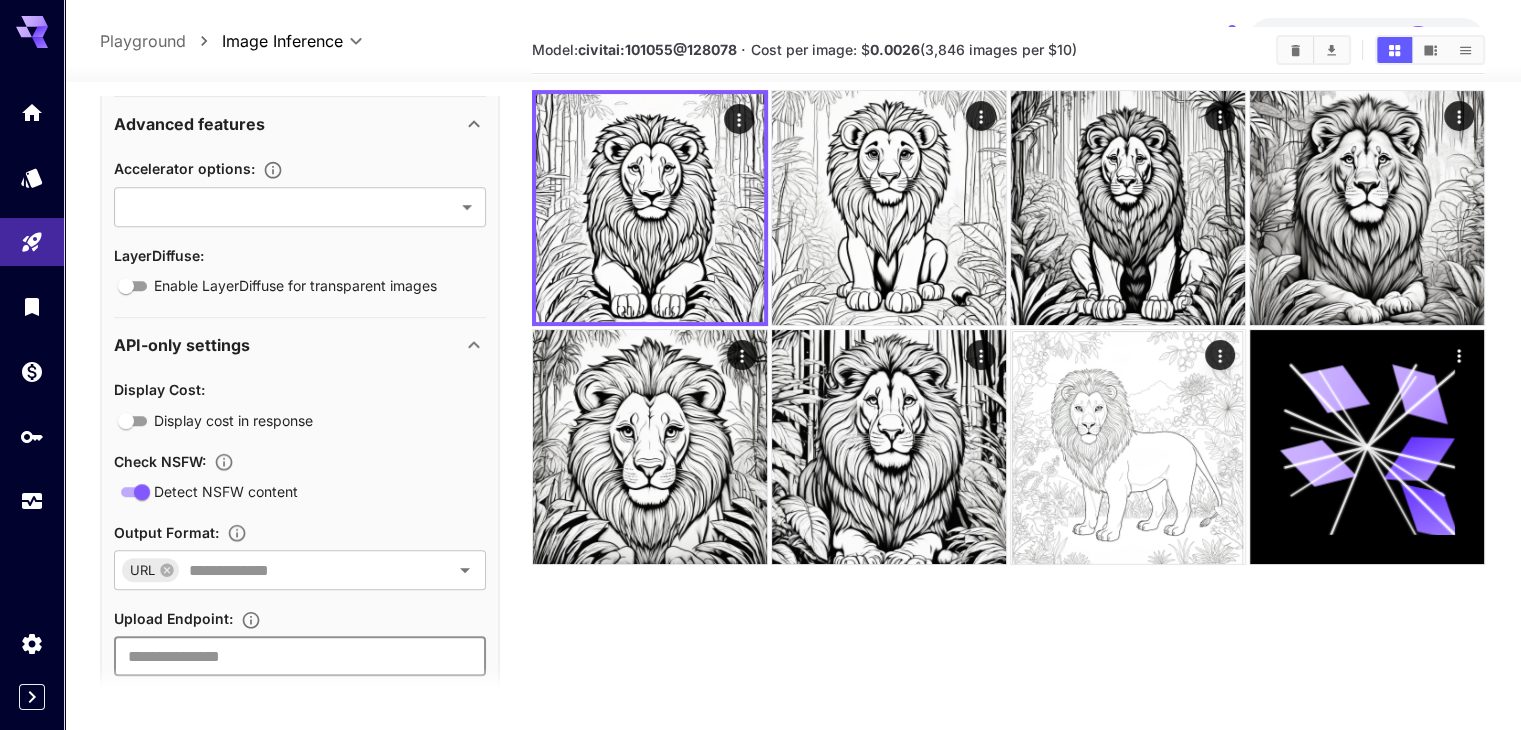 scroll, scrollTop: 0, scrollLeft: 0, axis: both 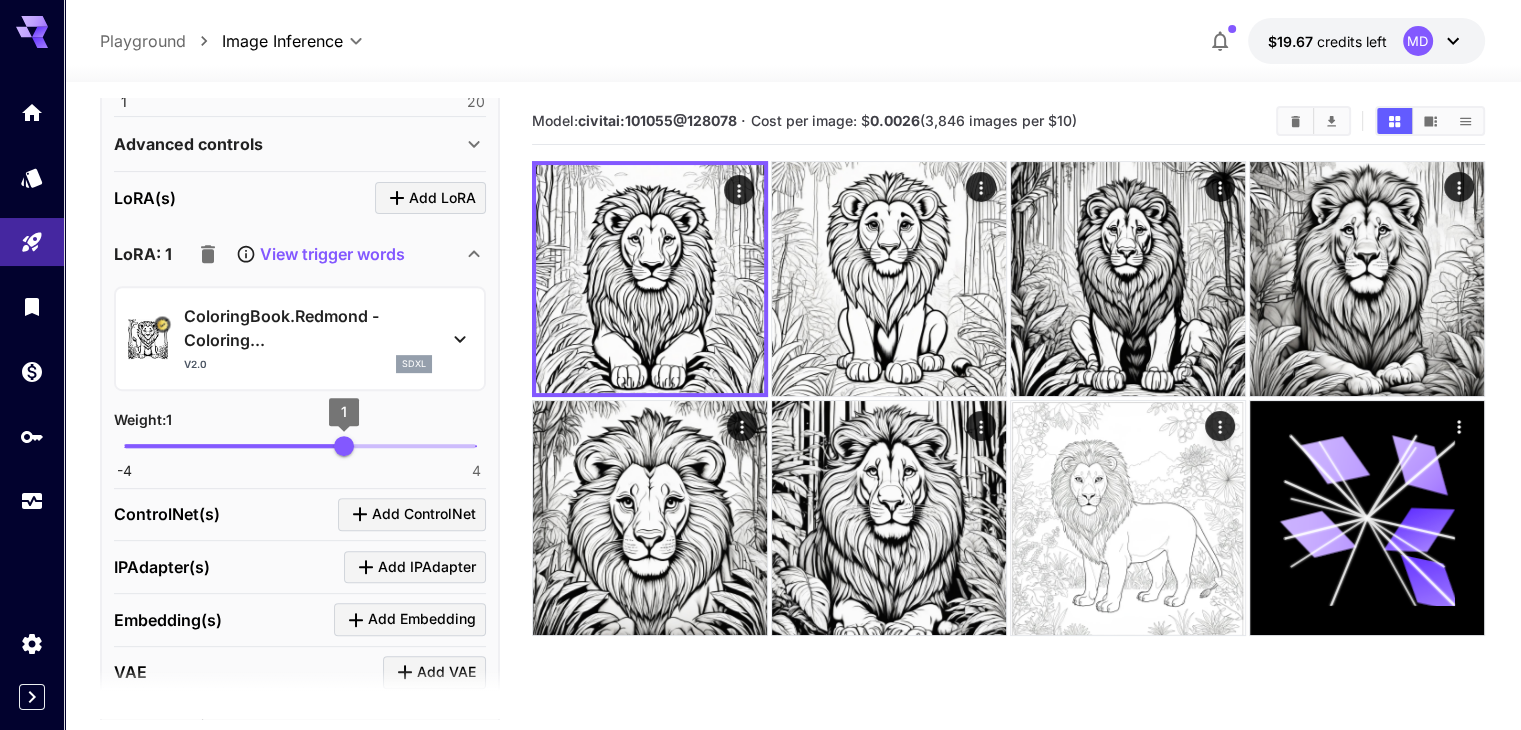 type on "****" 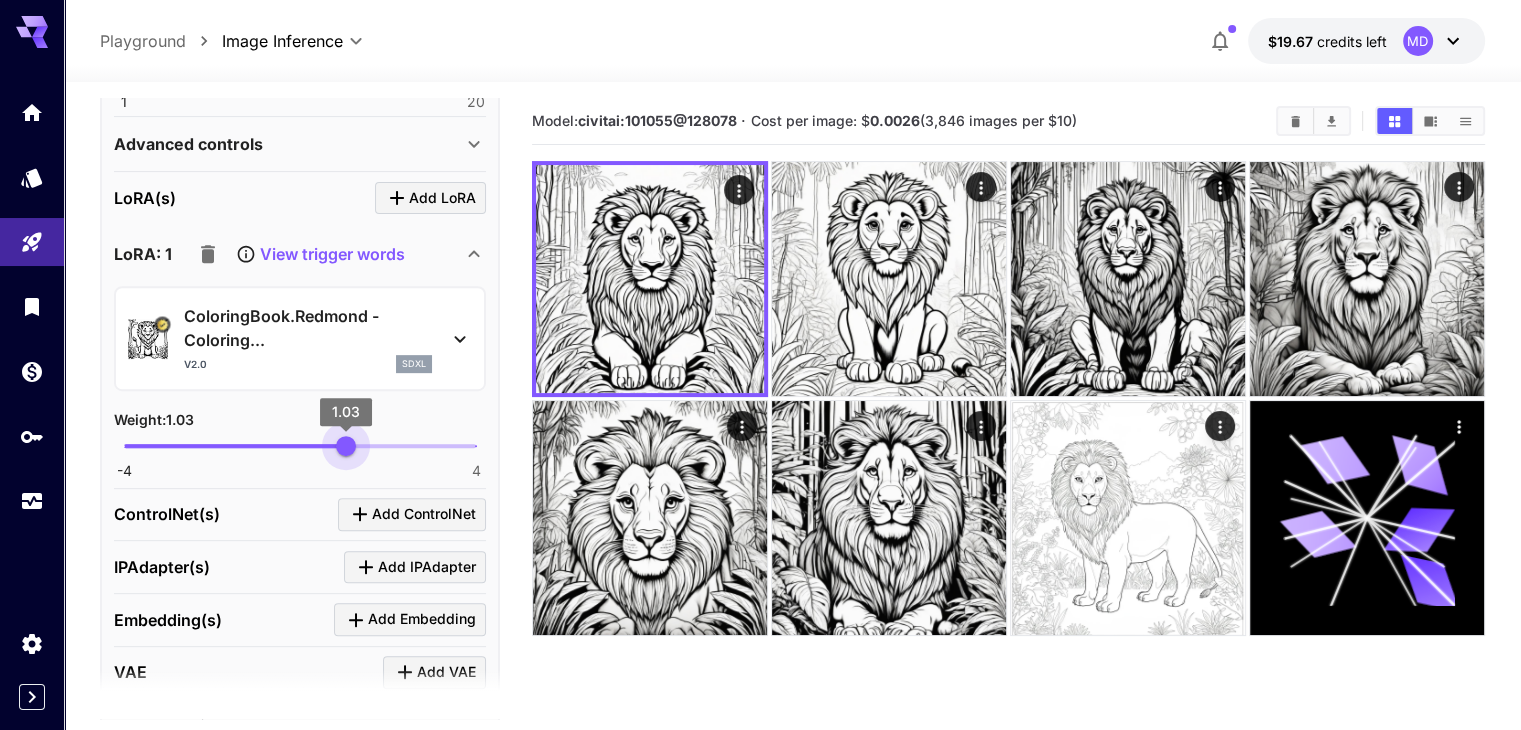 click on "1.03" at bounding box center (346, 446) 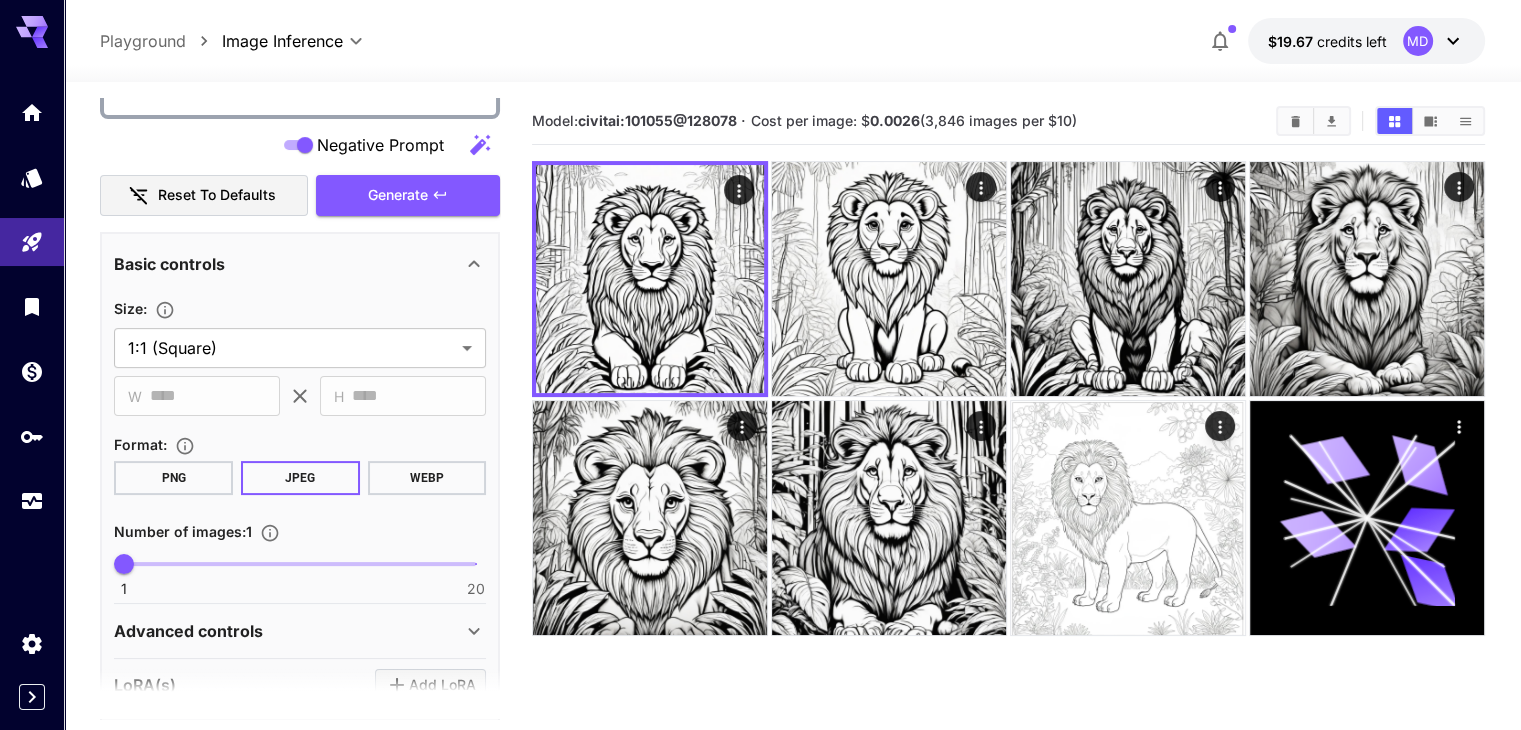 scroll, scrollTop: 319, scrollLeft: 0, axis: vertical 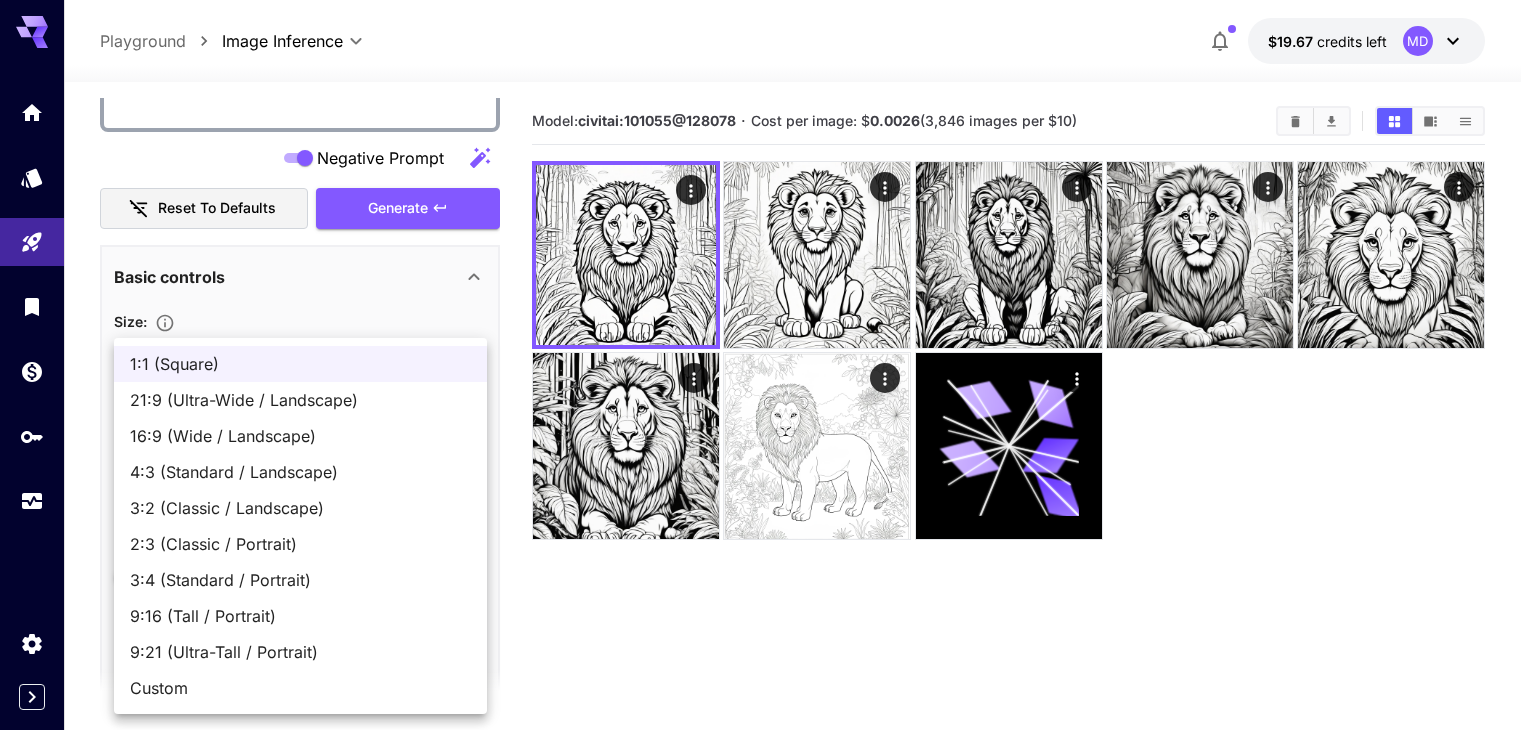 click on "**********" at bounding box center (768, 444) 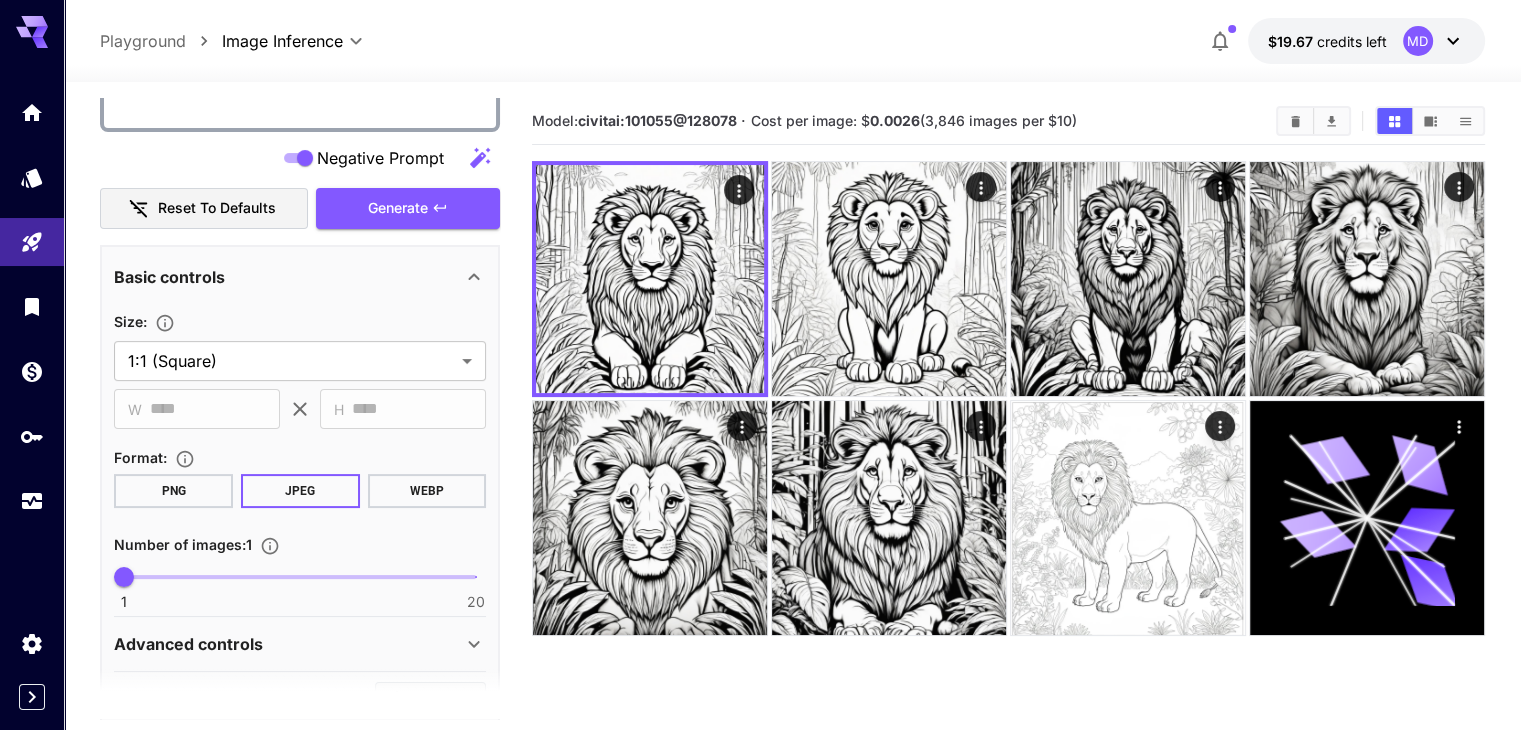 click on "Model:  civitai:101055@128078 · Cost per image: $ 0.0026  (3,846 images per $10)" at bounding box center (1008, 463) 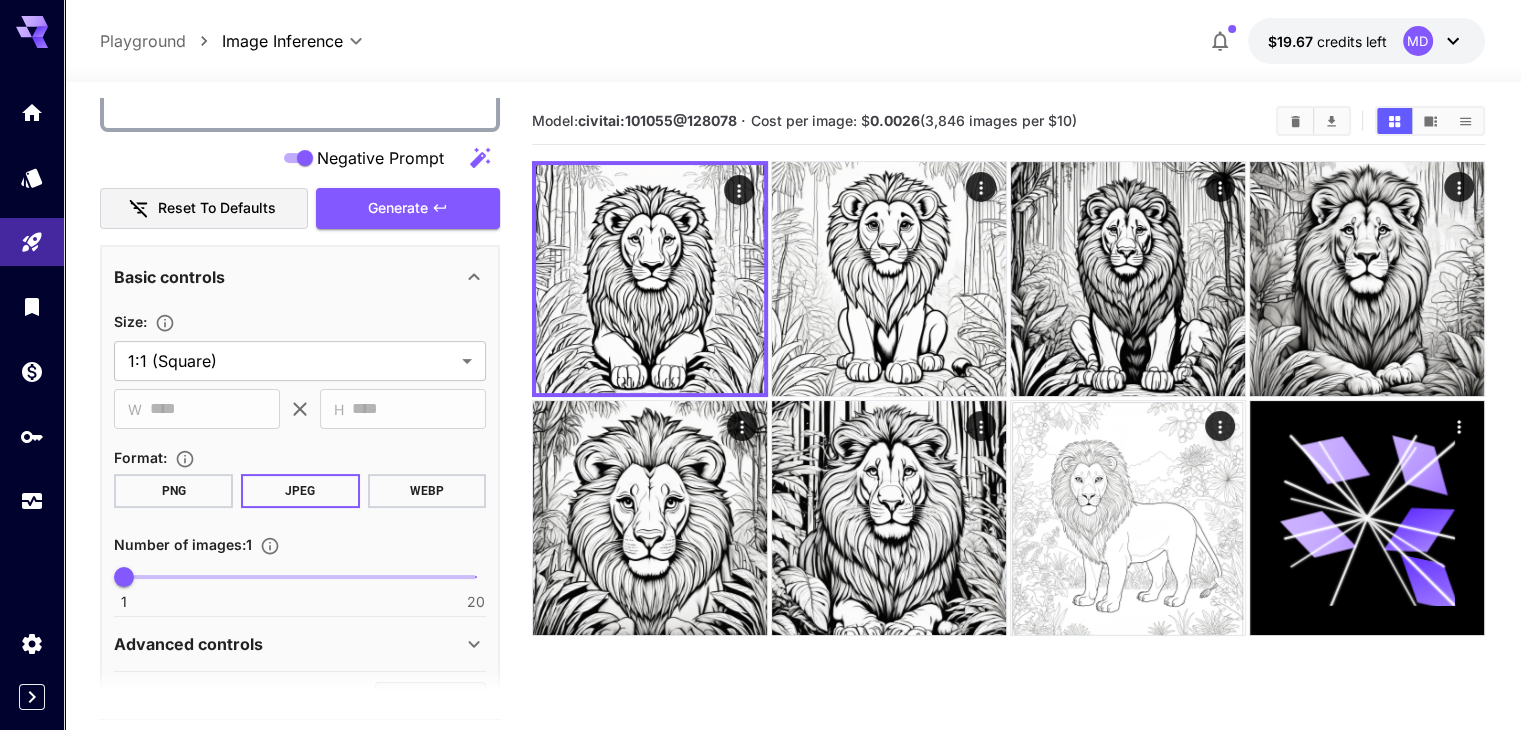 click on "Model:  civitai:101055@128078 · Cost per image: $ 0.0026  (3,846 images per $10)" at bounding box center (1008, 463) 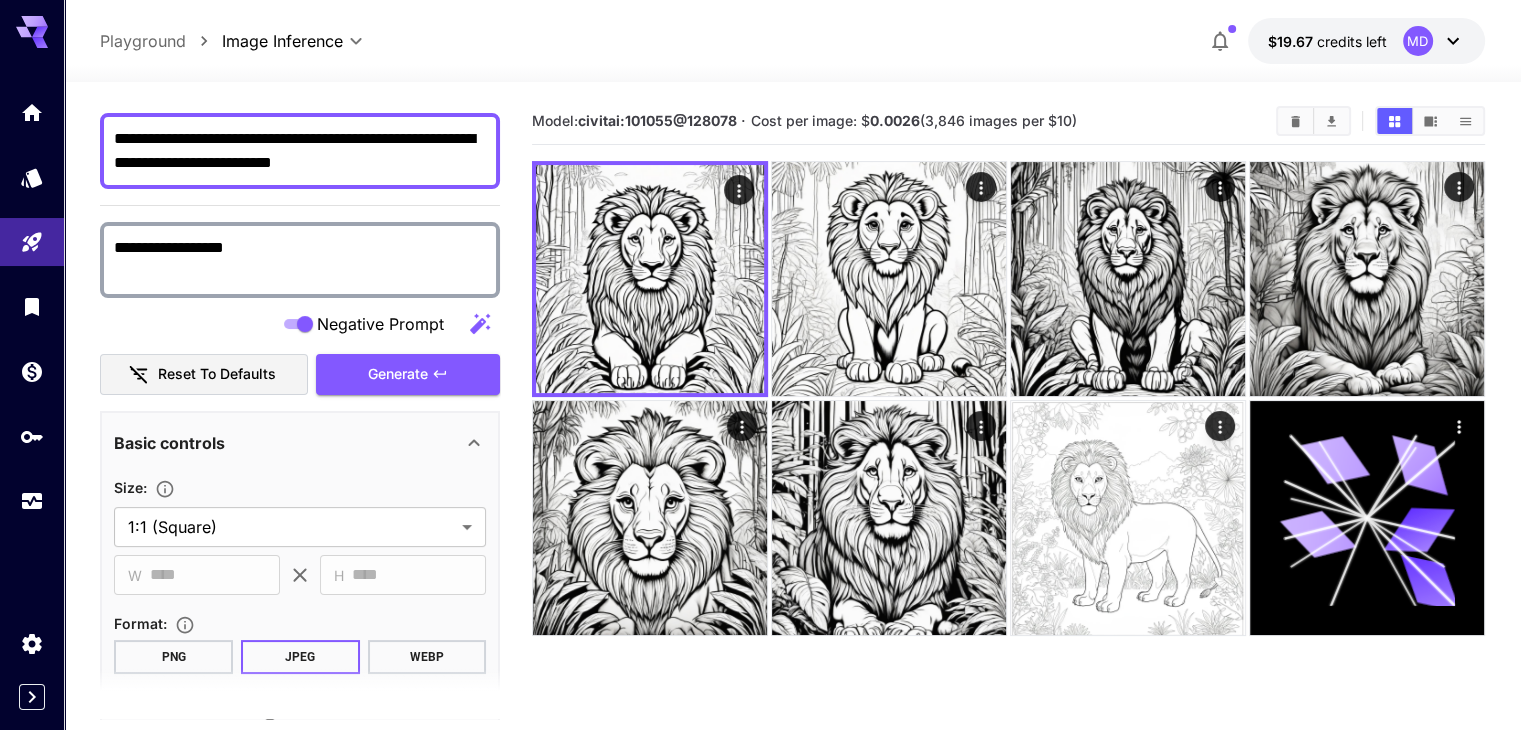 scroll, scrollTop: 0, scrollLeft: 0, axis: both 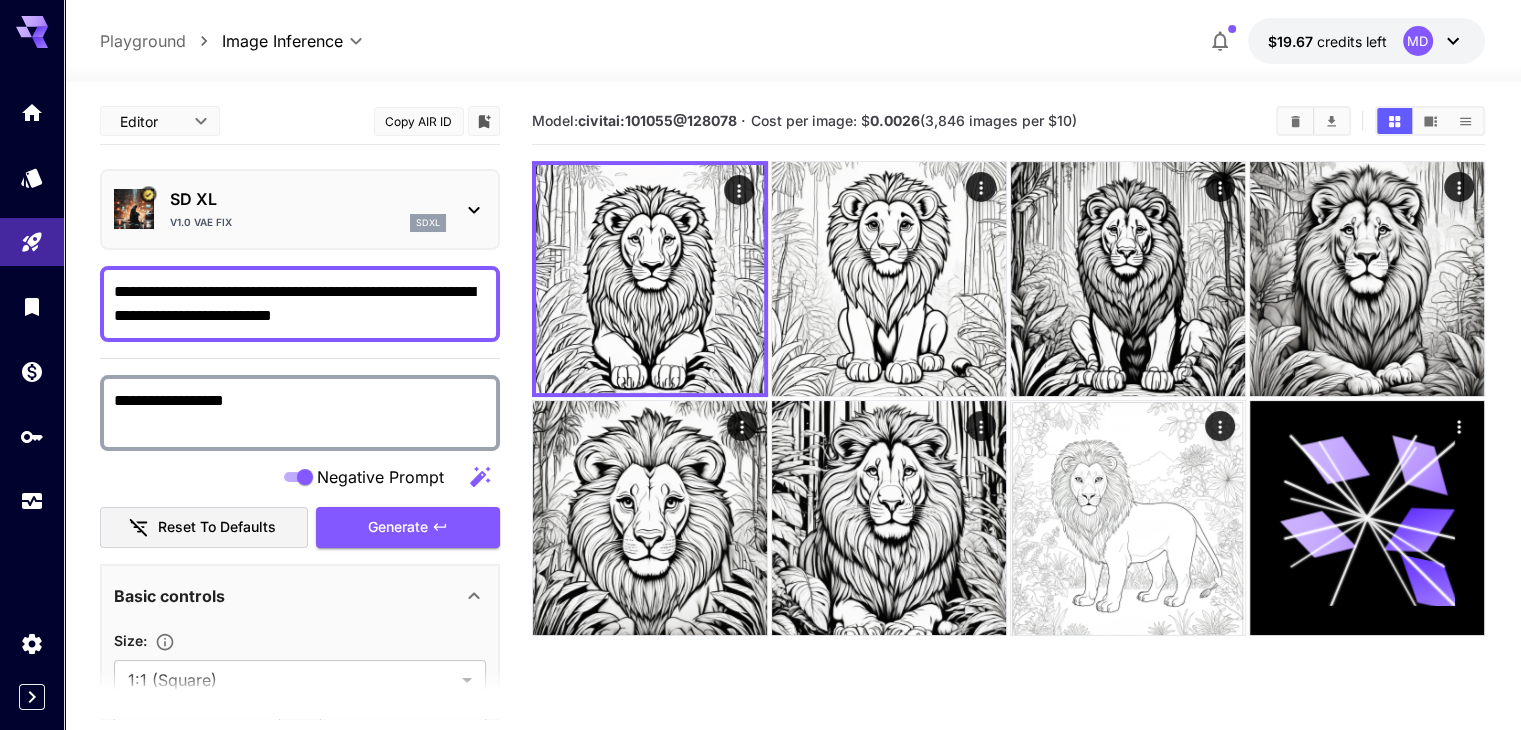 drag, startPoint x: 230, startPoint y: 289, endPoint x: 208, endPoint y: 292, distance: 22.203604 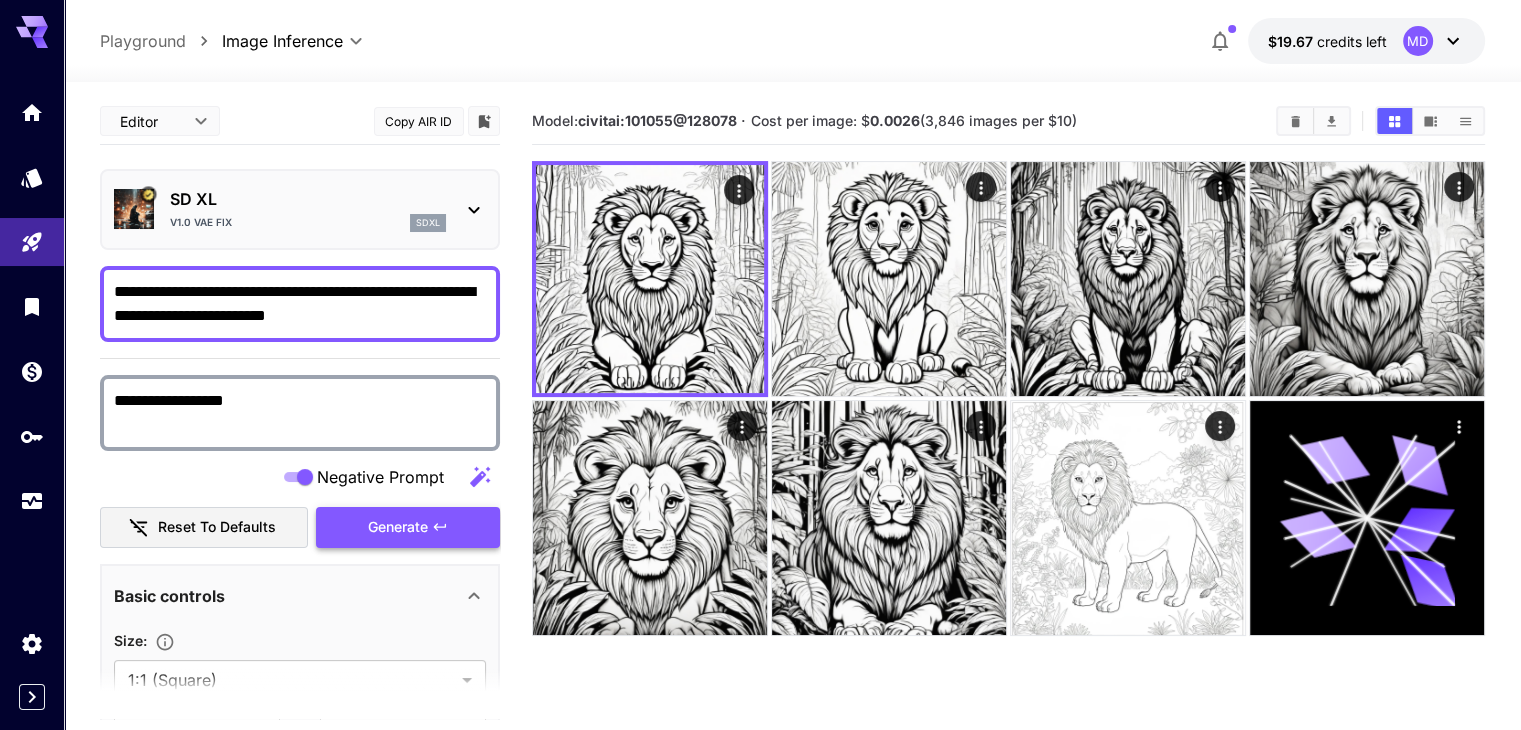 click on "Generate" at bounding box center (408, 527) 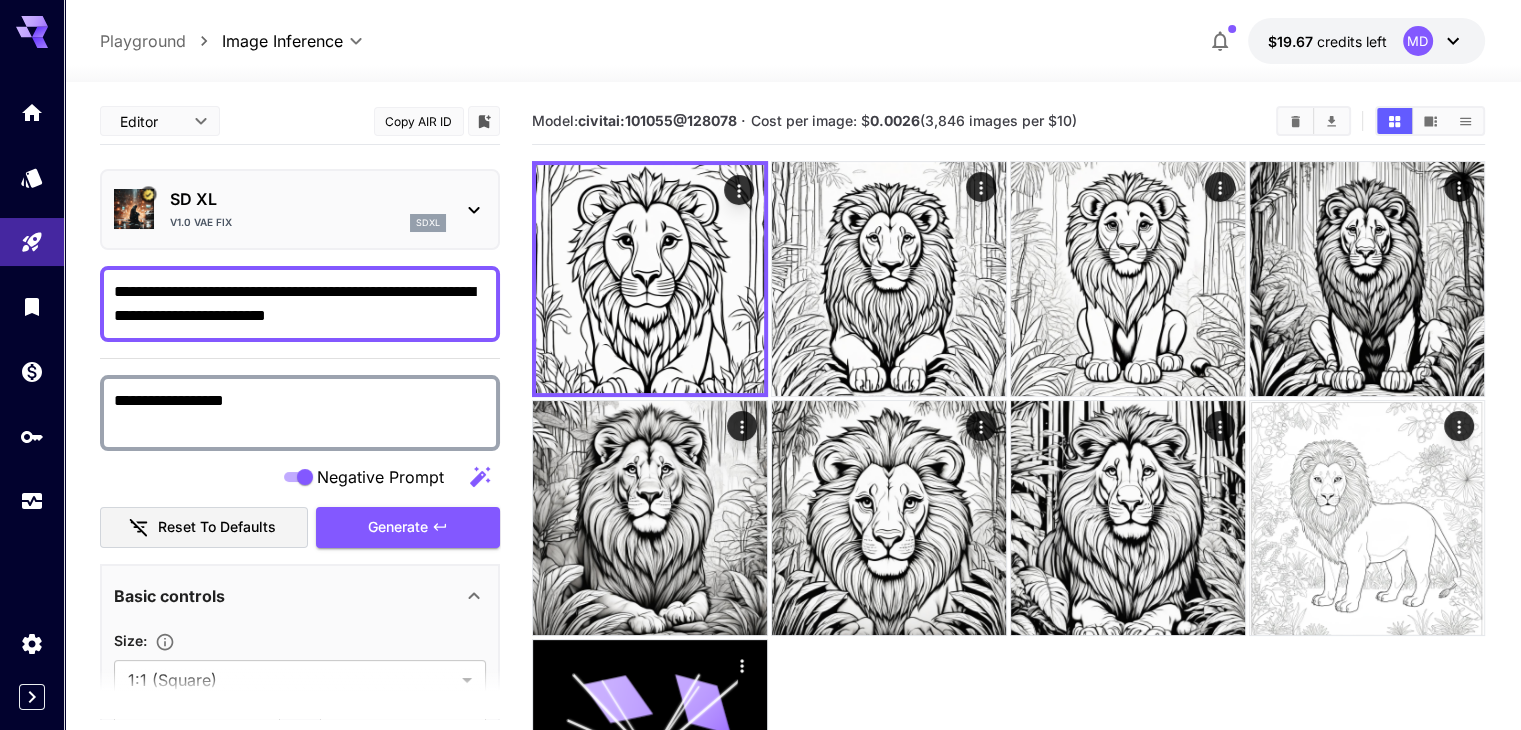 drag, startPoint x: 209, startPoint y: 286, endPoint x: 173, endPoint y: 297, distance: 37.64306 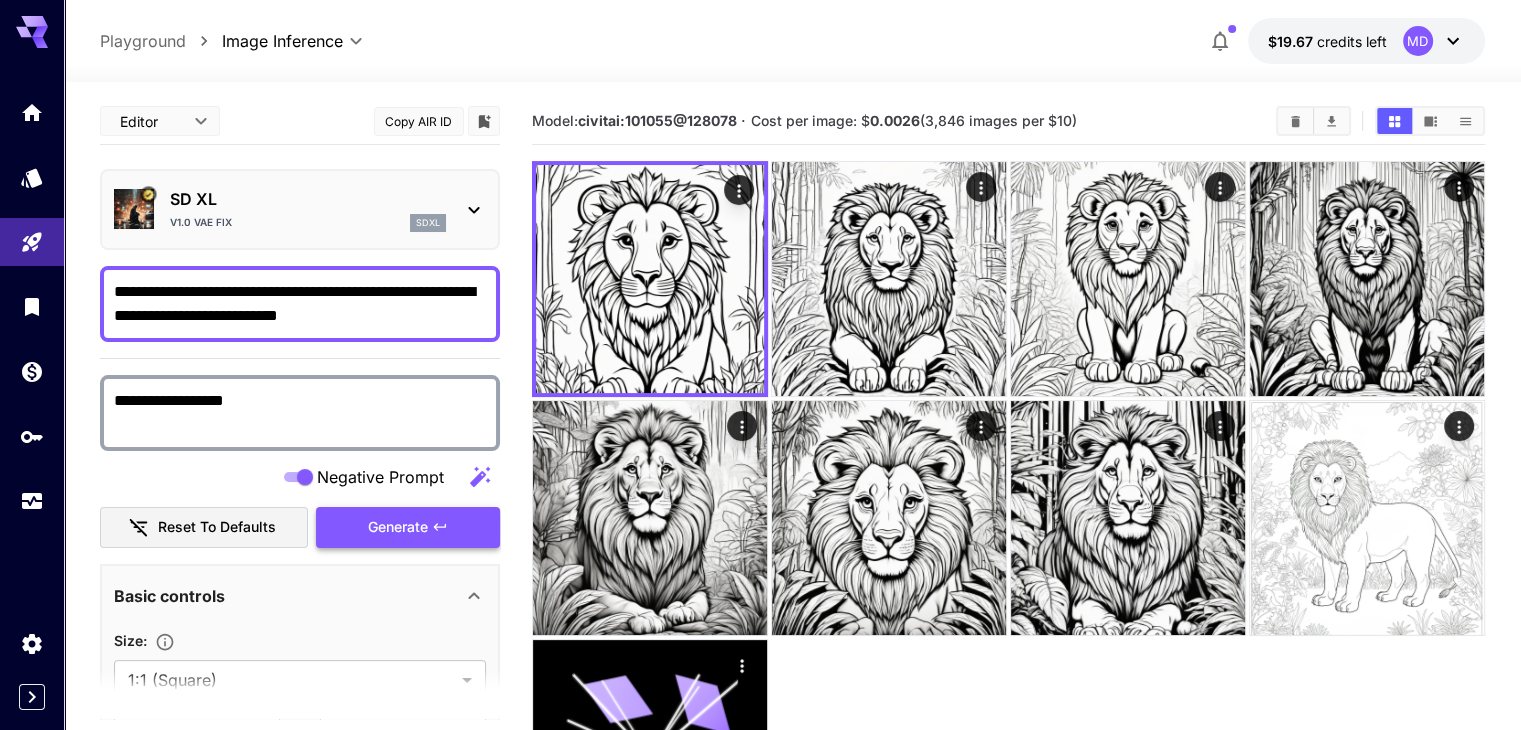 click on "Generate" at bounding box center (398, 527) 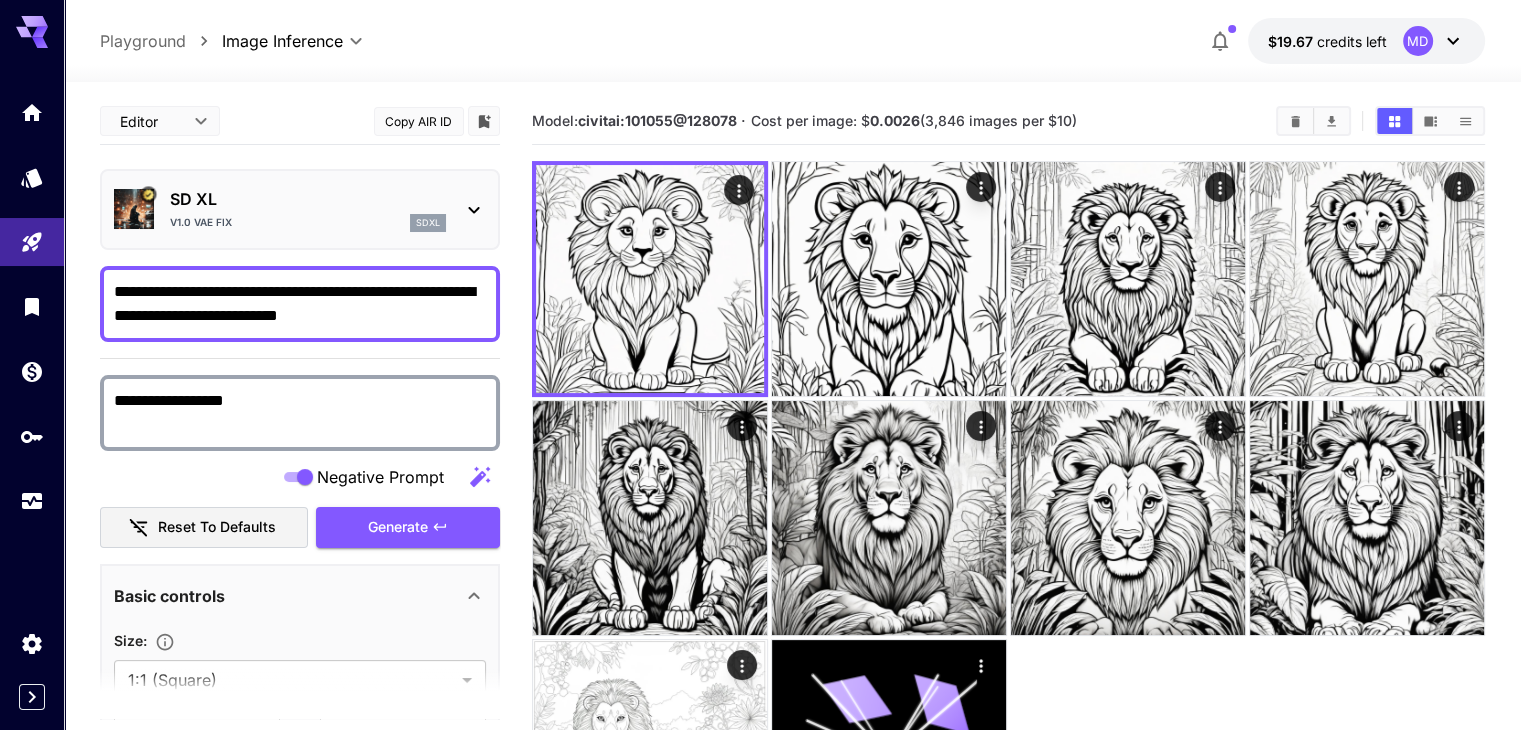 click on "**********" at bounding box center [300, 304] 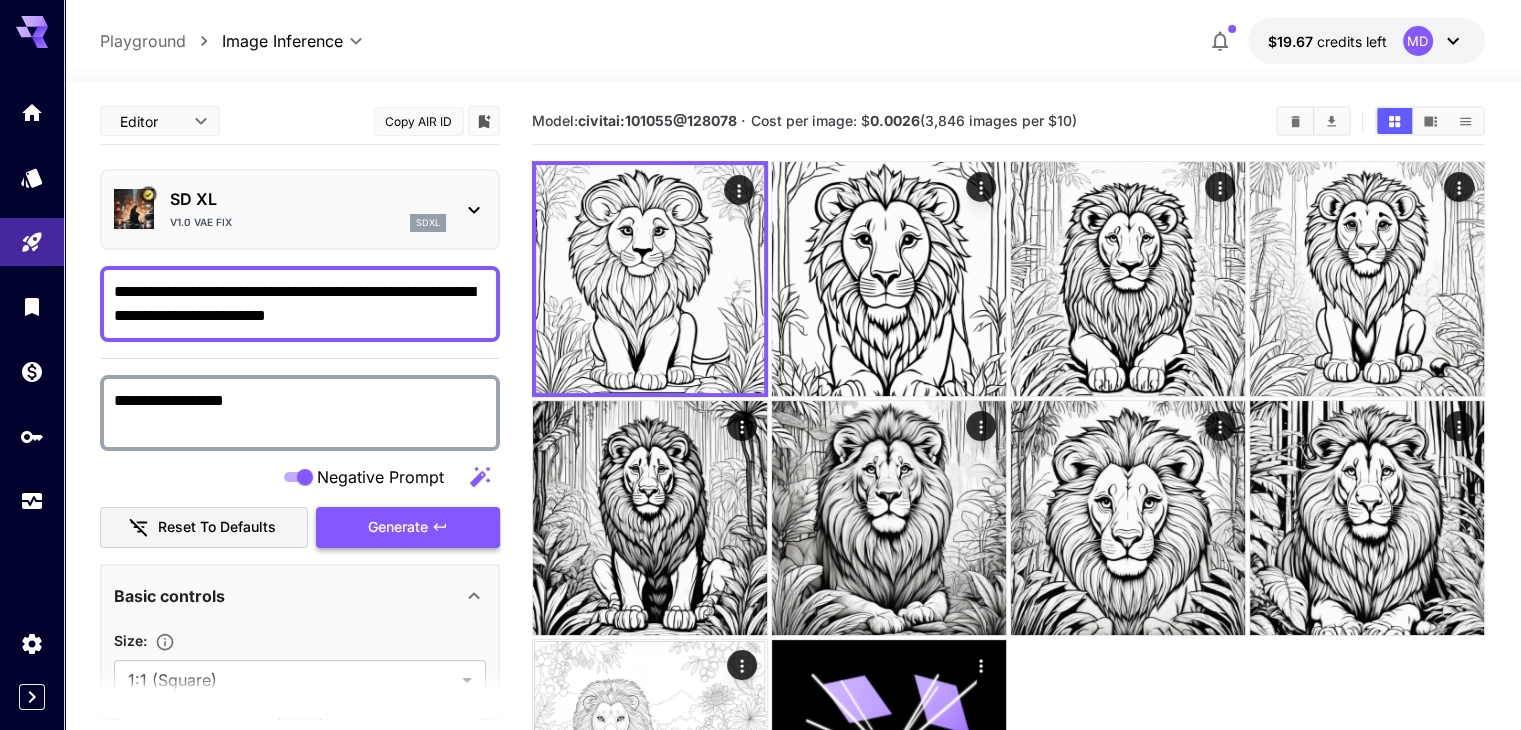 click on "Generate" at bounding box center (398, 527) 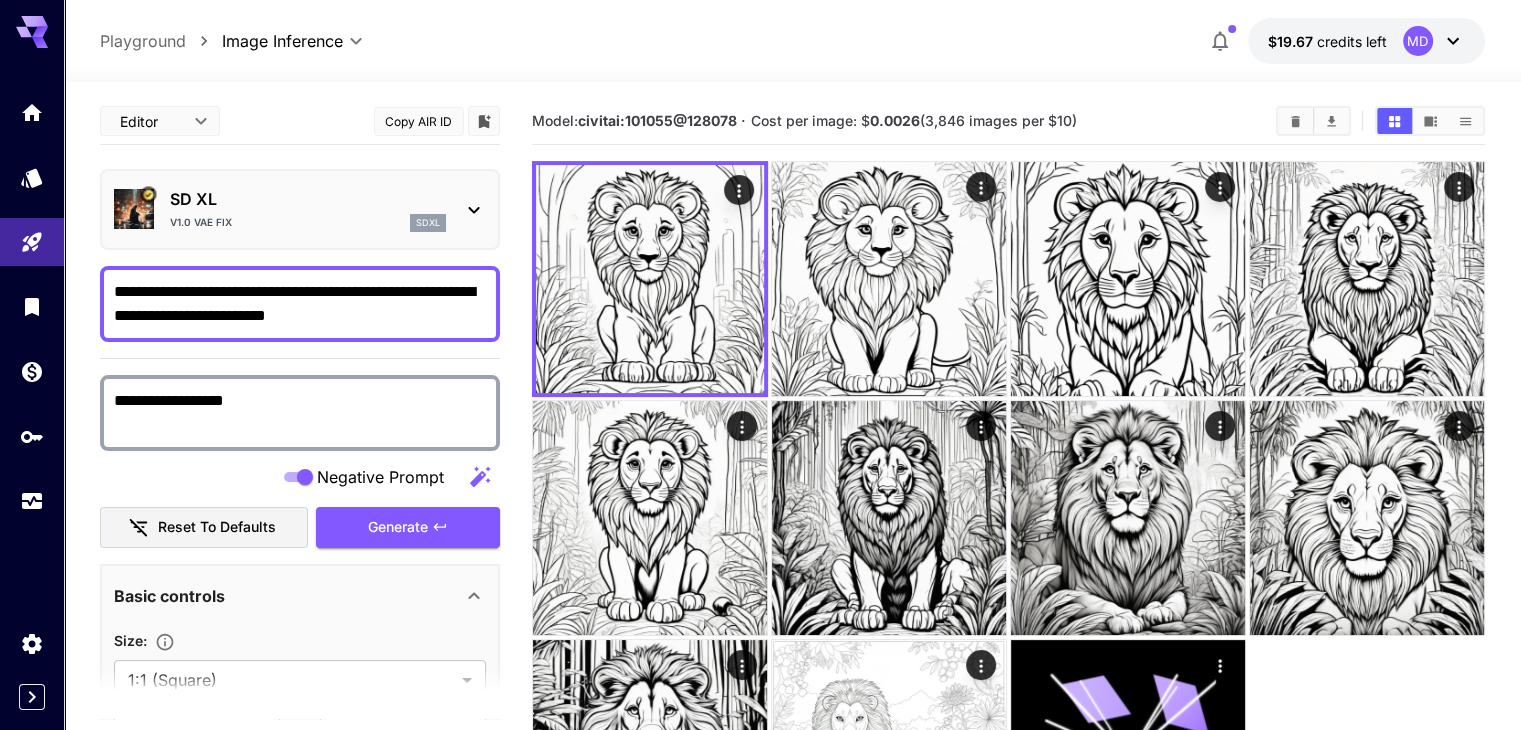 click on "**********" at bounding box center [300, 304] 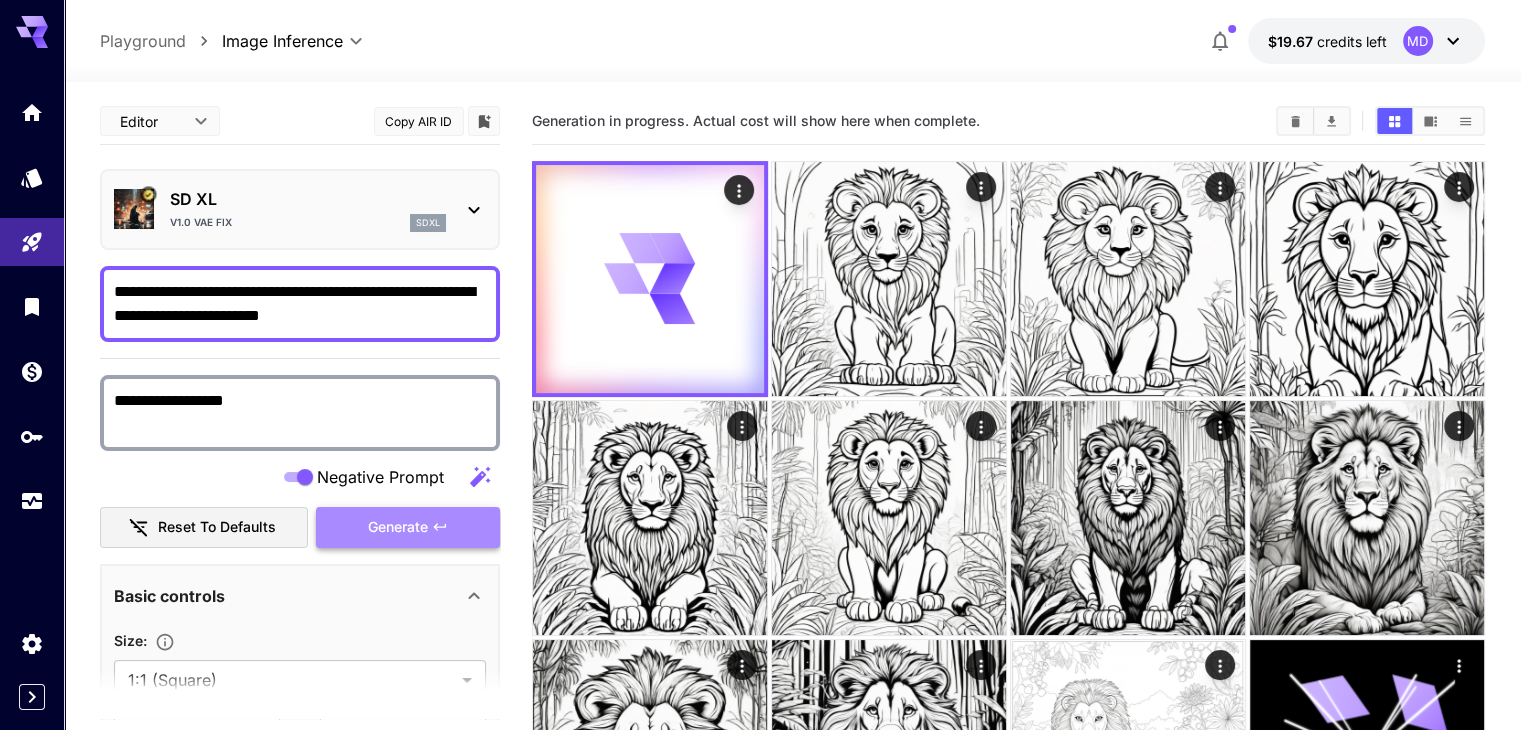 click on "Generate" at bounding box center [398, 527] 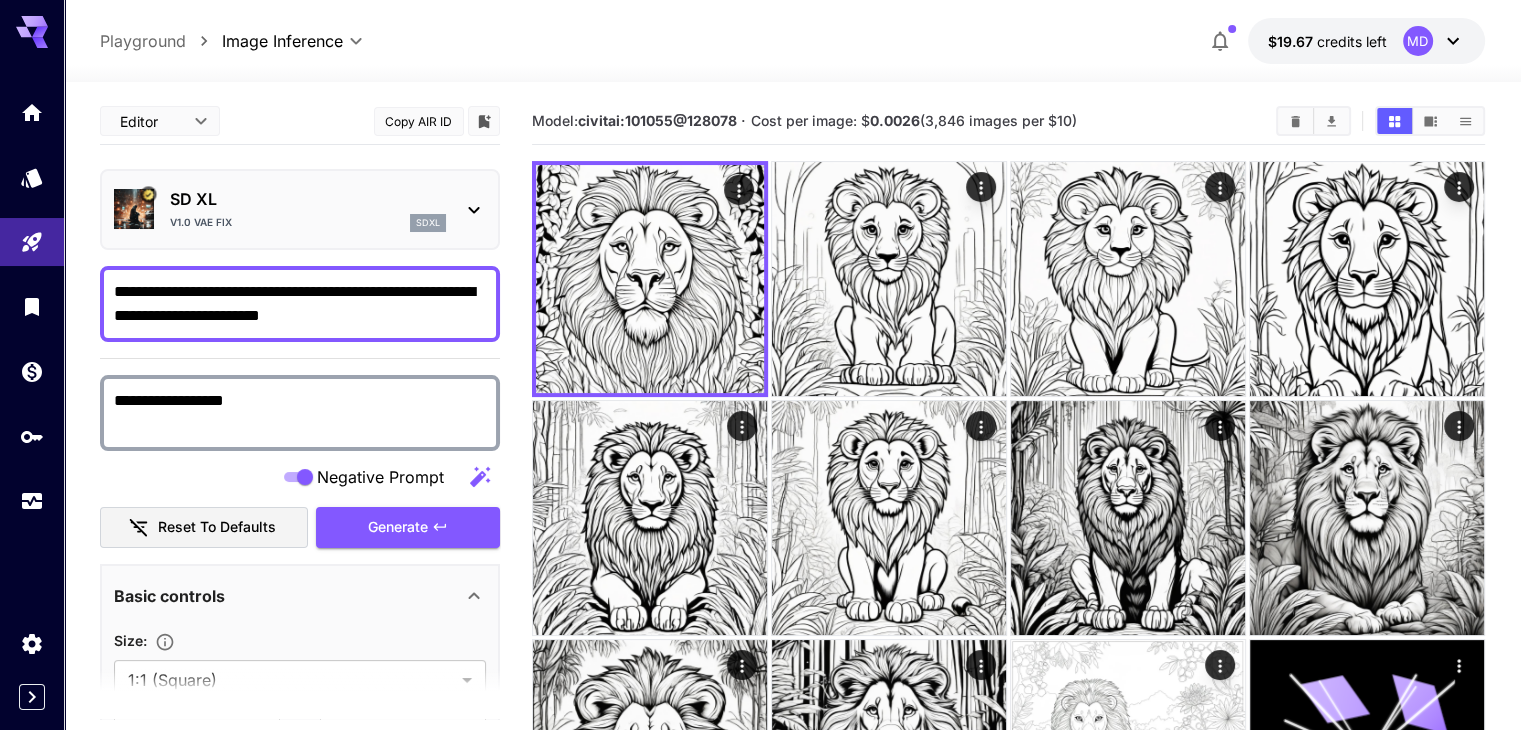 click on "**********" at bounding box center (300, 304) 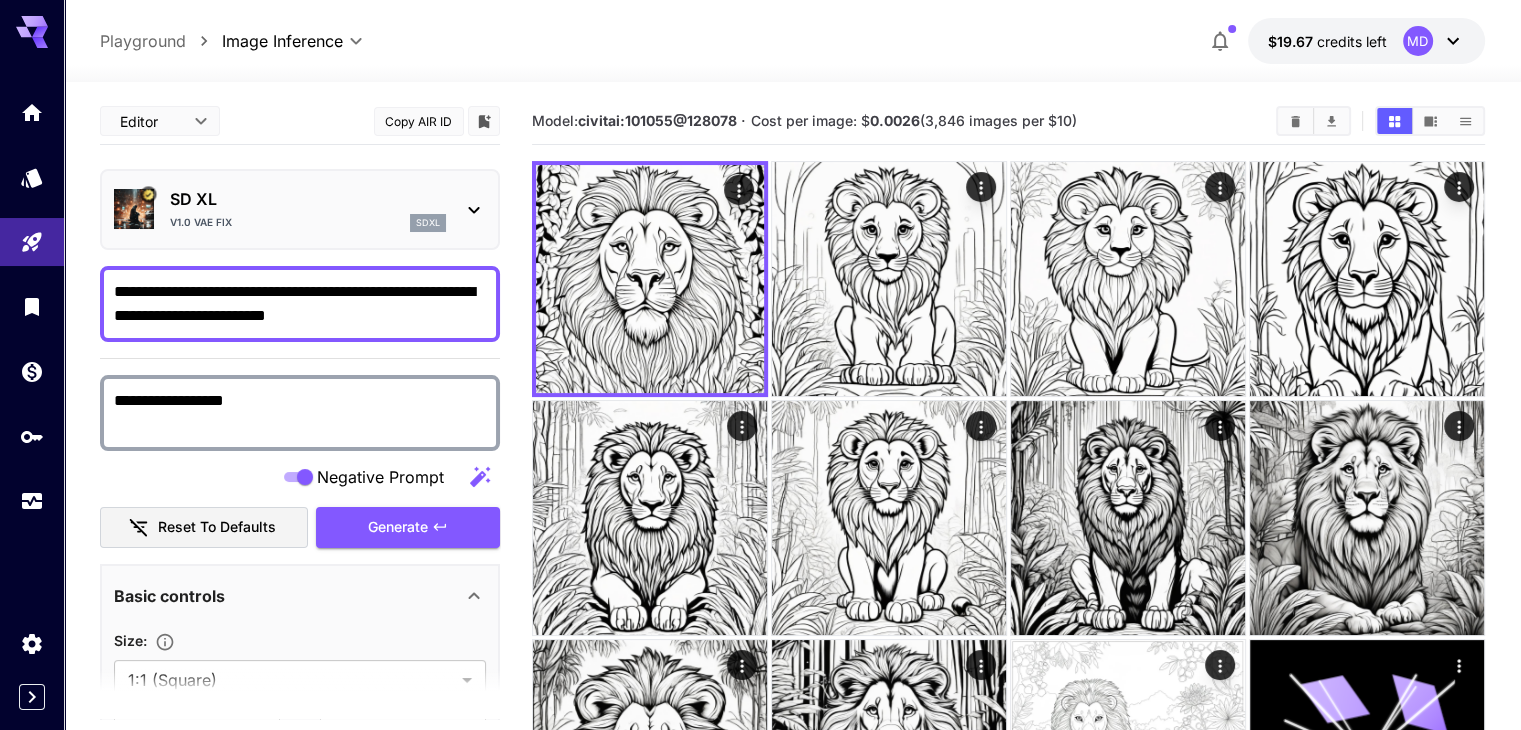 drag, startPoint x: 435, startPoint y: 288, endPoint x: 400, endPoint y: 297, distance: 36.138622 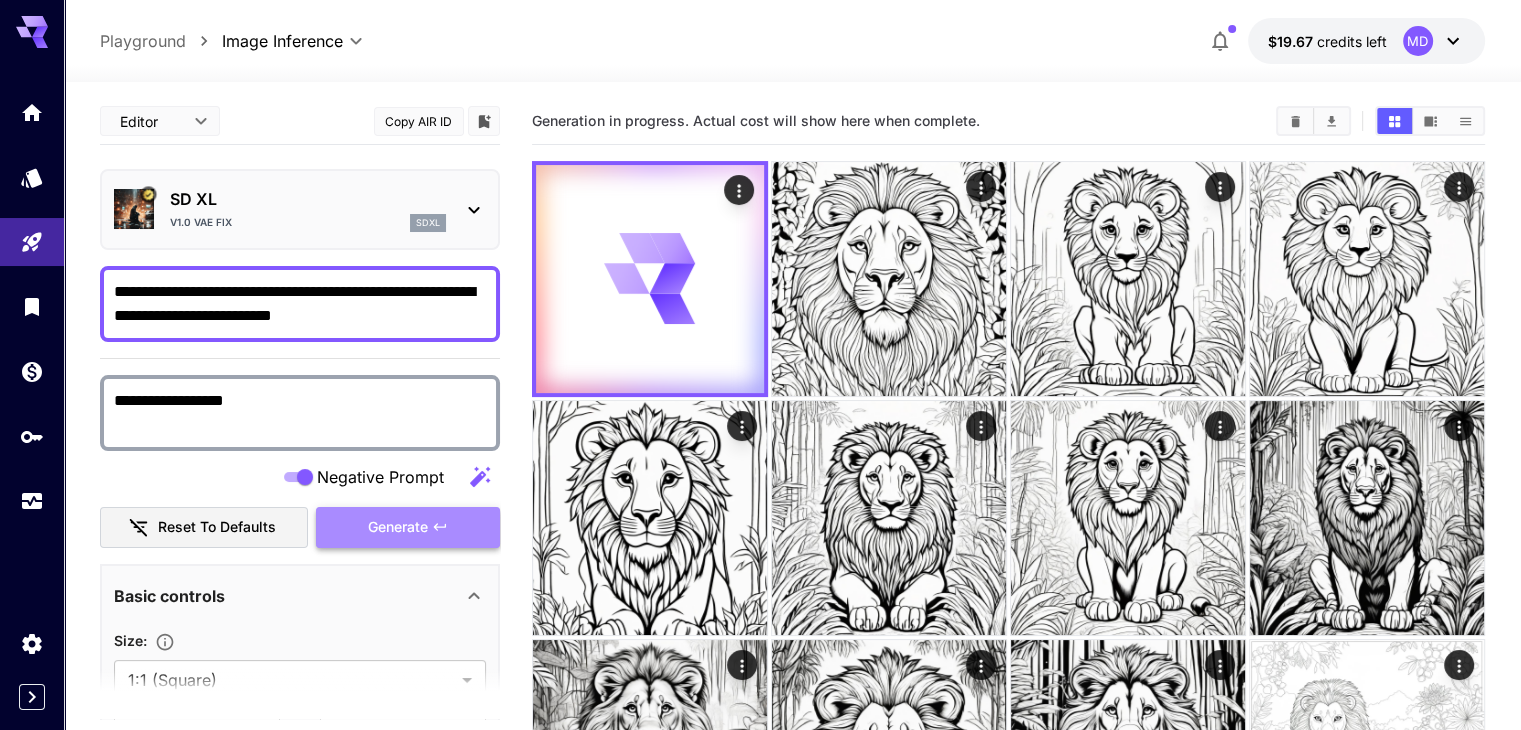 click on "Generate" at bounding box center (398, 527) 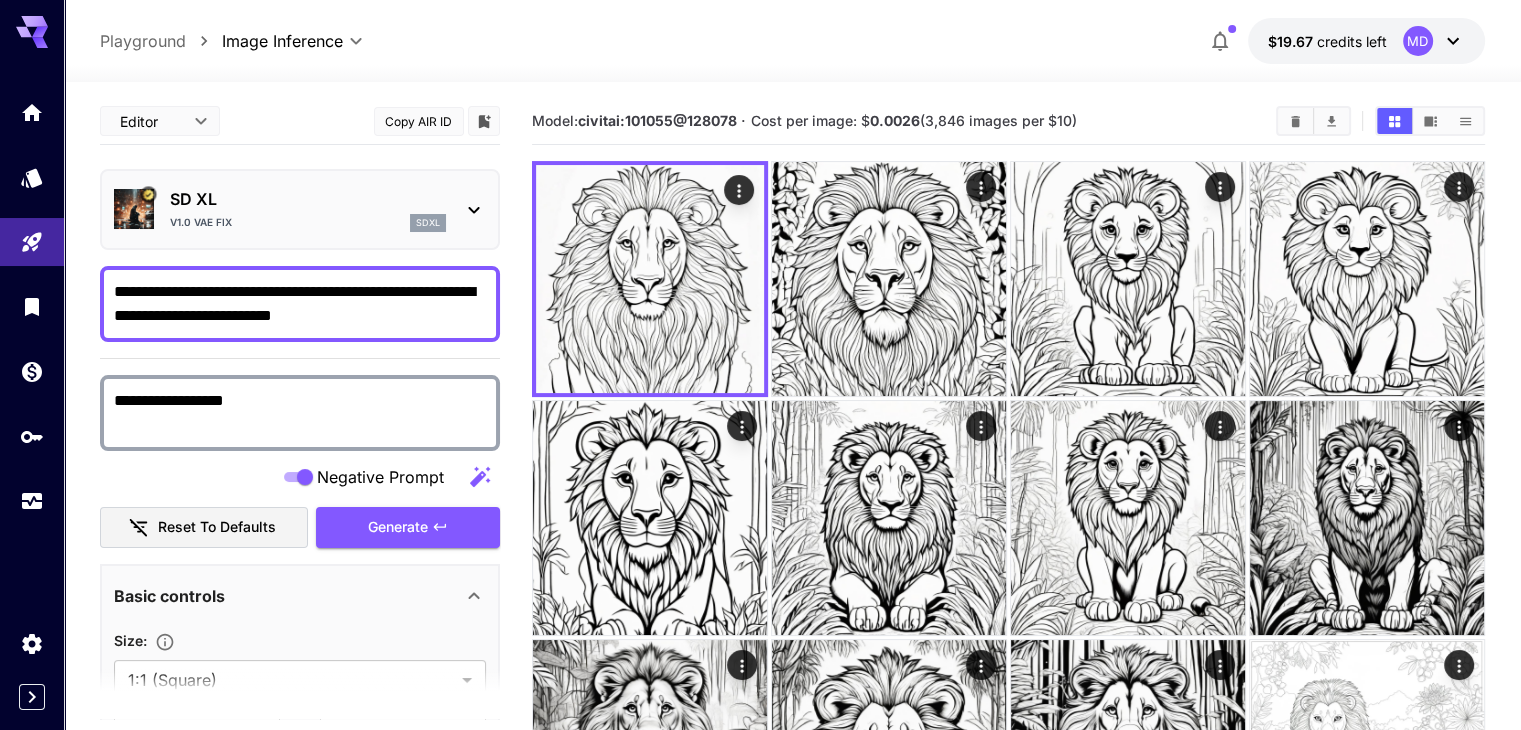 click on "**********" at bounding box center (300, 304) 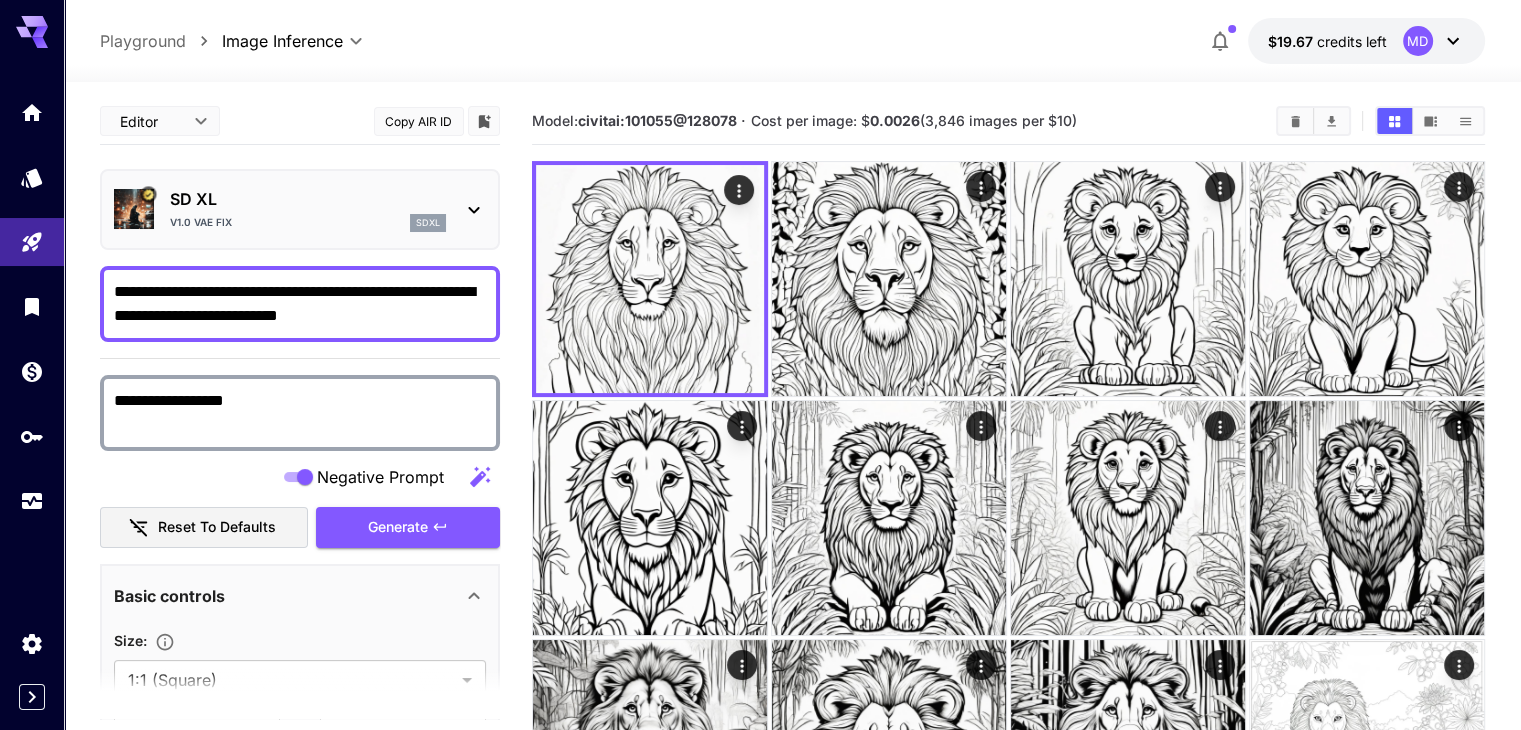 click on "**********" at bounding box center [300, 304] 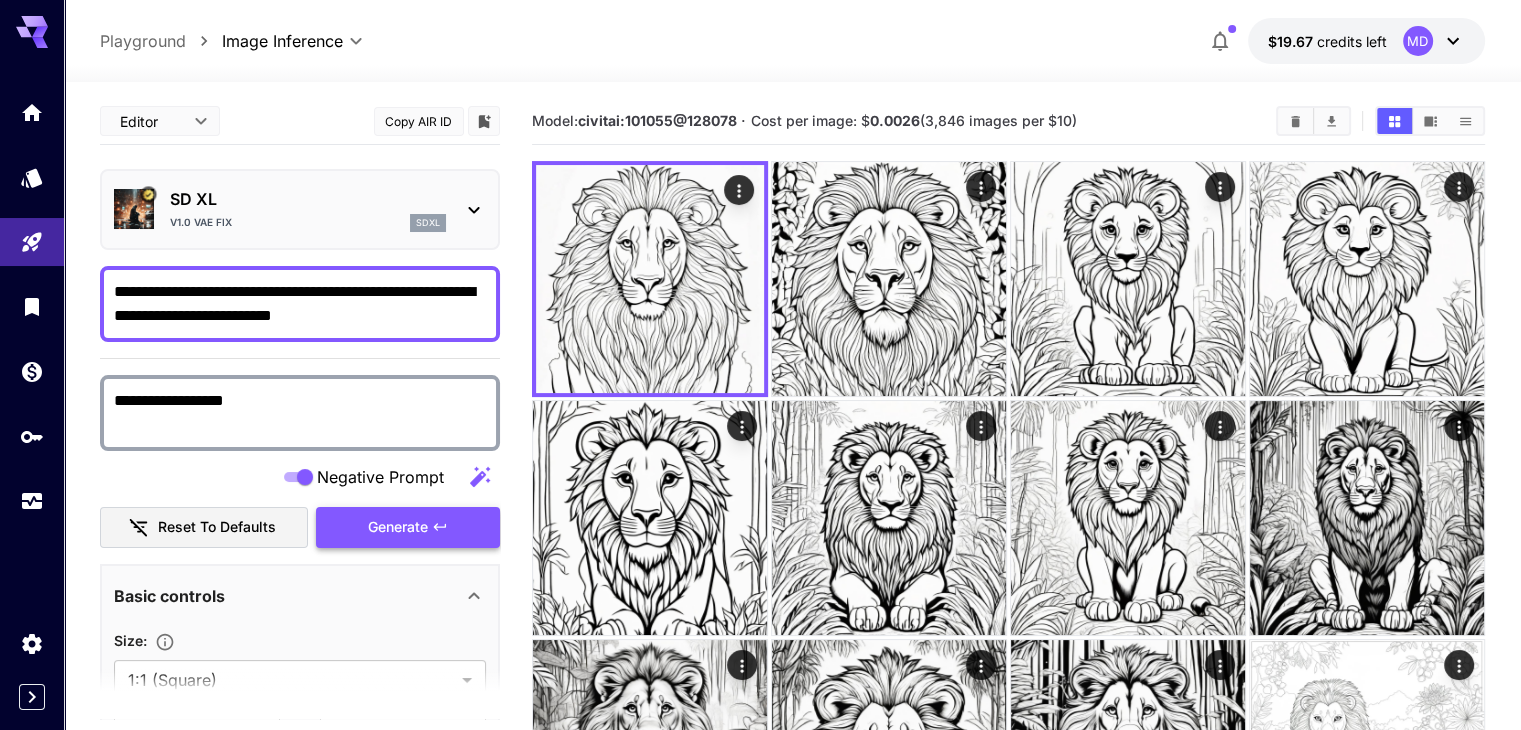 click on "Generate" at bounding box center [398, 527] 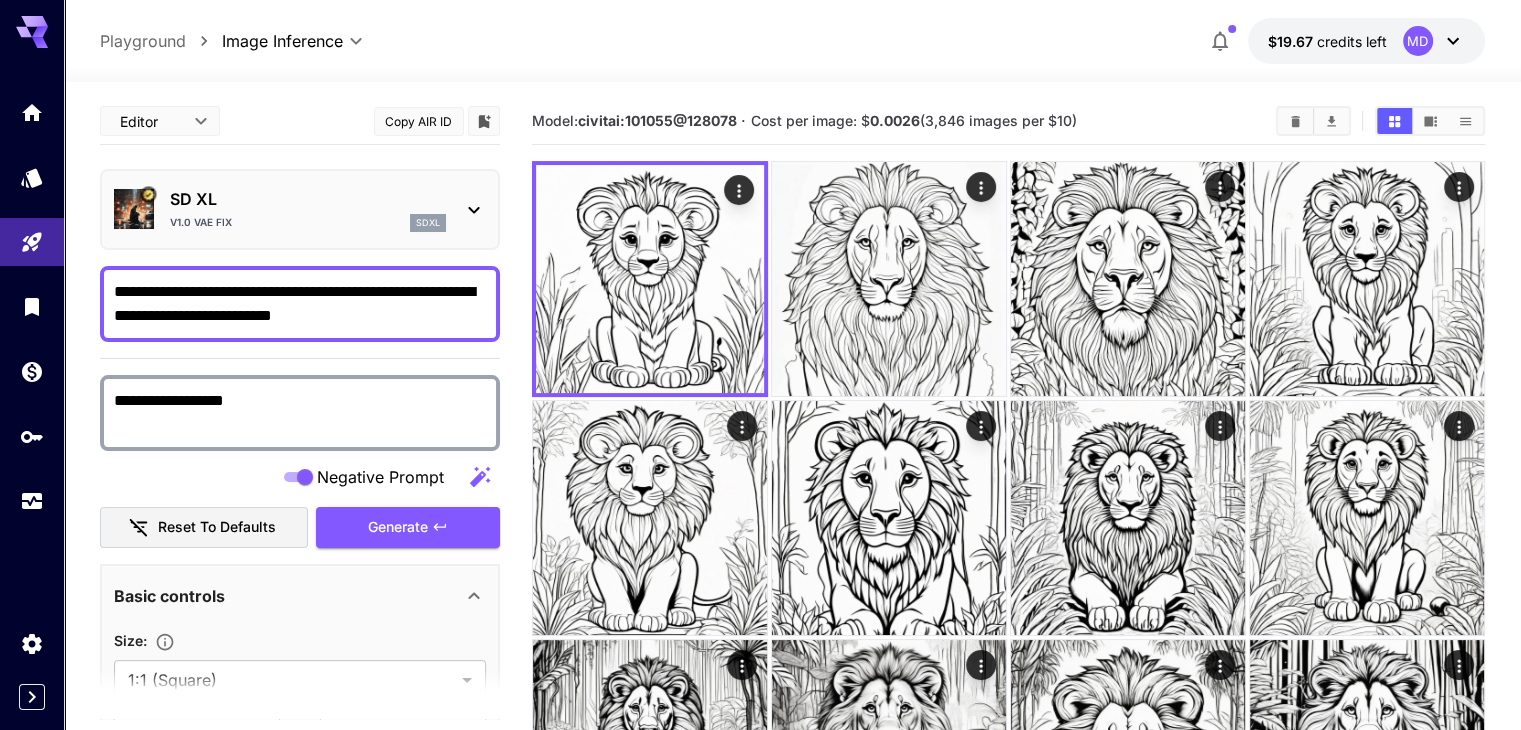 drag, startPoint x: 337, startPoint y: 317, endPoint x: 101, endPoint y: 290, distance: 237.53947 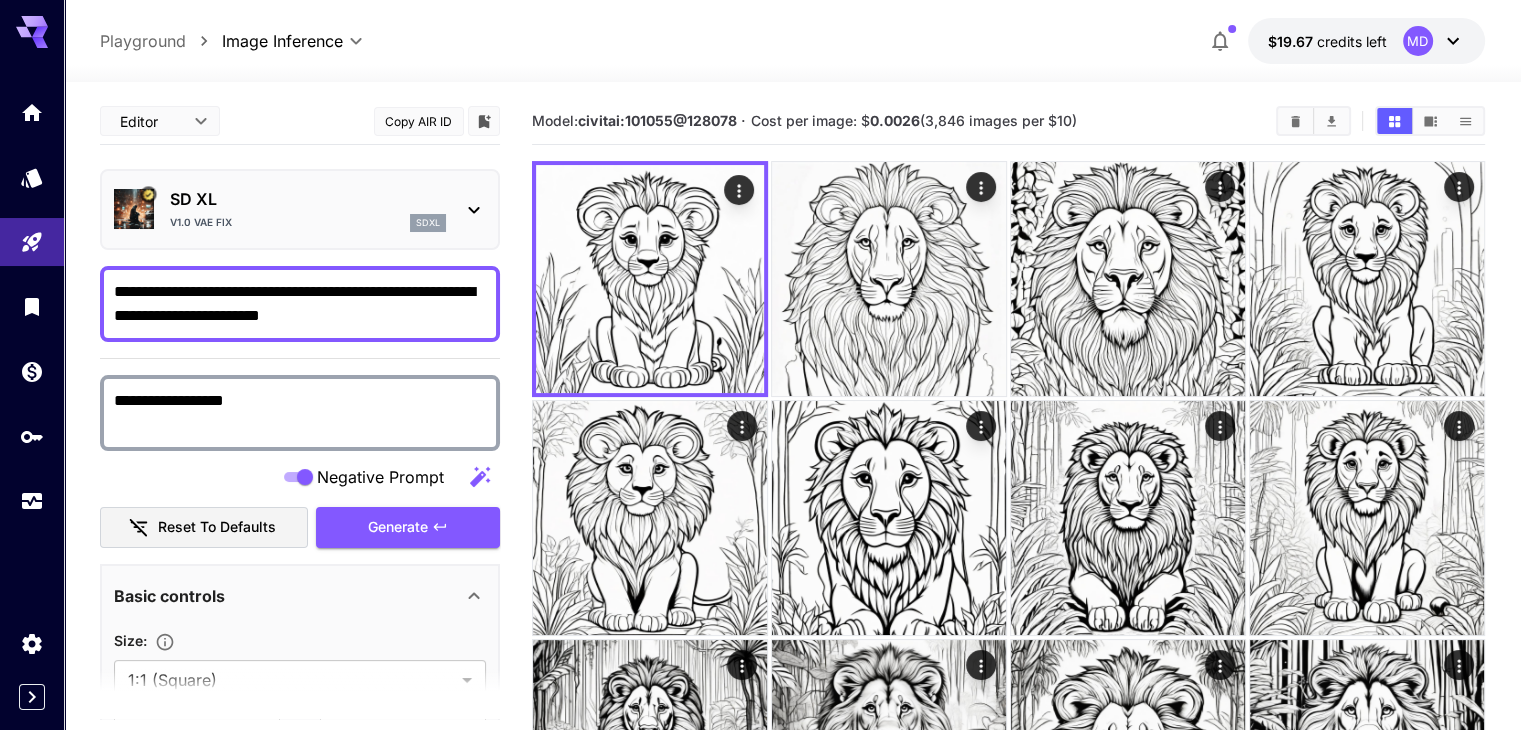 click on "**********" at bounding box center [300, 304] 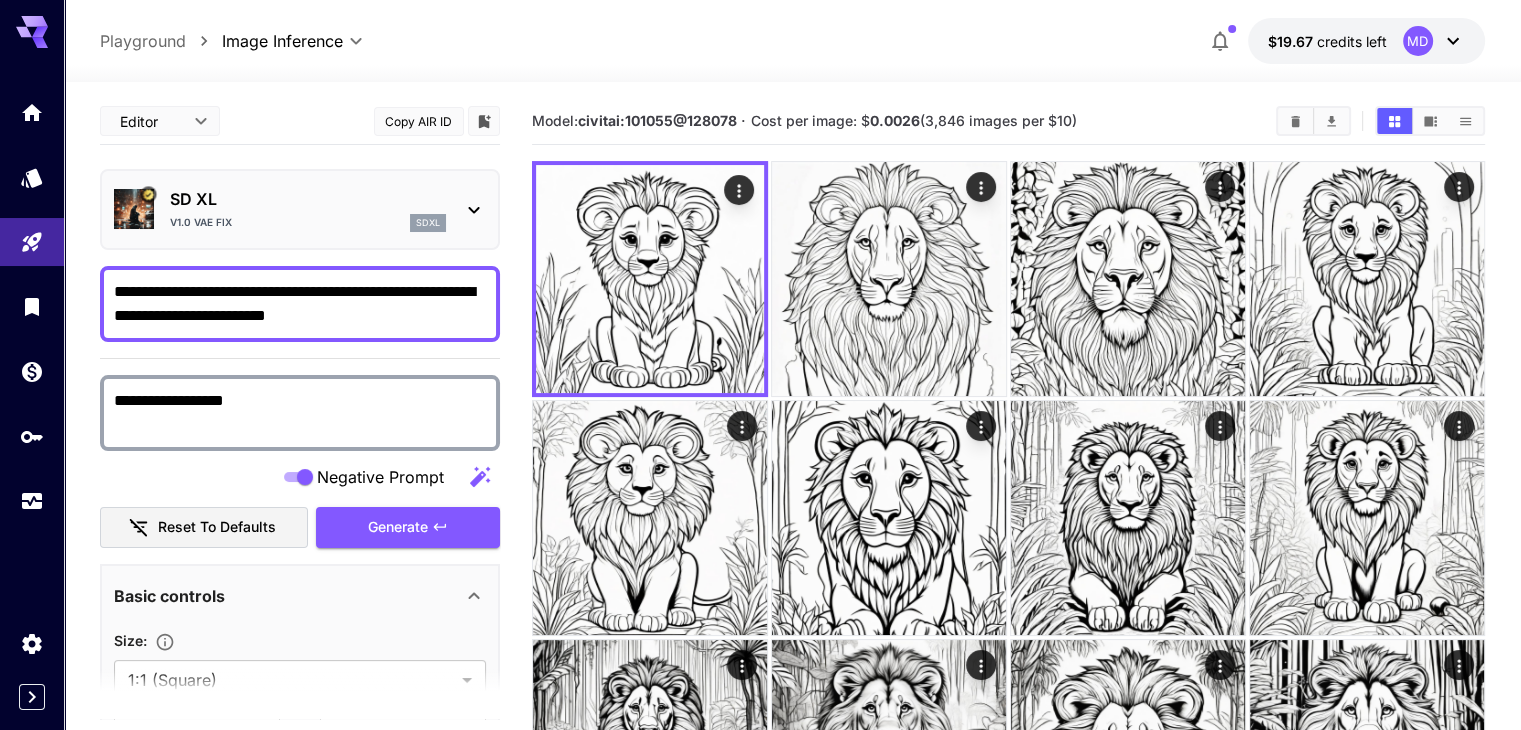 drag, startPoint x: 394, startPoint y: 289, endPoint x: 316, endPoint y: 295, distance: 78.23043 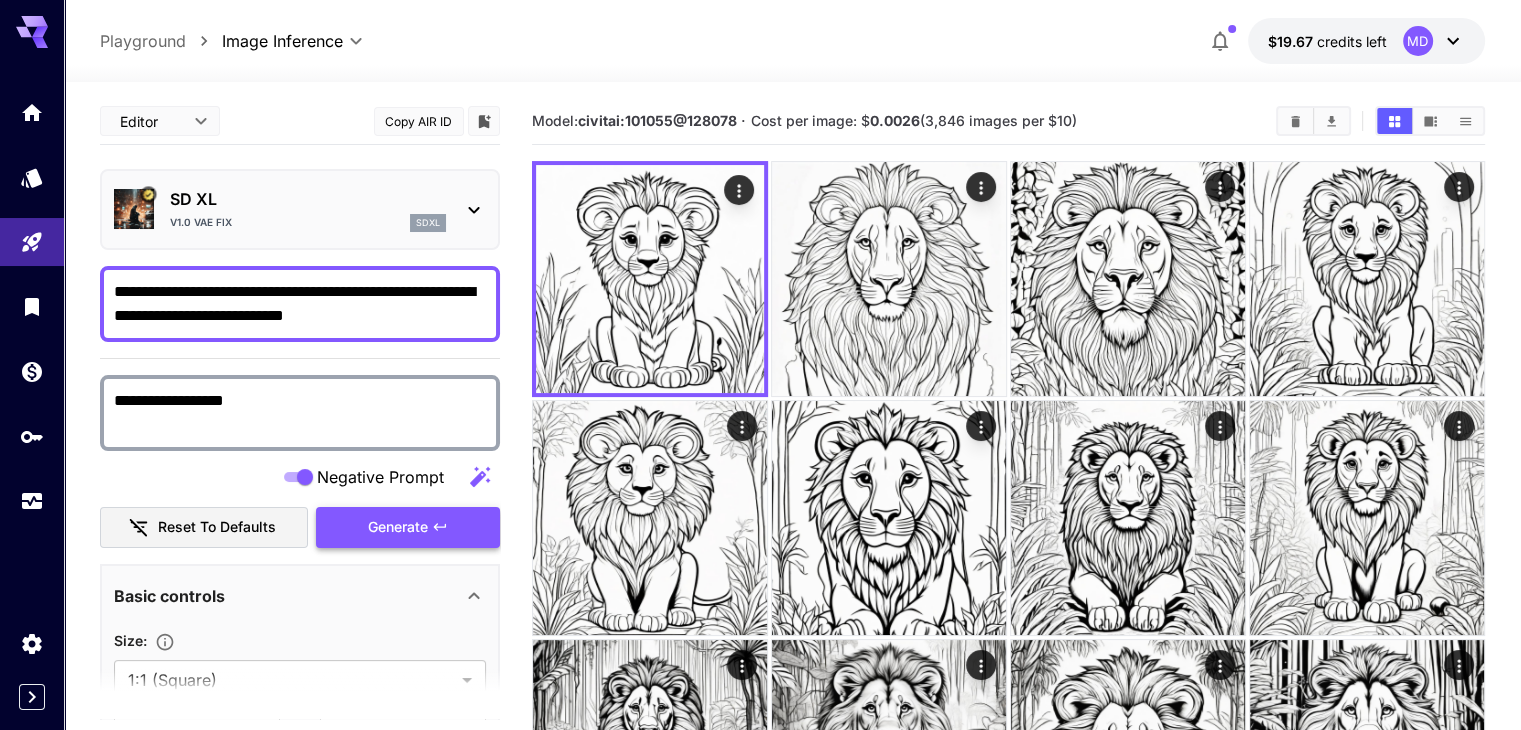 click on "Generate" at bounding box center (398, 527) 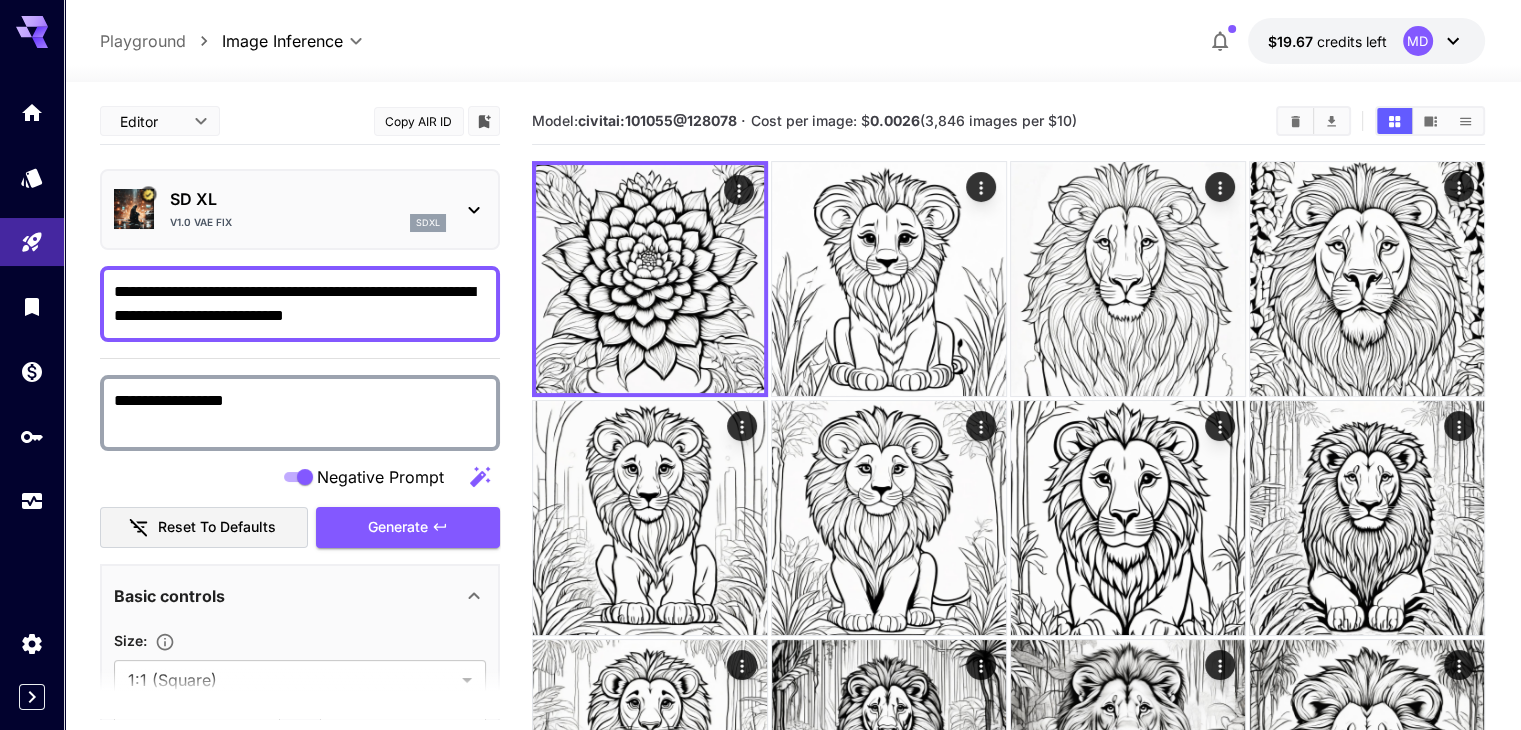click on "*******" at bounding box center (0, 0) 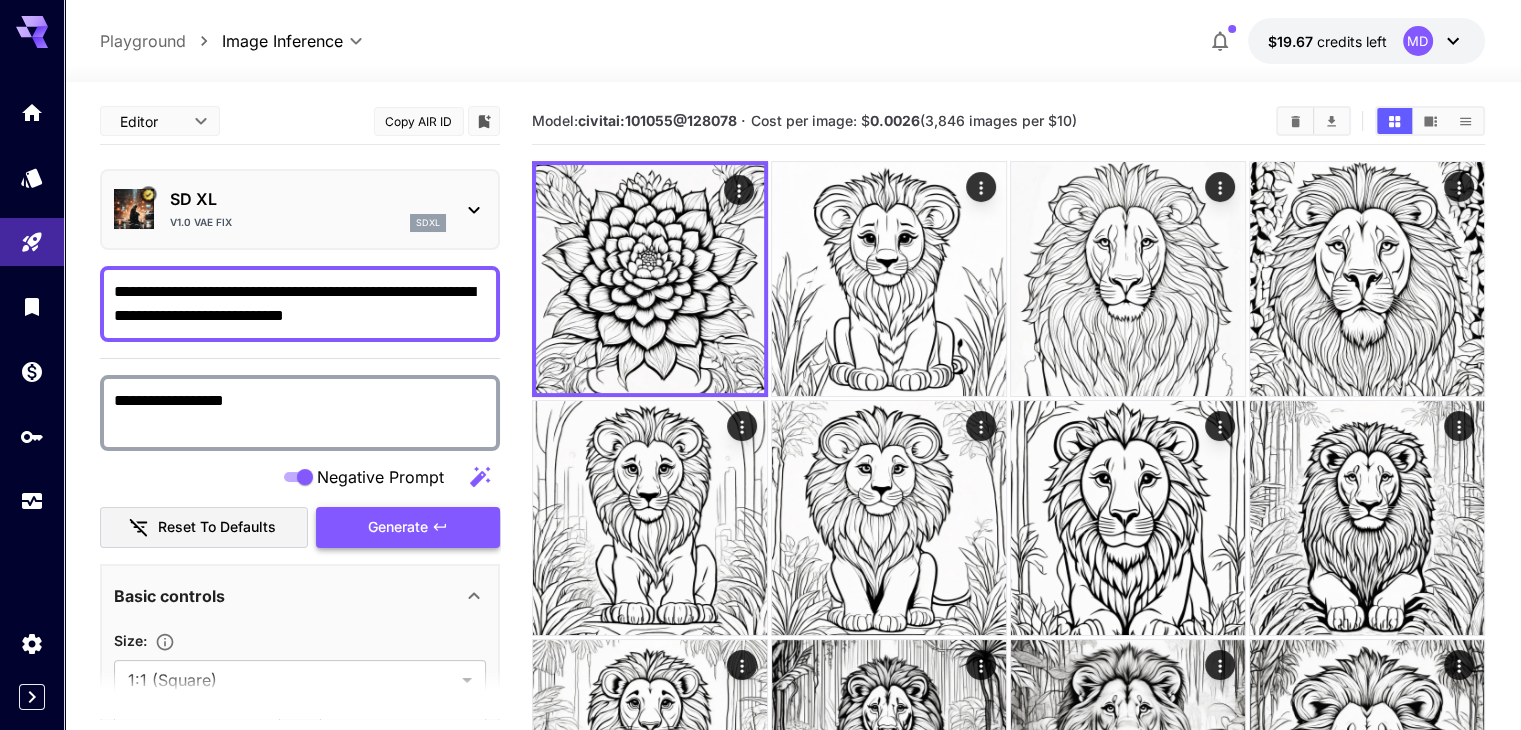 click on "Generate" at bounding box center [398, 527] 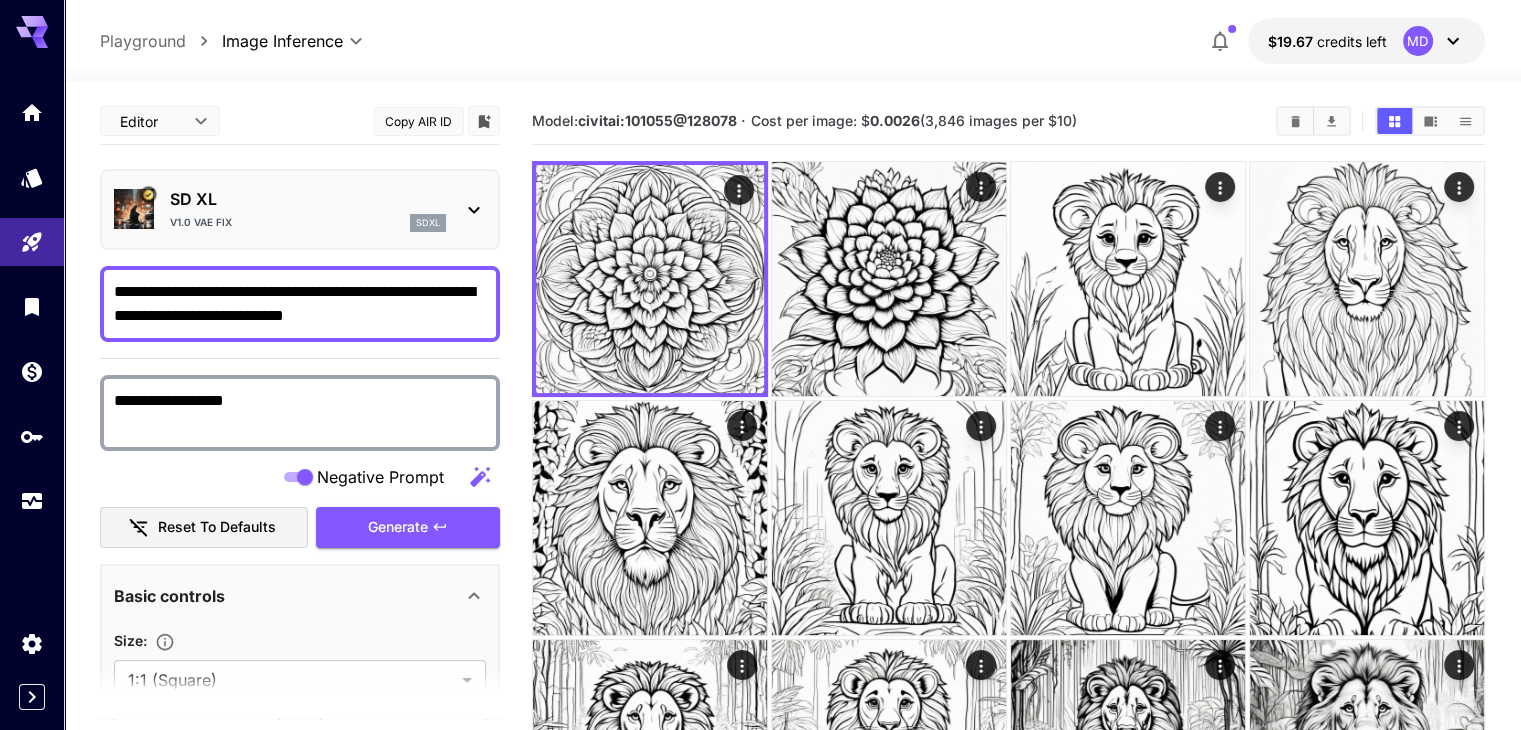 click on "**********" at bounding box center (300, 304) 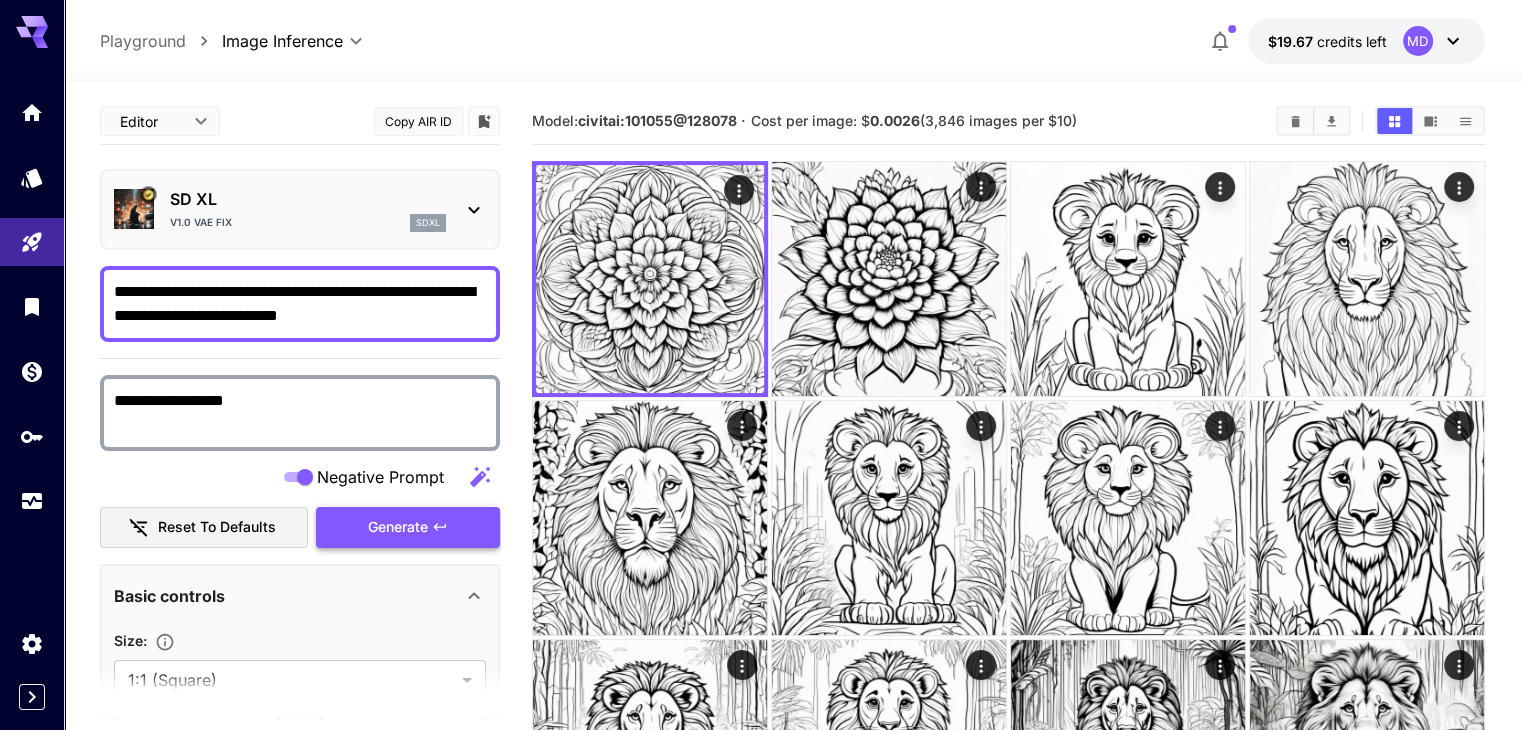 click on "Generate" at bounding box center [398, 527] 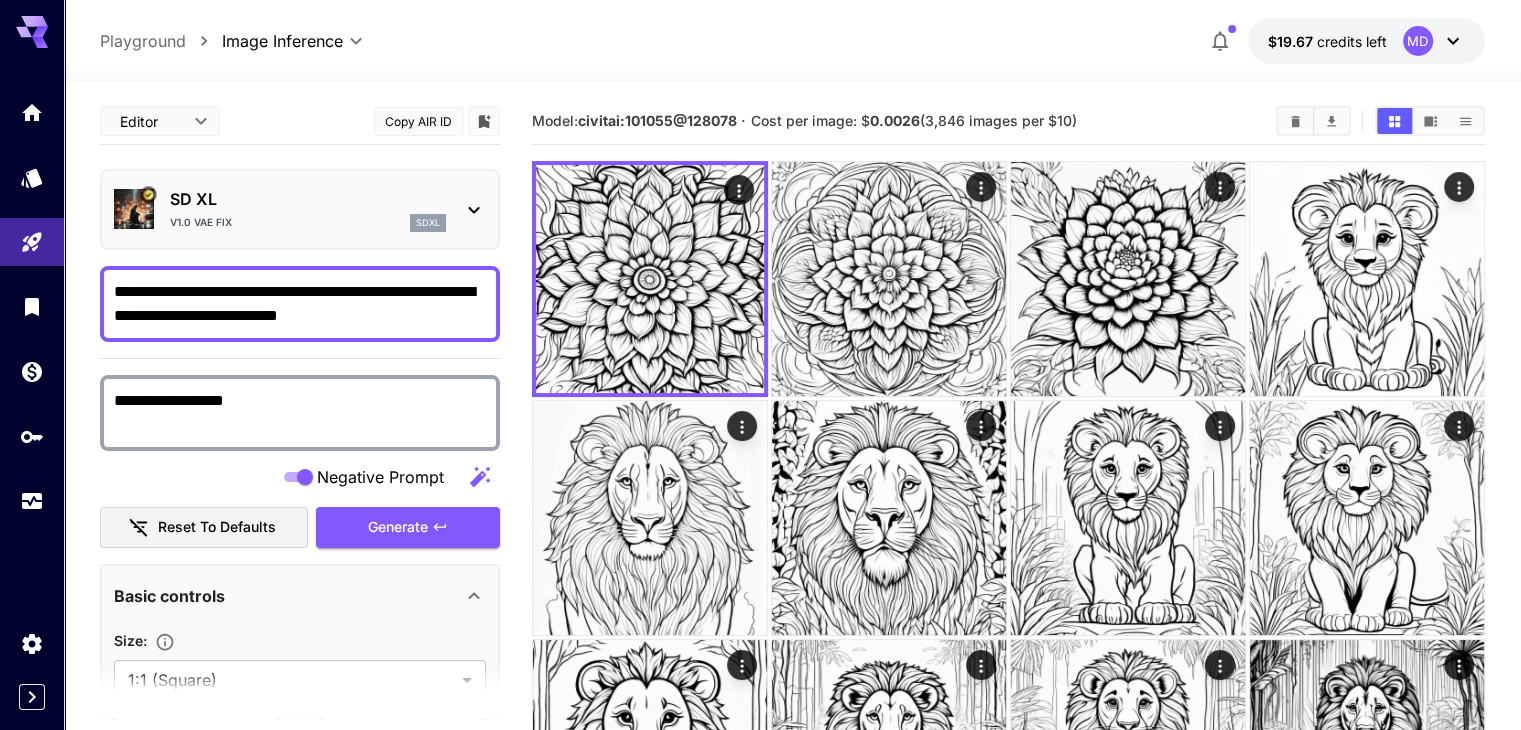 click on "**********" at bounding box center [300, 304] 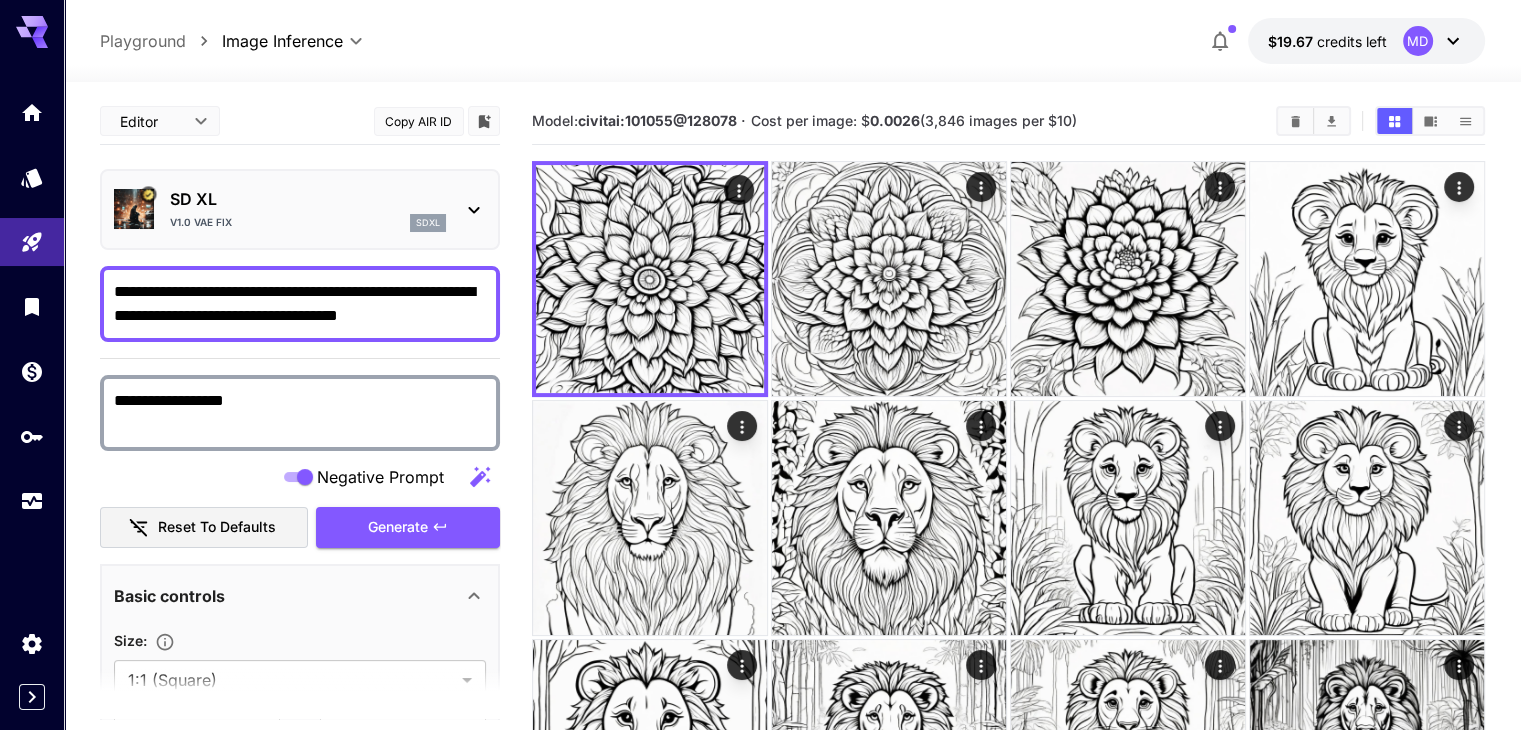 drag, startPoint x: 149, startPoint y: 309, endPoint x: 111, endPoint y: 319, distance: 39.293766 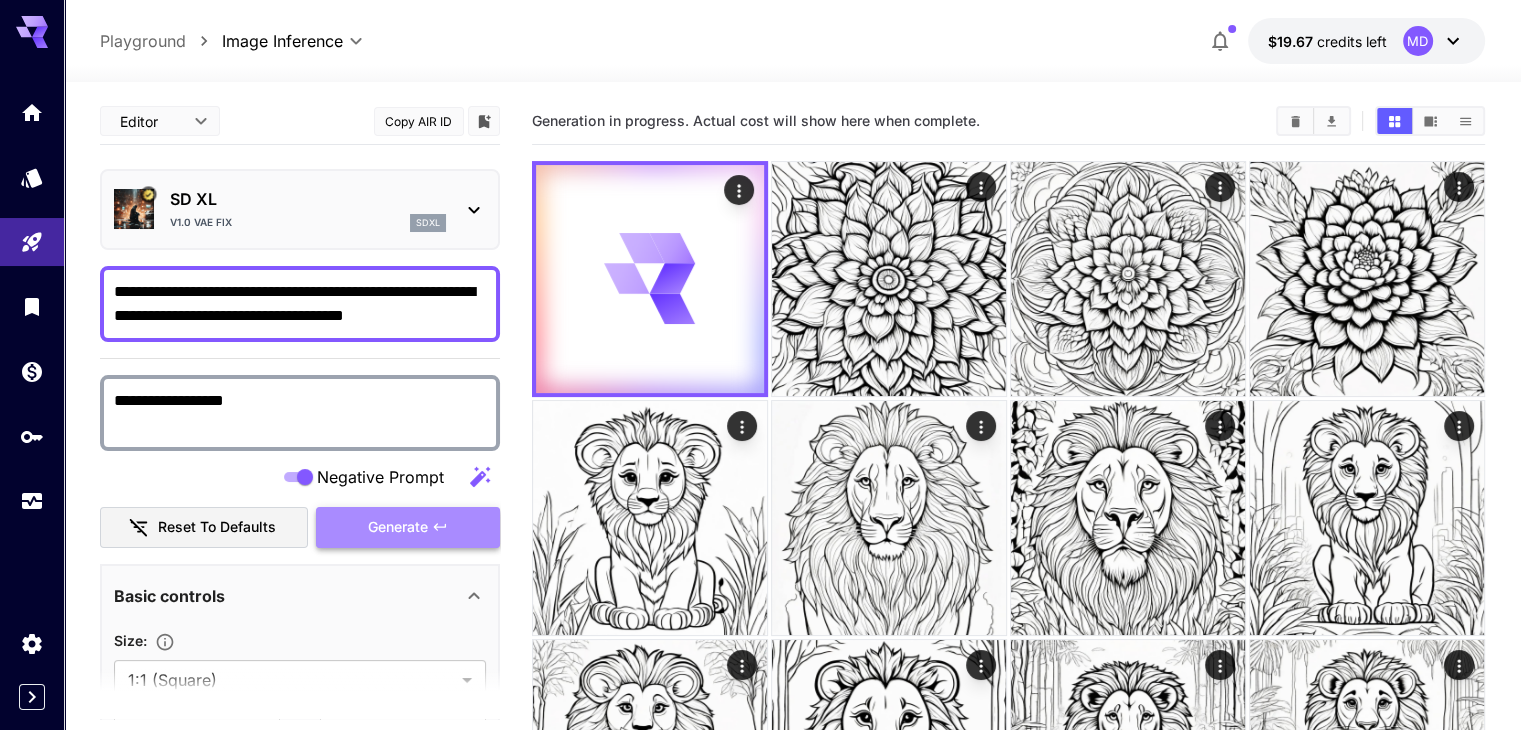 click on "Generate" at bounding box center (398, 527) 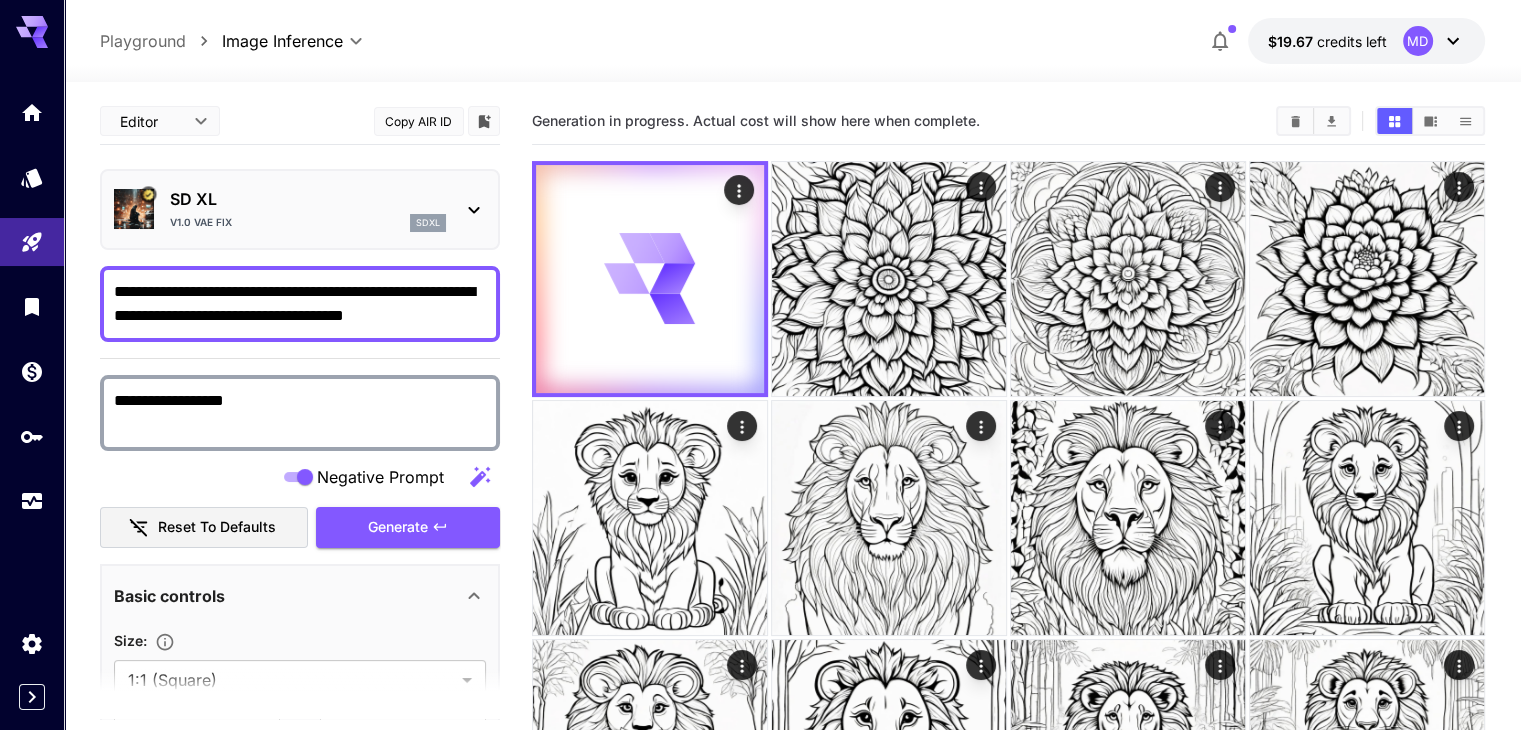 click on "**********" at bounding box center [0, 0] 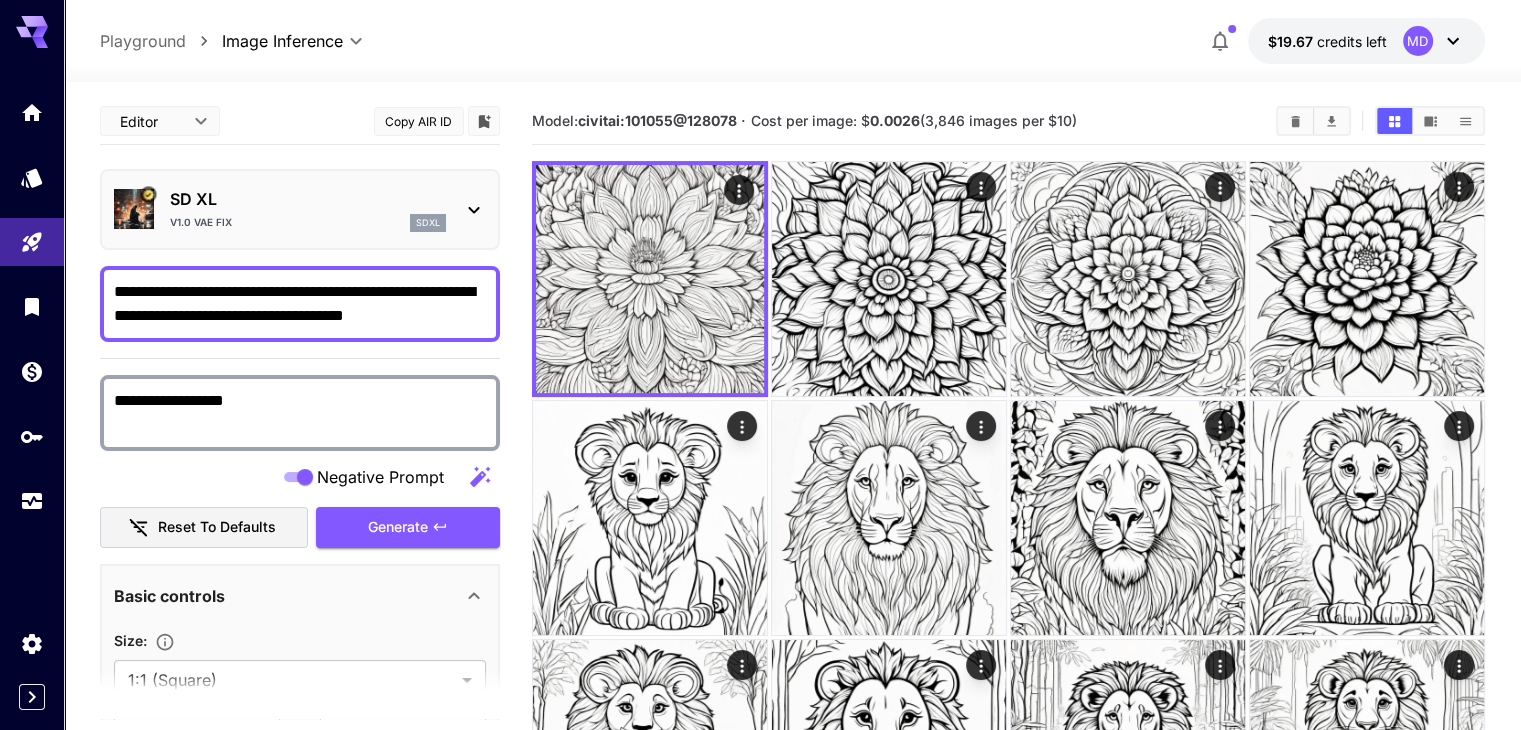 click on "**********" at bounding box center (300, 304) 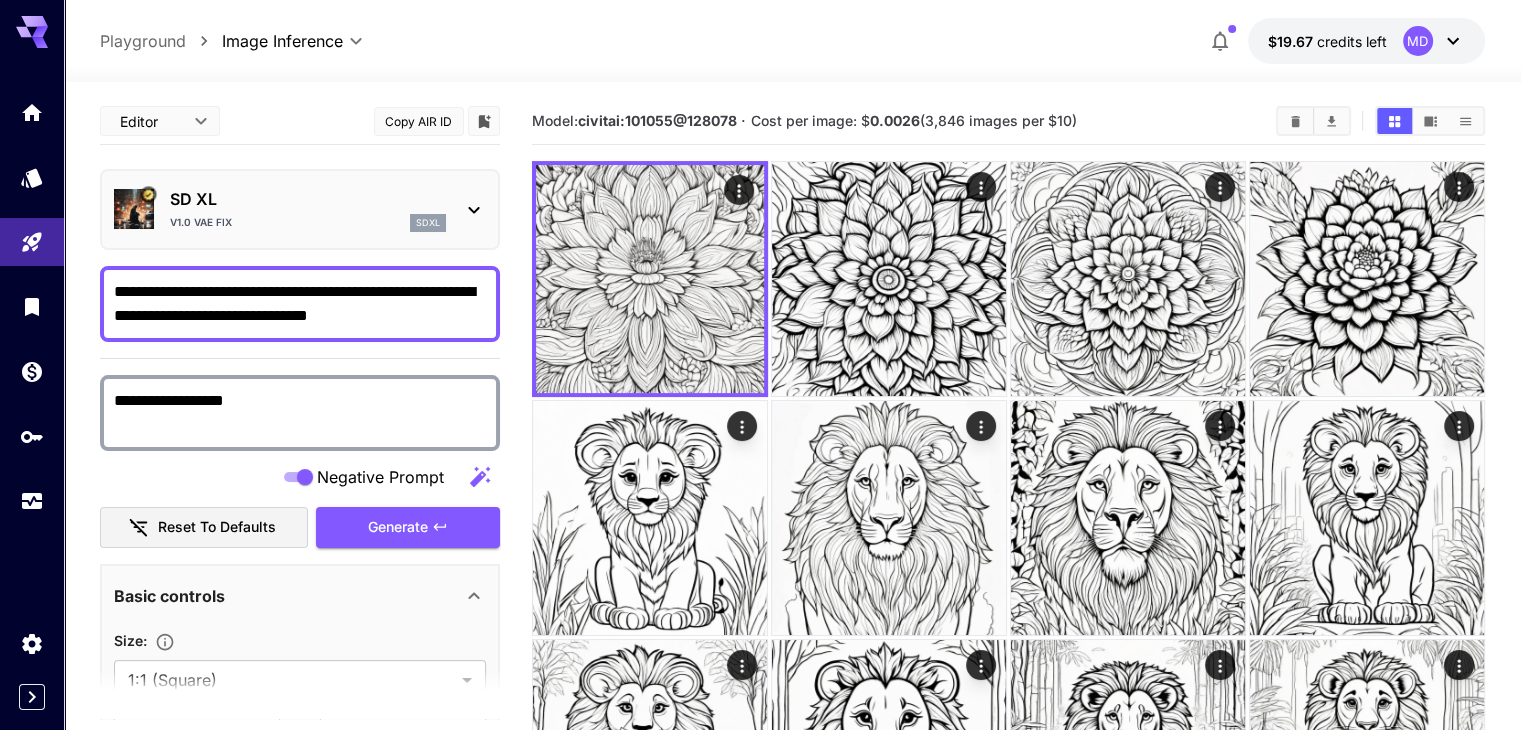 click on "**********" at bounding box center [300, 304] 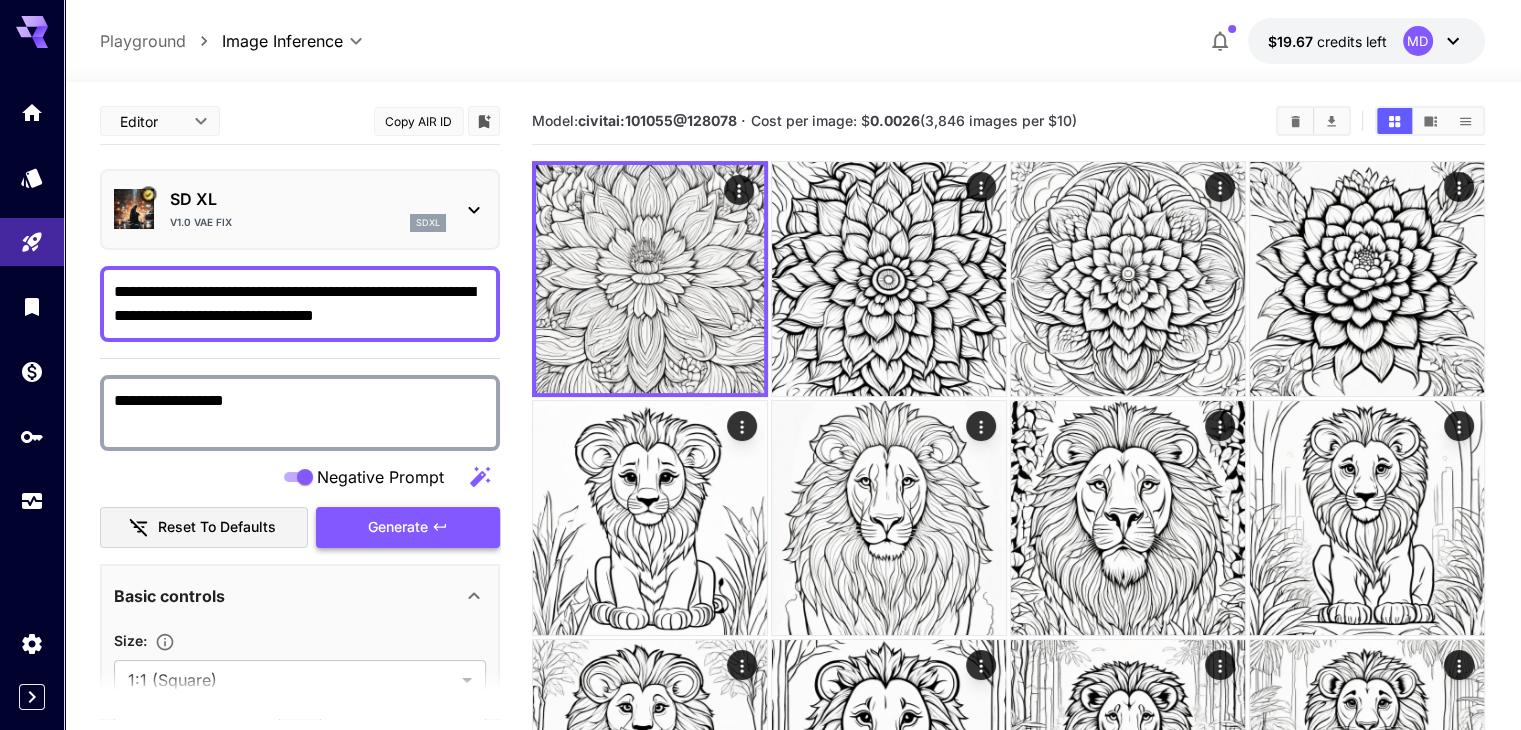 click on "Generate" at bounding box center (398, 527) 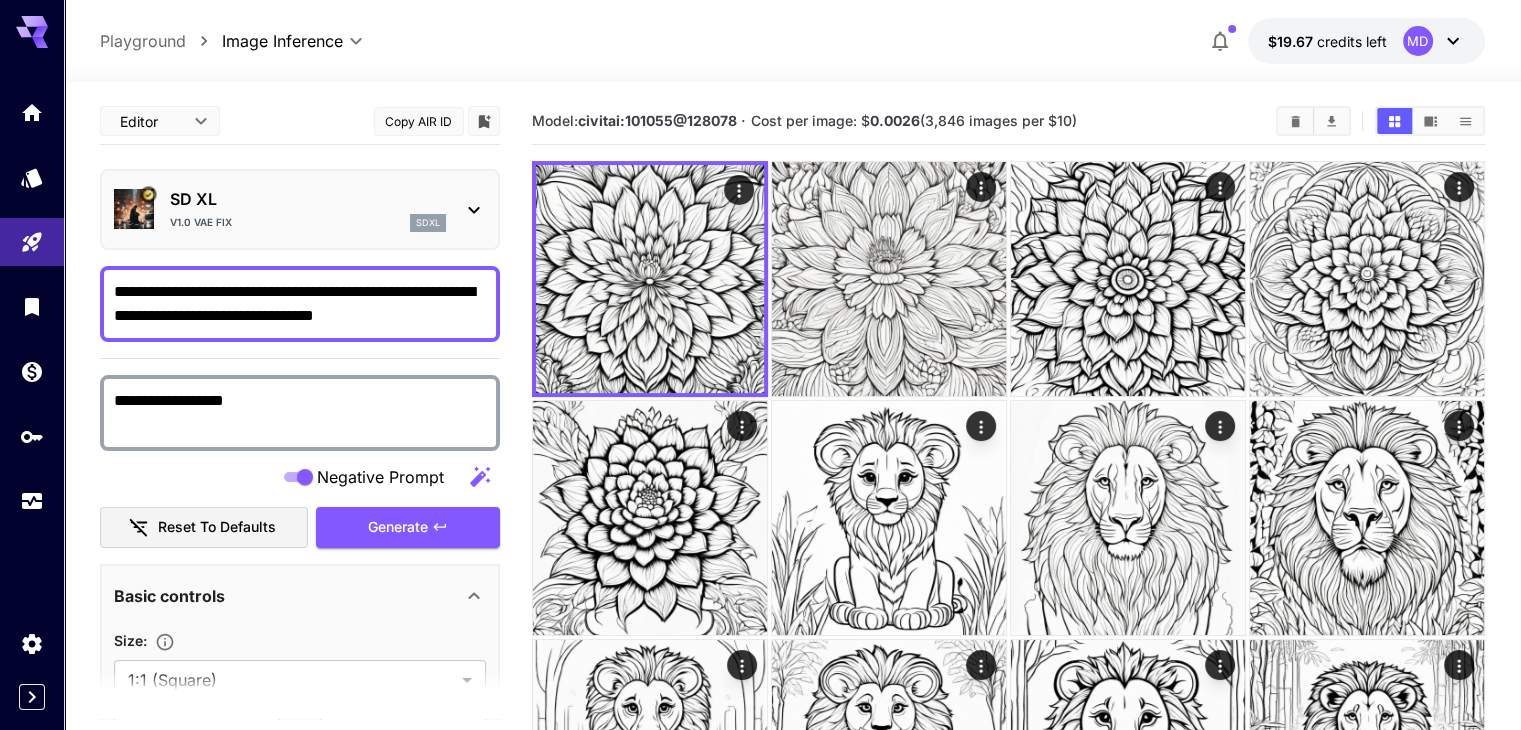 drag, startPoint x: 447, startPoint y: 290, endPoint x: 406, endPoint y: 302, distance: 42.72002 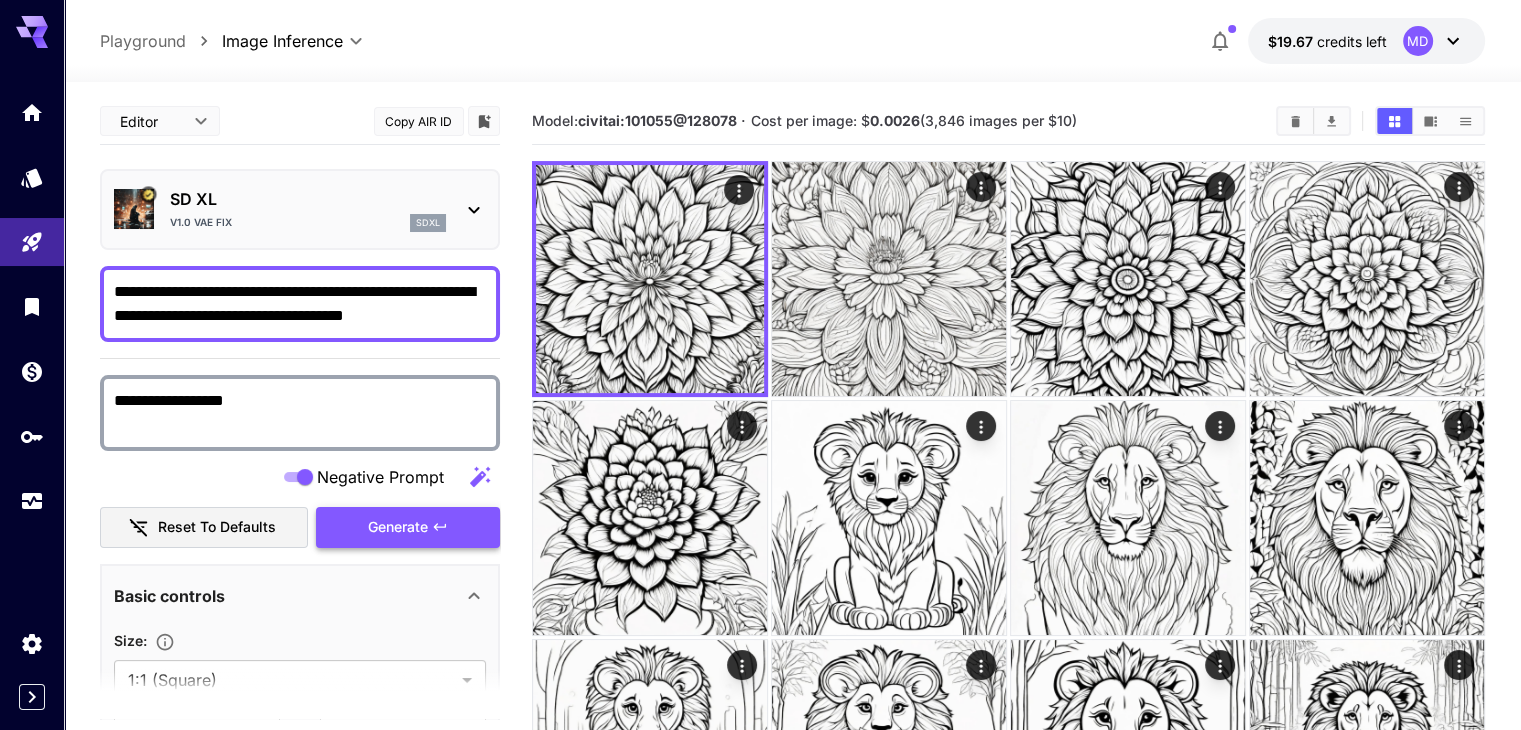 type on "**********" 